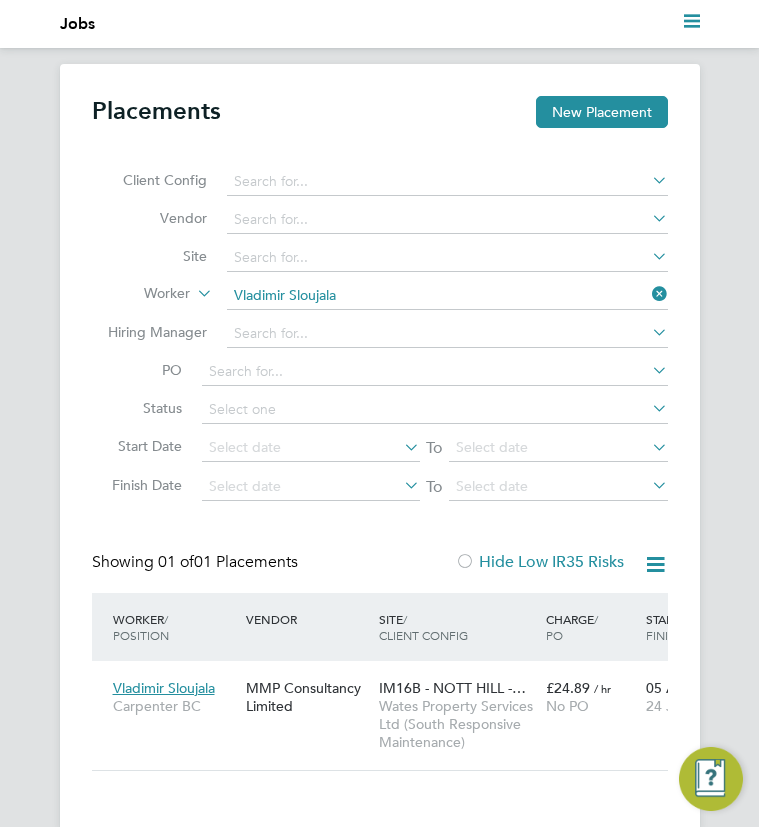 scroll, scrollTop: 35, scrollLeft: 0, axis: vertical 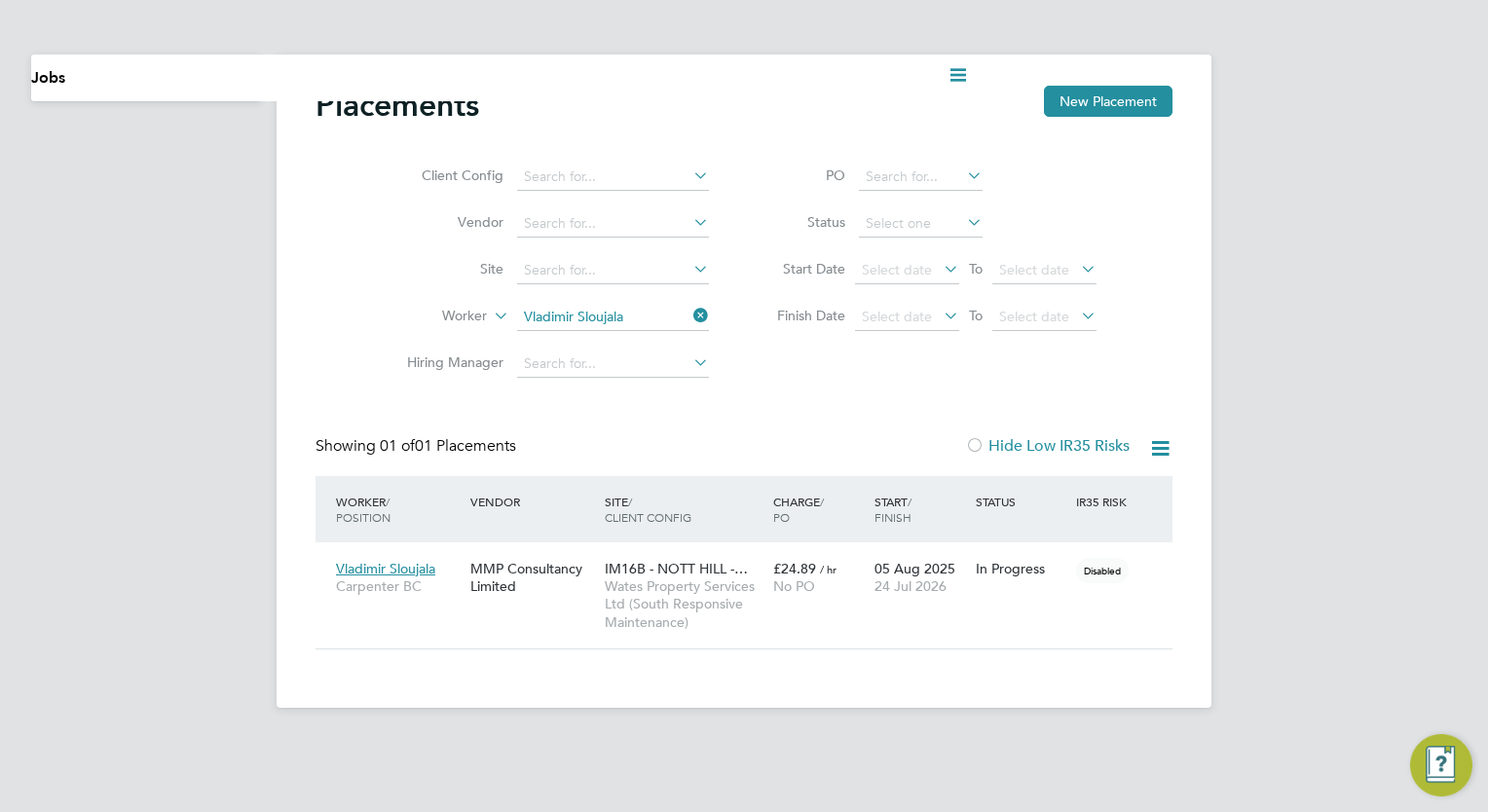 click on "Client Config   Vendor     Site     Worker   Vladimir Sloujala   Hiring Manager   PO   Status   Start Date
Select date
To
Select date
Finish Date
Select date
To
Select date" 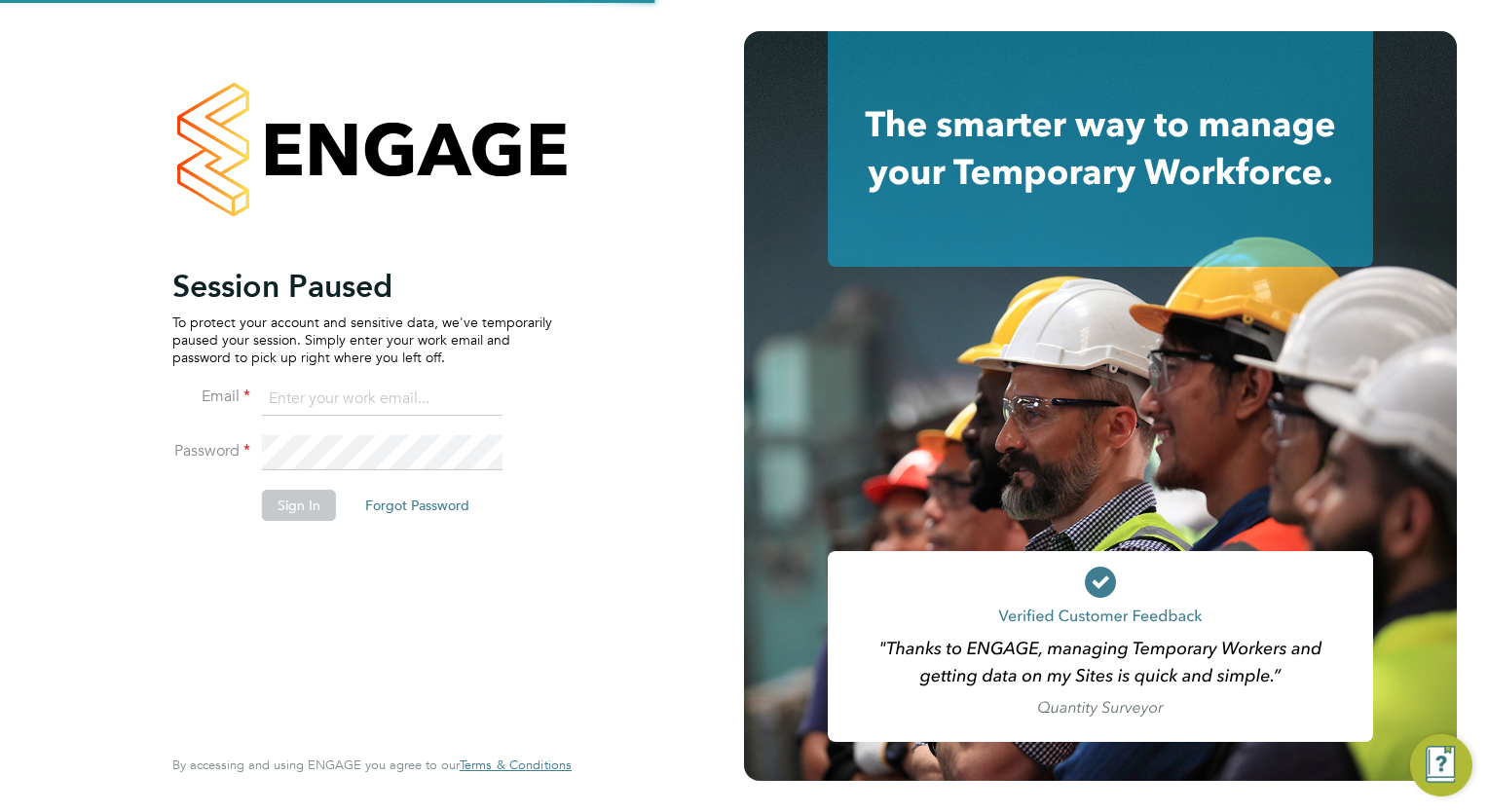 type on "wates@alliance-msp.co.uk" 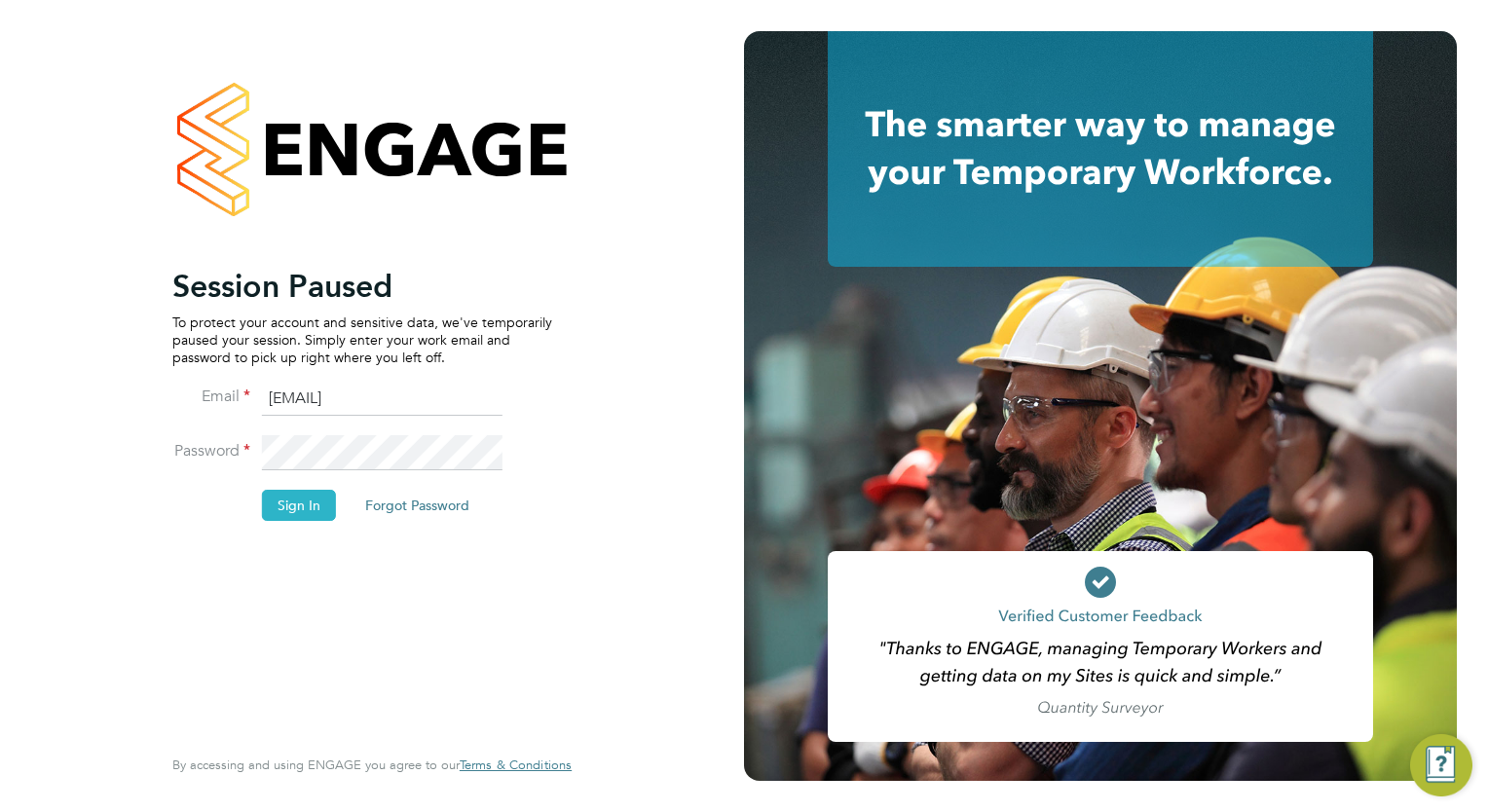 click on "Sign In" 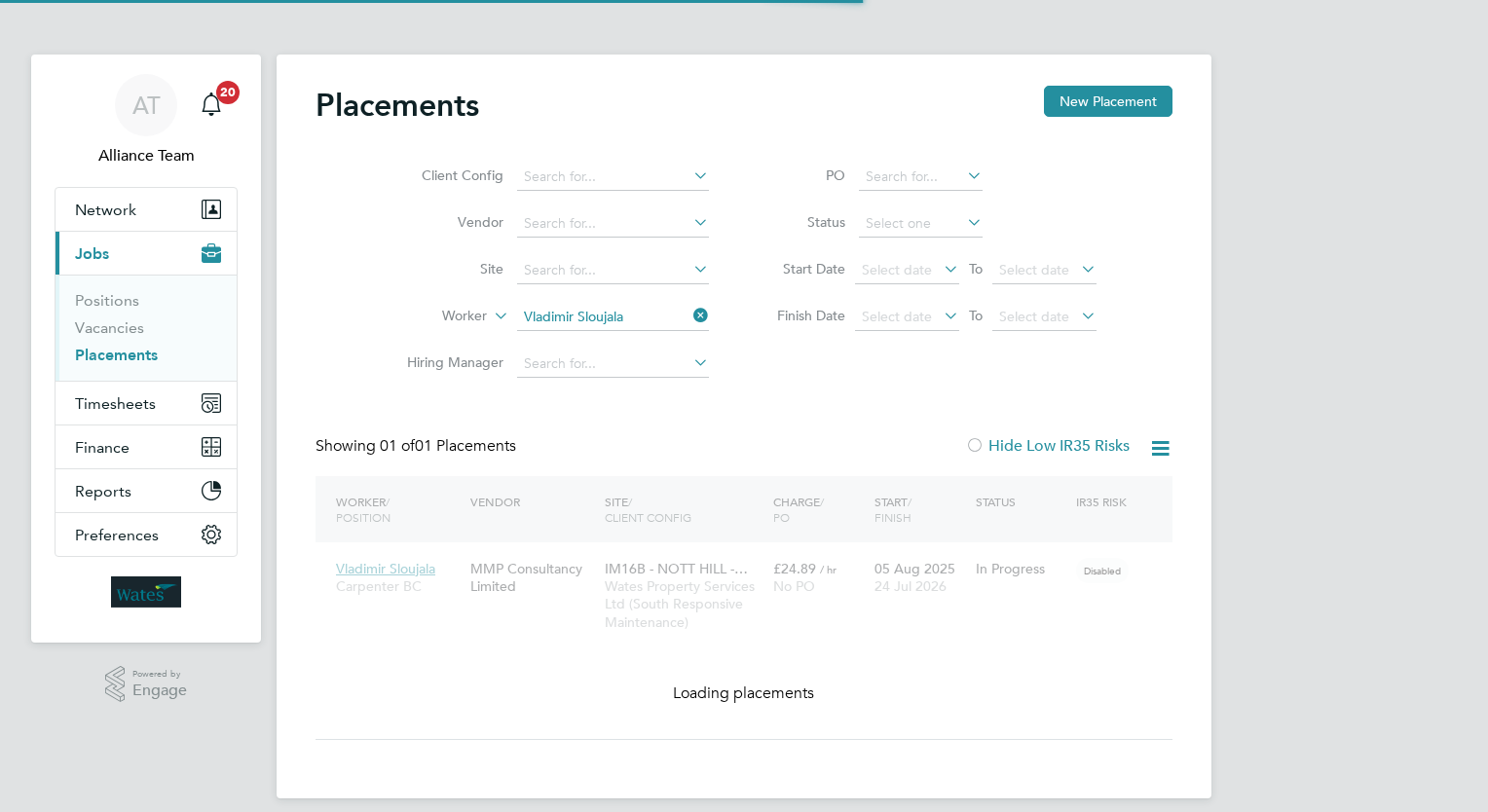 scroll, scrollTop: 0, scrollLeft: 0, axis: both 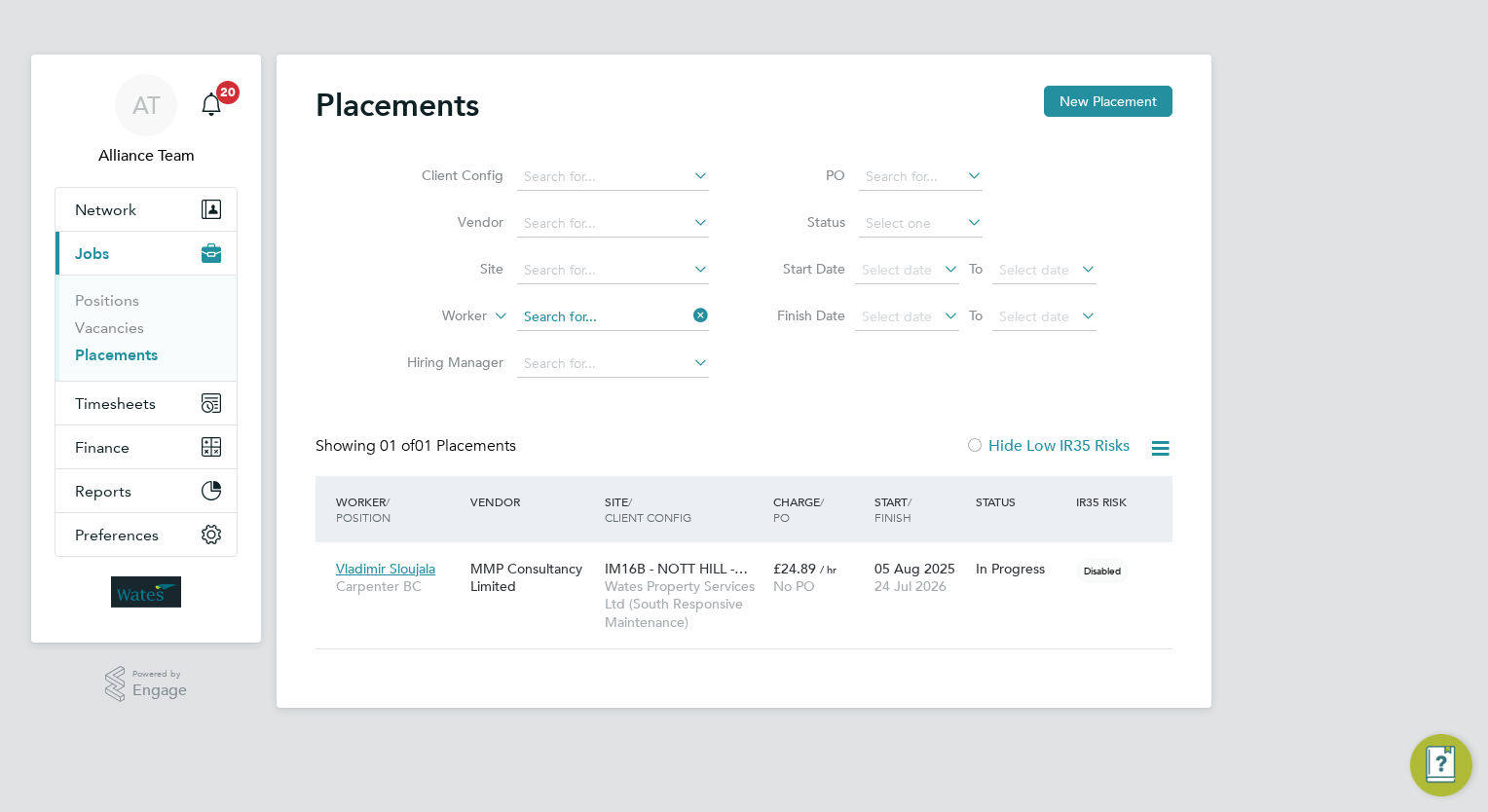 click 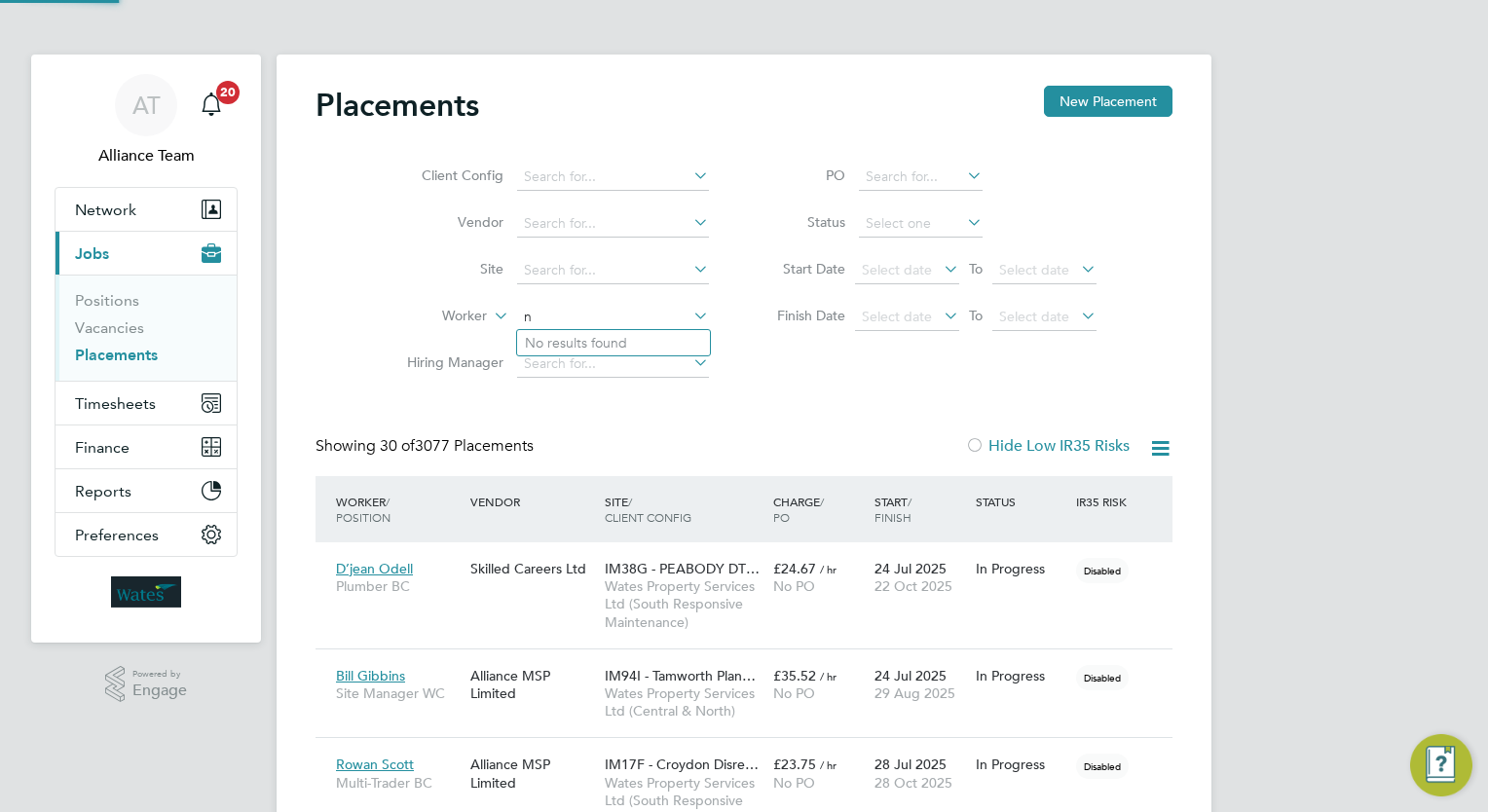 scroll, scrollTop: 9, scrollLeft: 9, axis: both 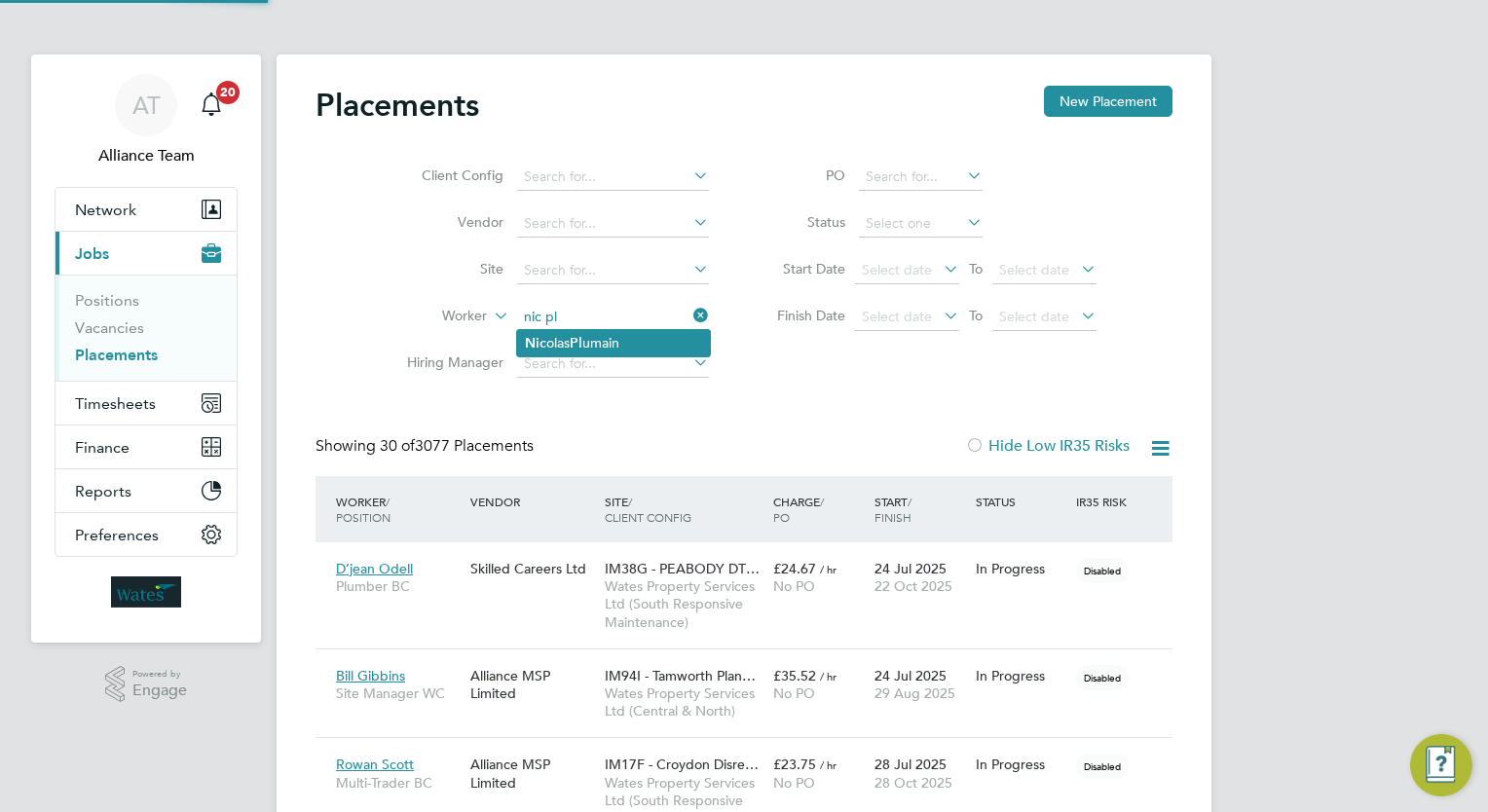 click on "Nic olas  Pl umain" 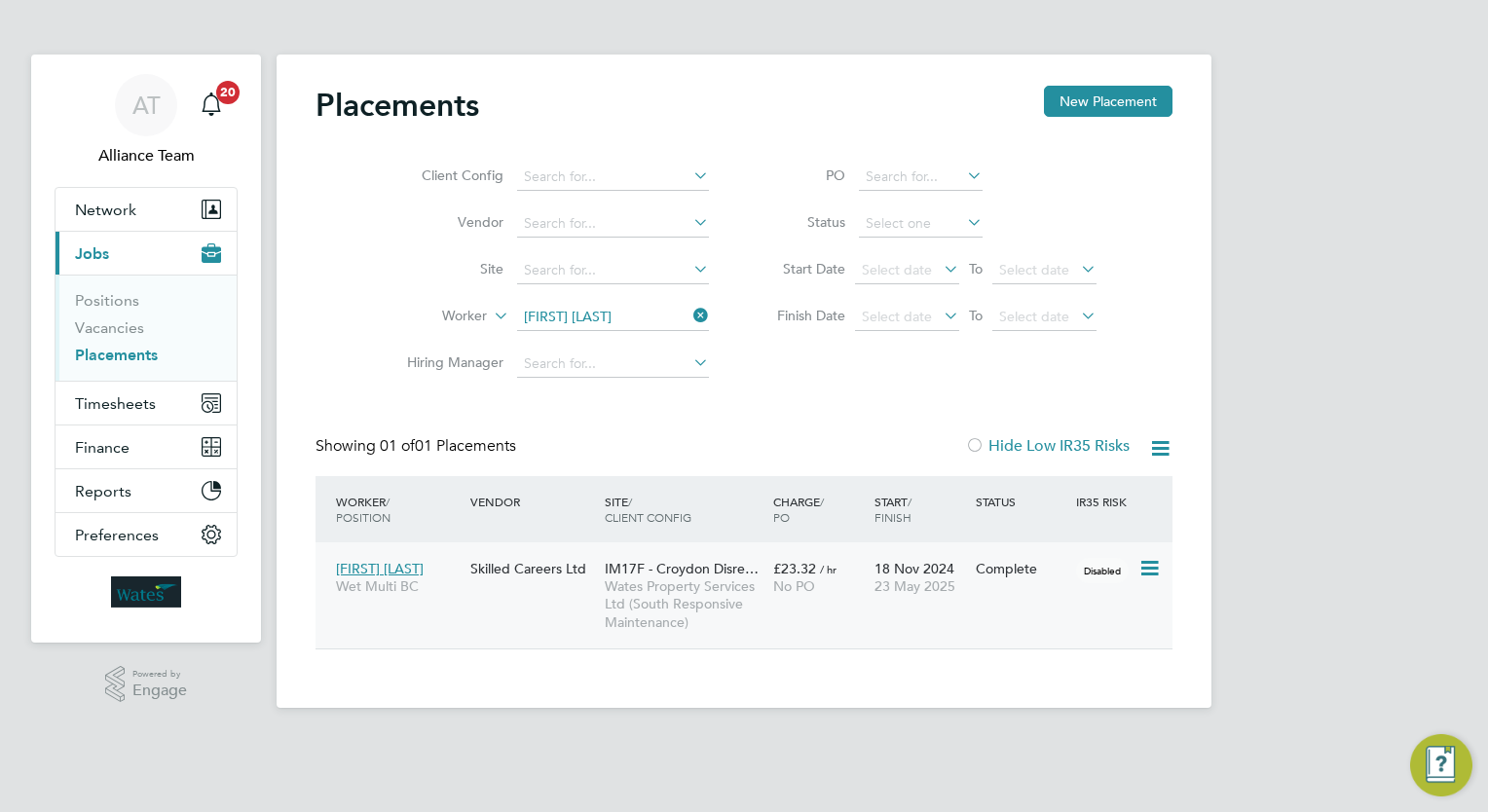click on "Wates Property Services Ltd (South Responsive Maintenance)" 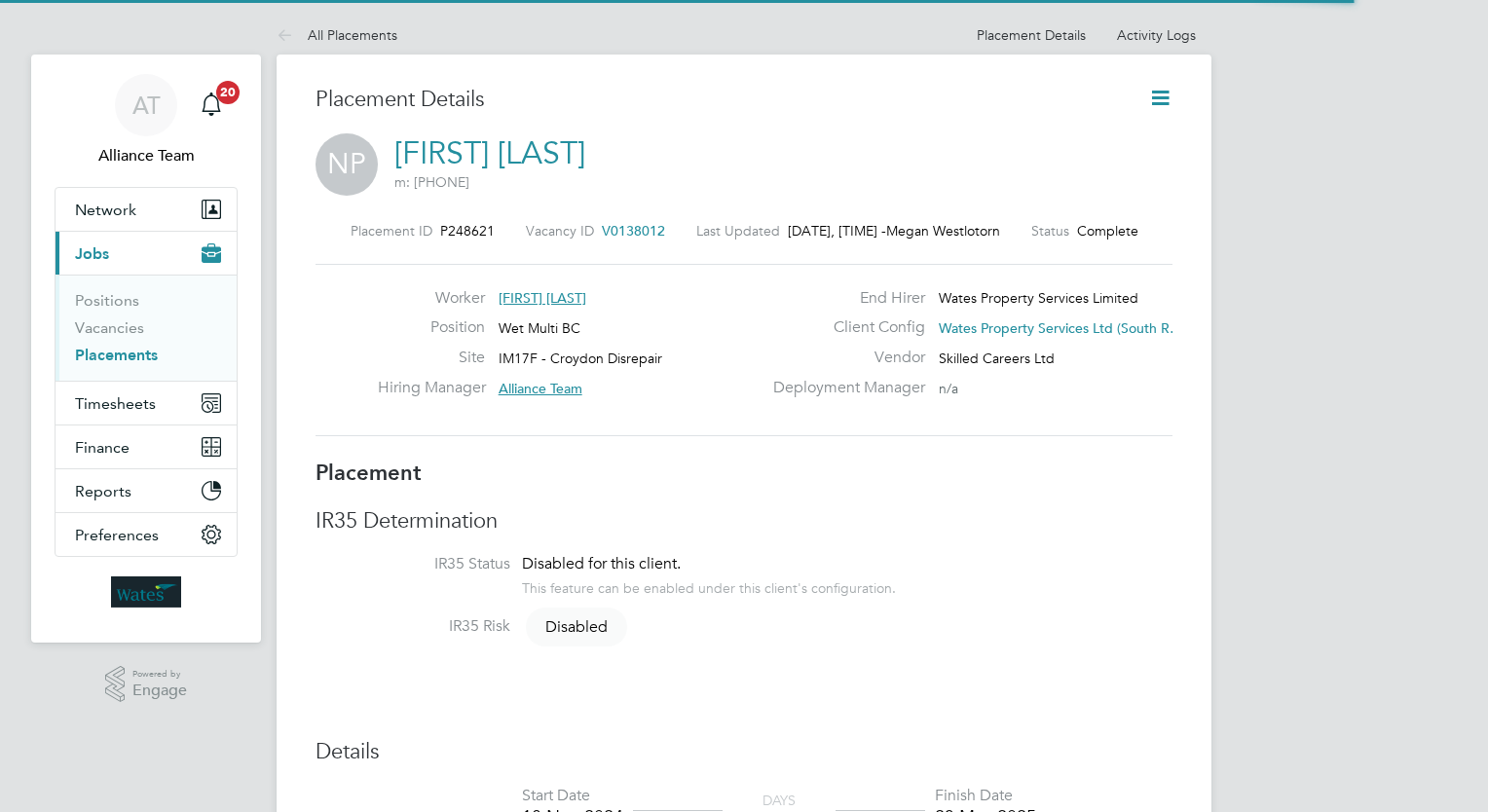 scroll, scrollTop: 0, scrollLeft: 0, axis: both 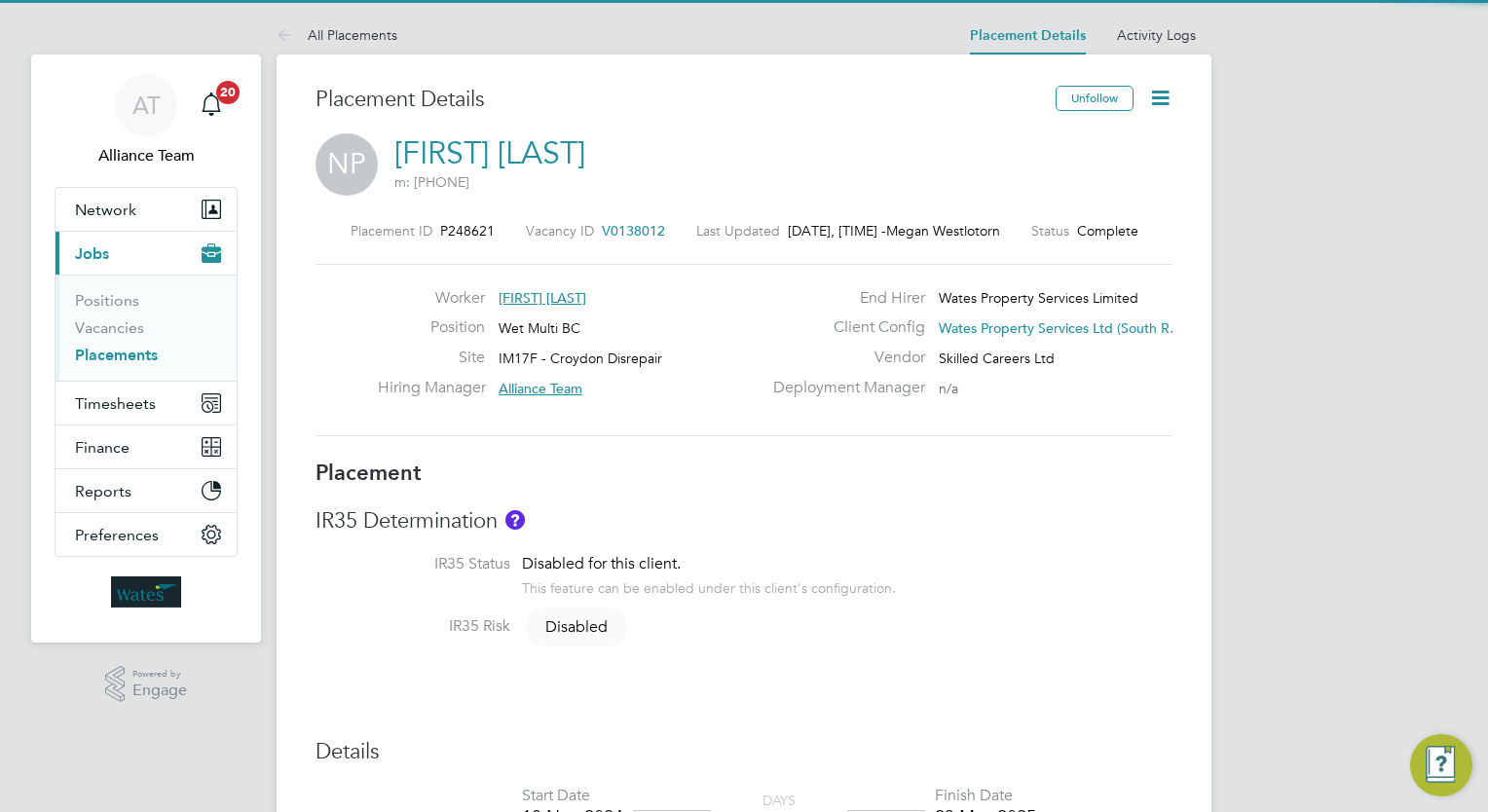 click on "[FIRST] [LAST]" 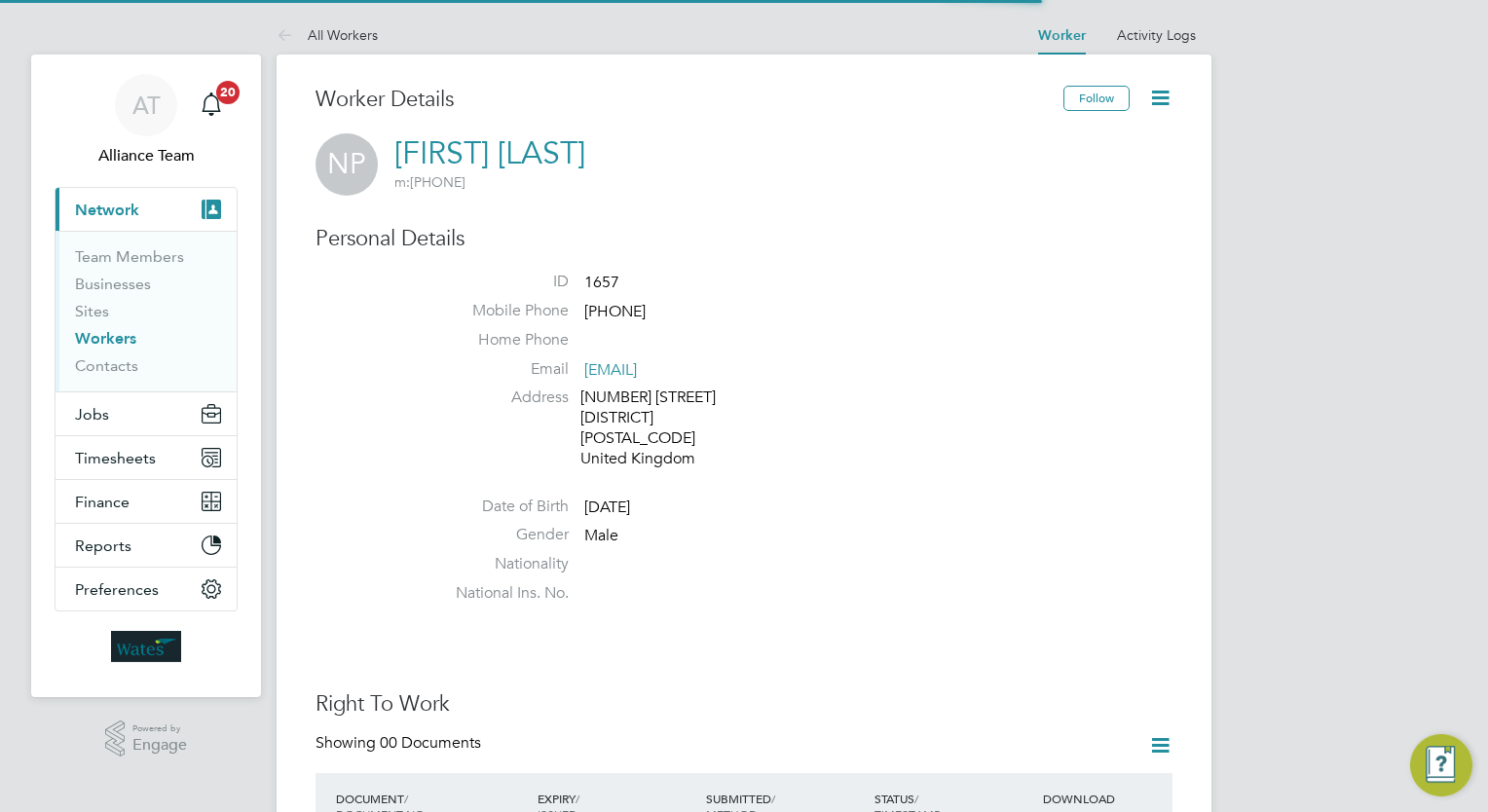 scroll, scrollTop: 0, scrollLeft: 0, axis: both 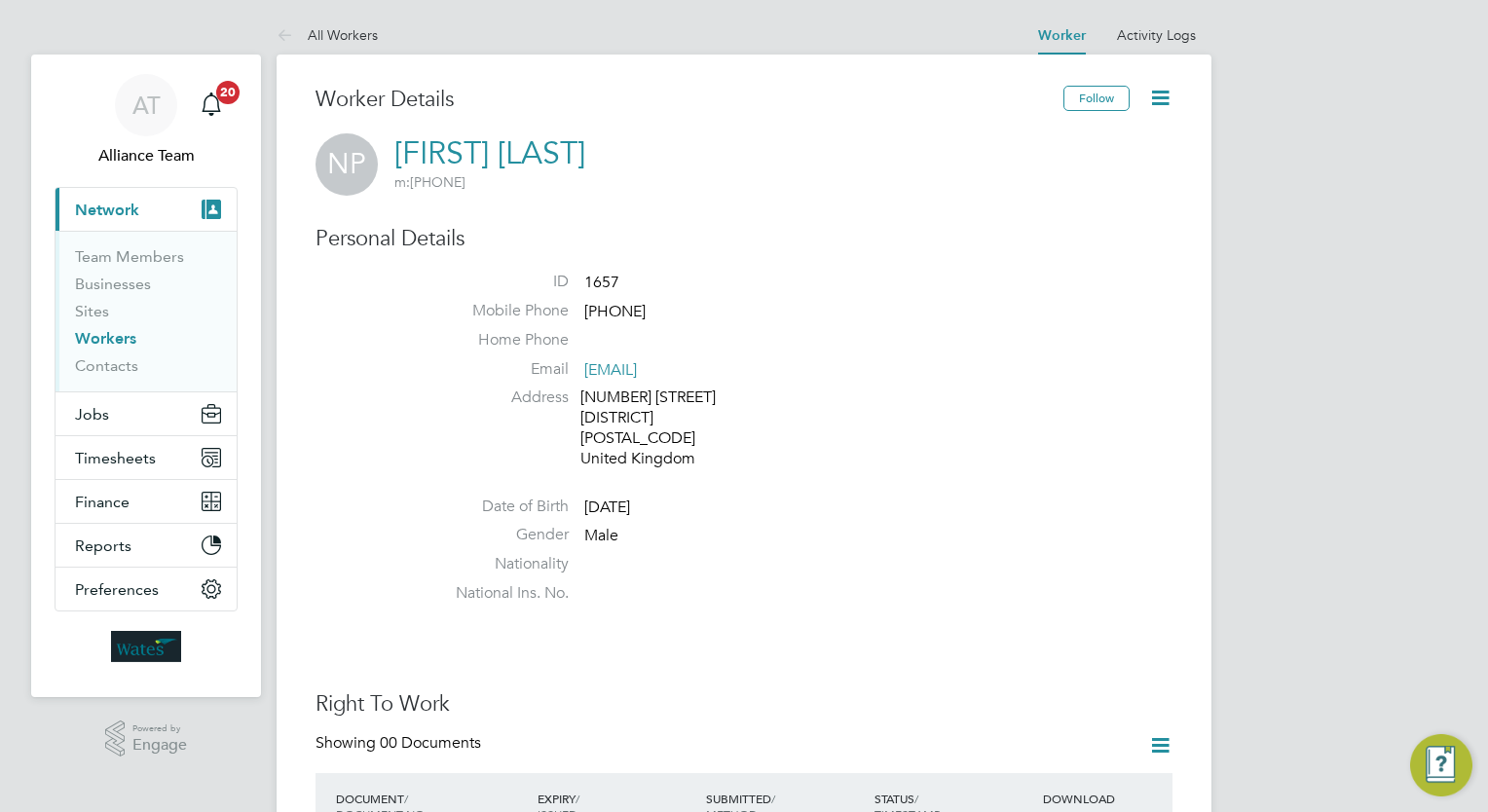 drag, startPoint x: 762, startPoint y: 364, endPoint x: 584, endPoint y: 375, distance: 178.3396 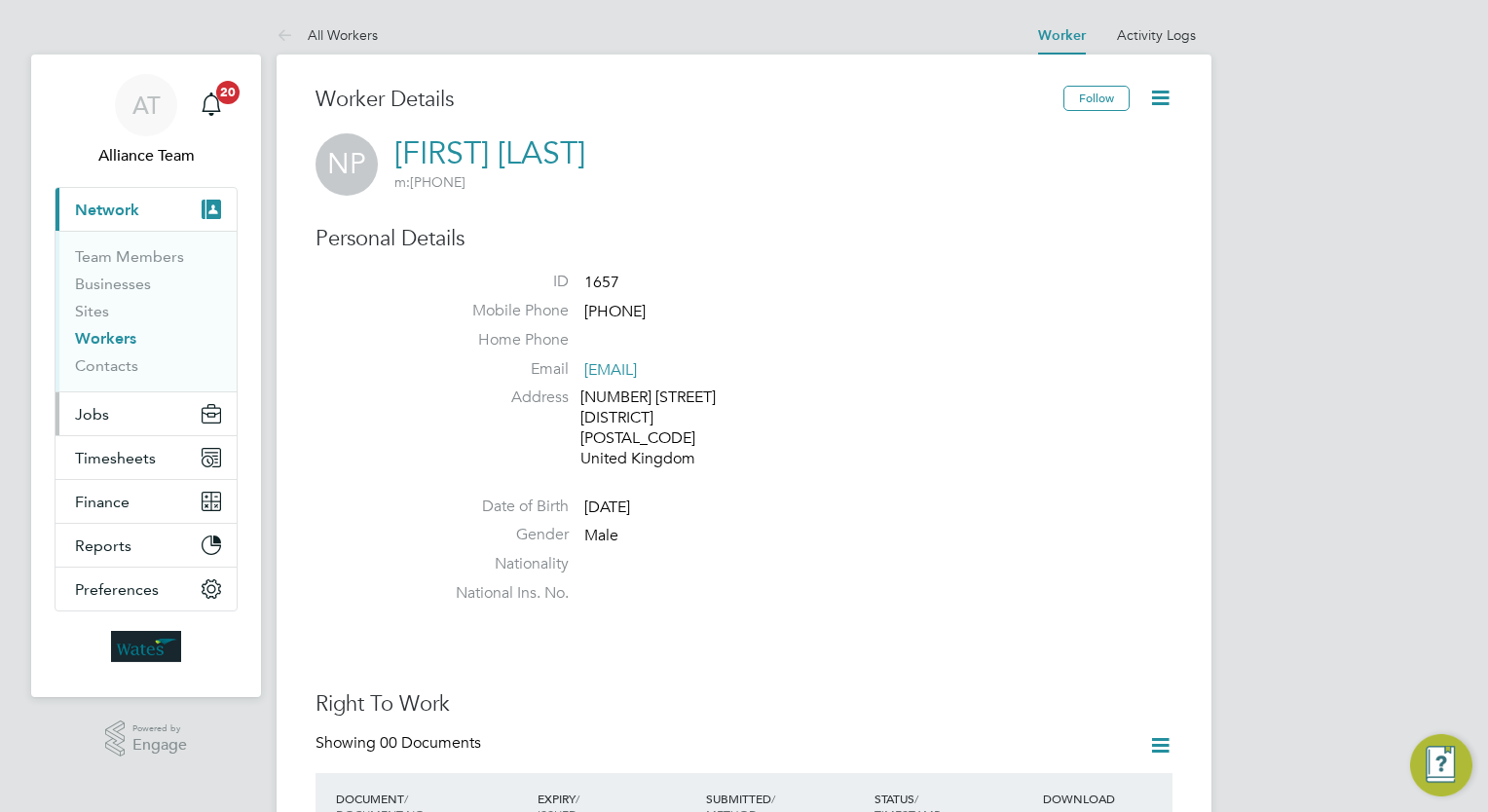 click on "Jobs" at bounding box center [146, 414] 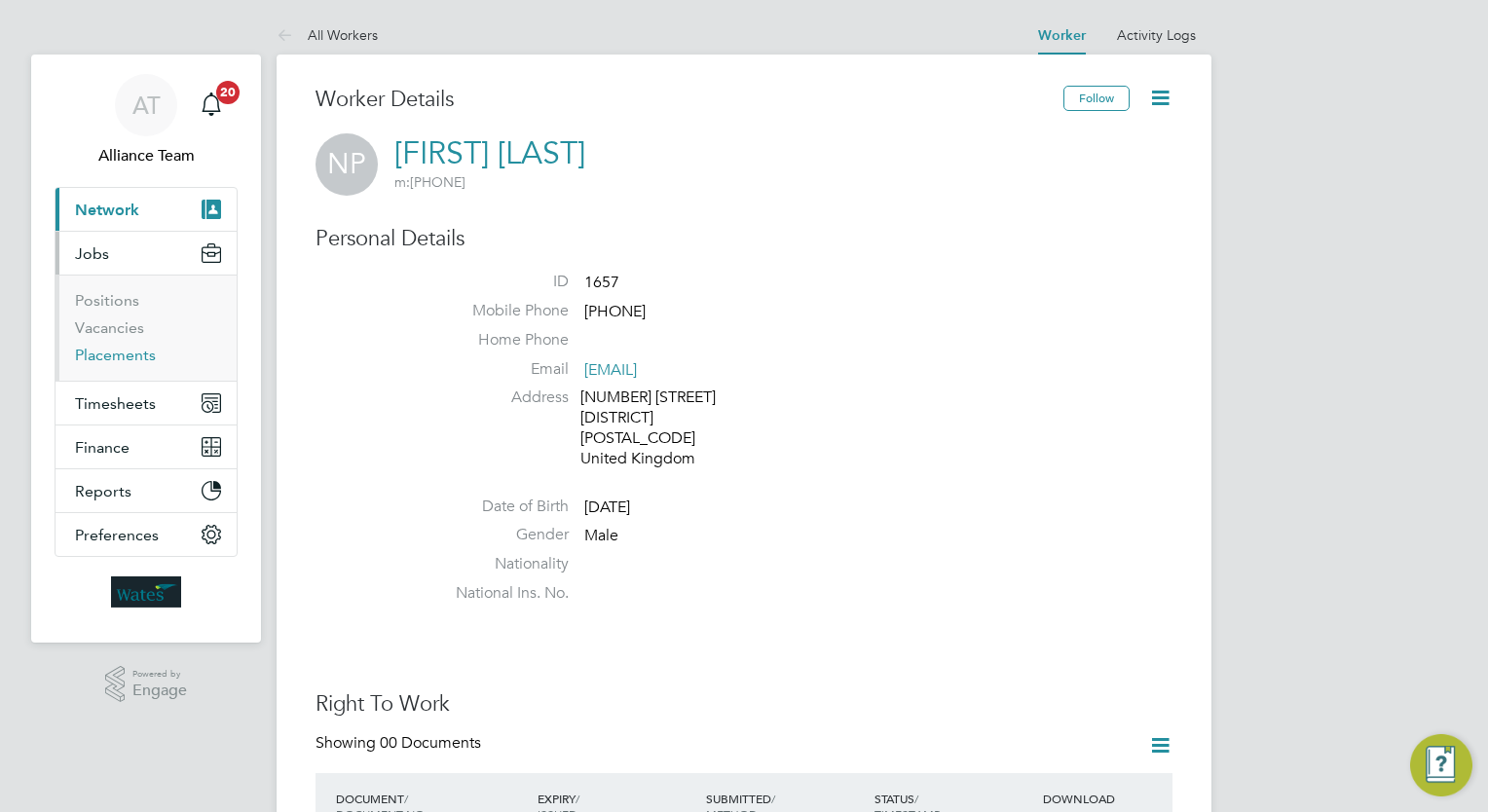 click on "Placements" at bounding box center (115, 354) 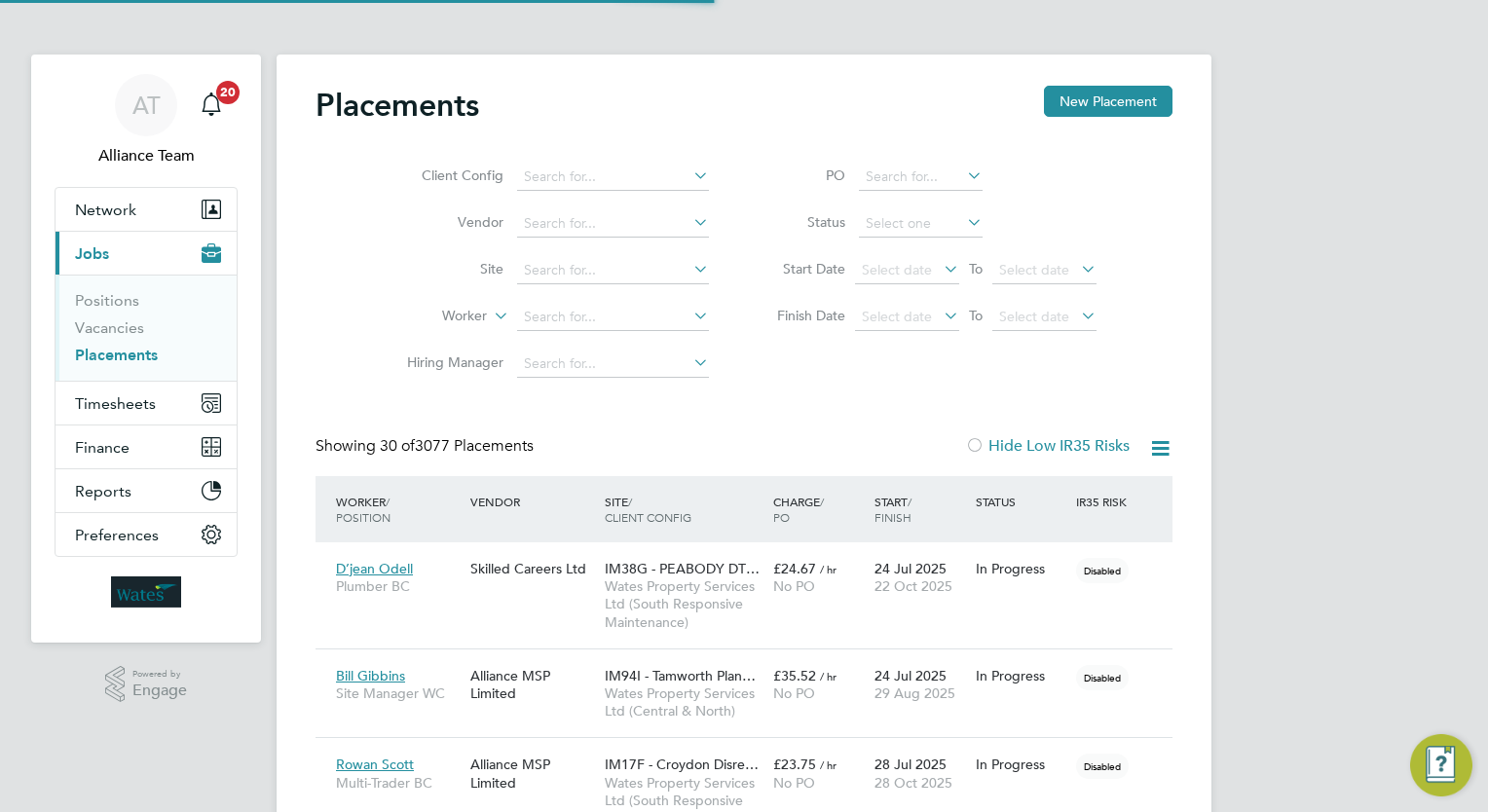scroll, scrollTop: 9, scrollLeft: 9, axis: both 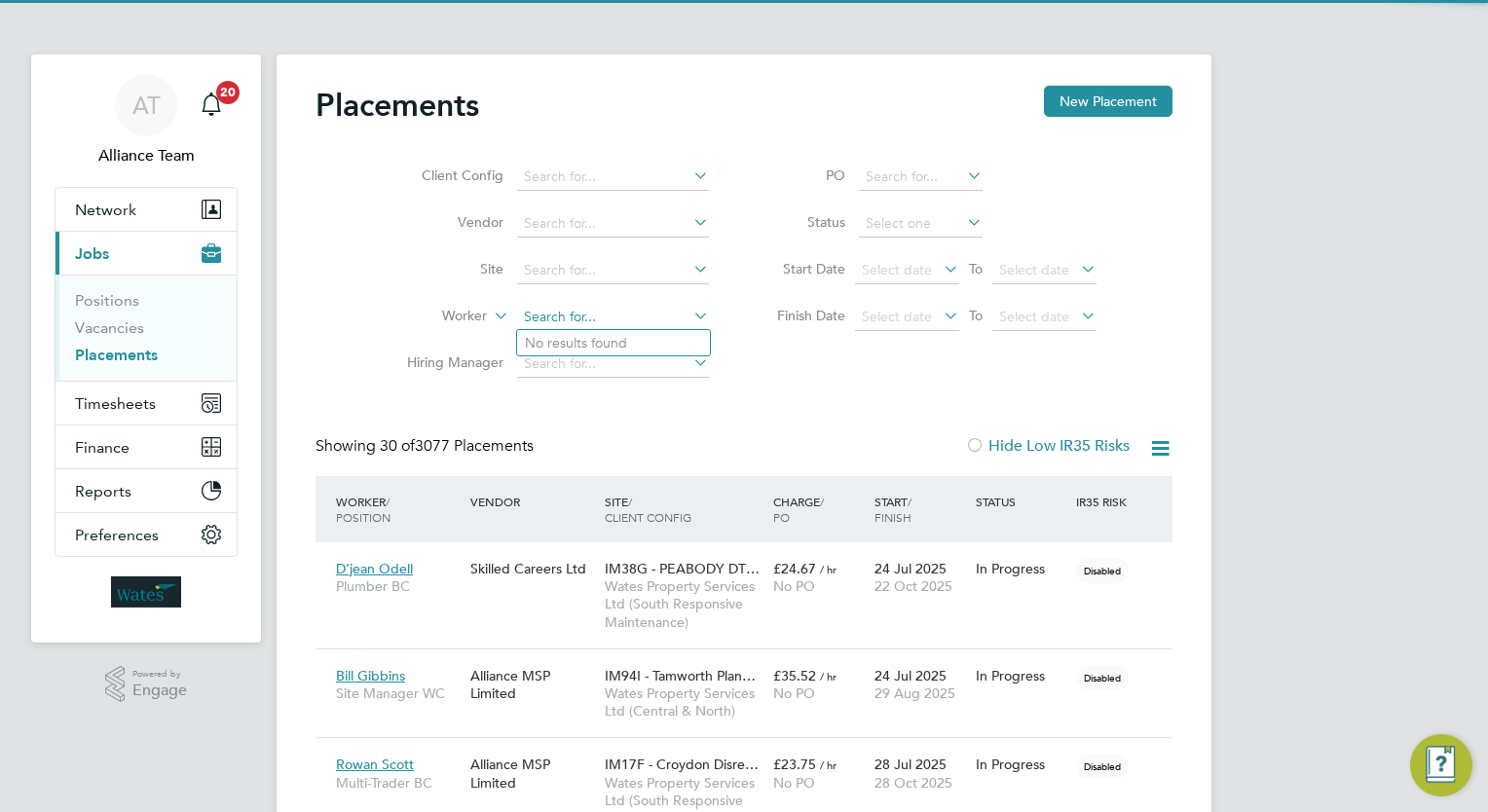 click 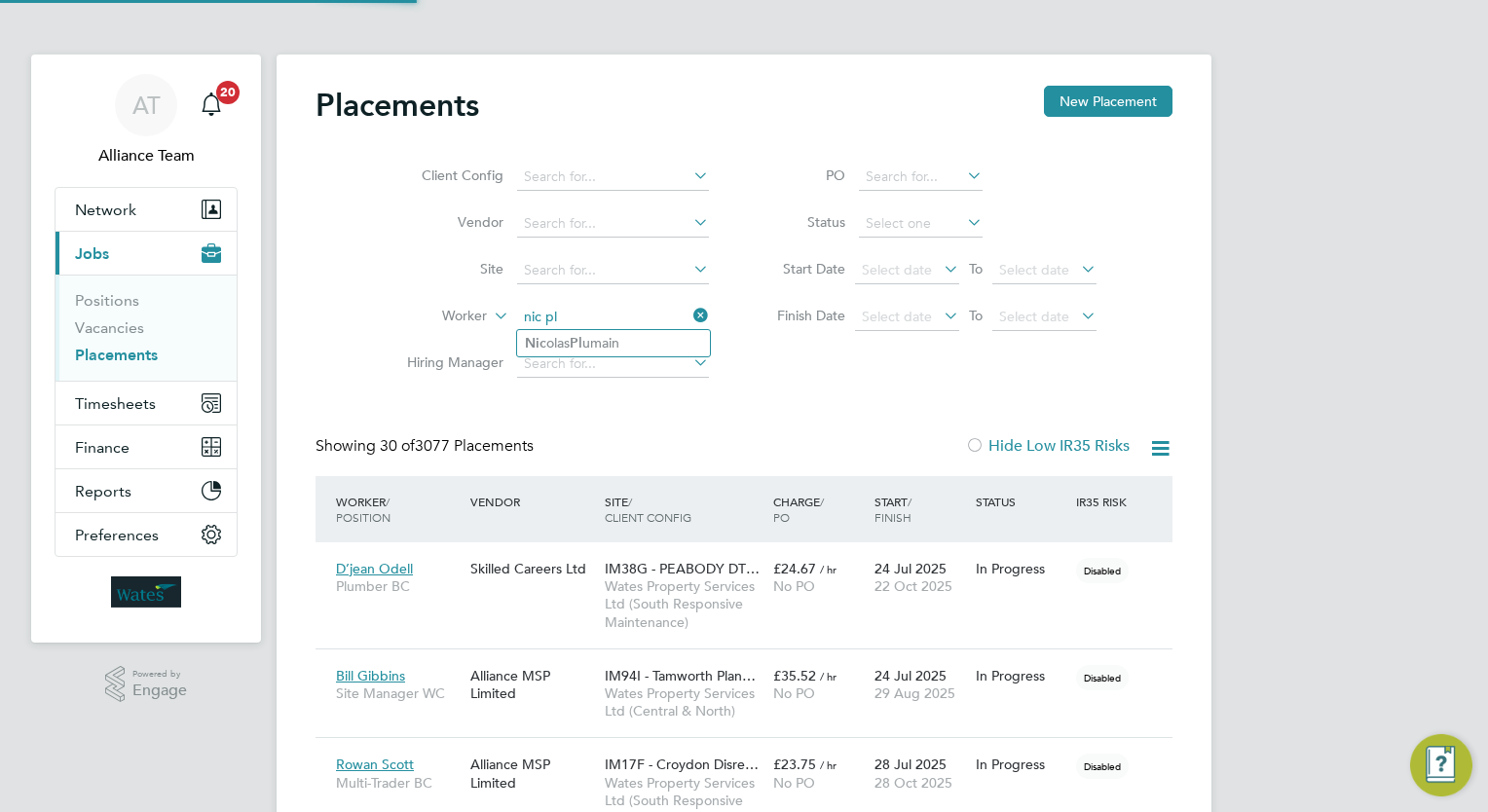 click on "Nic olas  Pl umain" 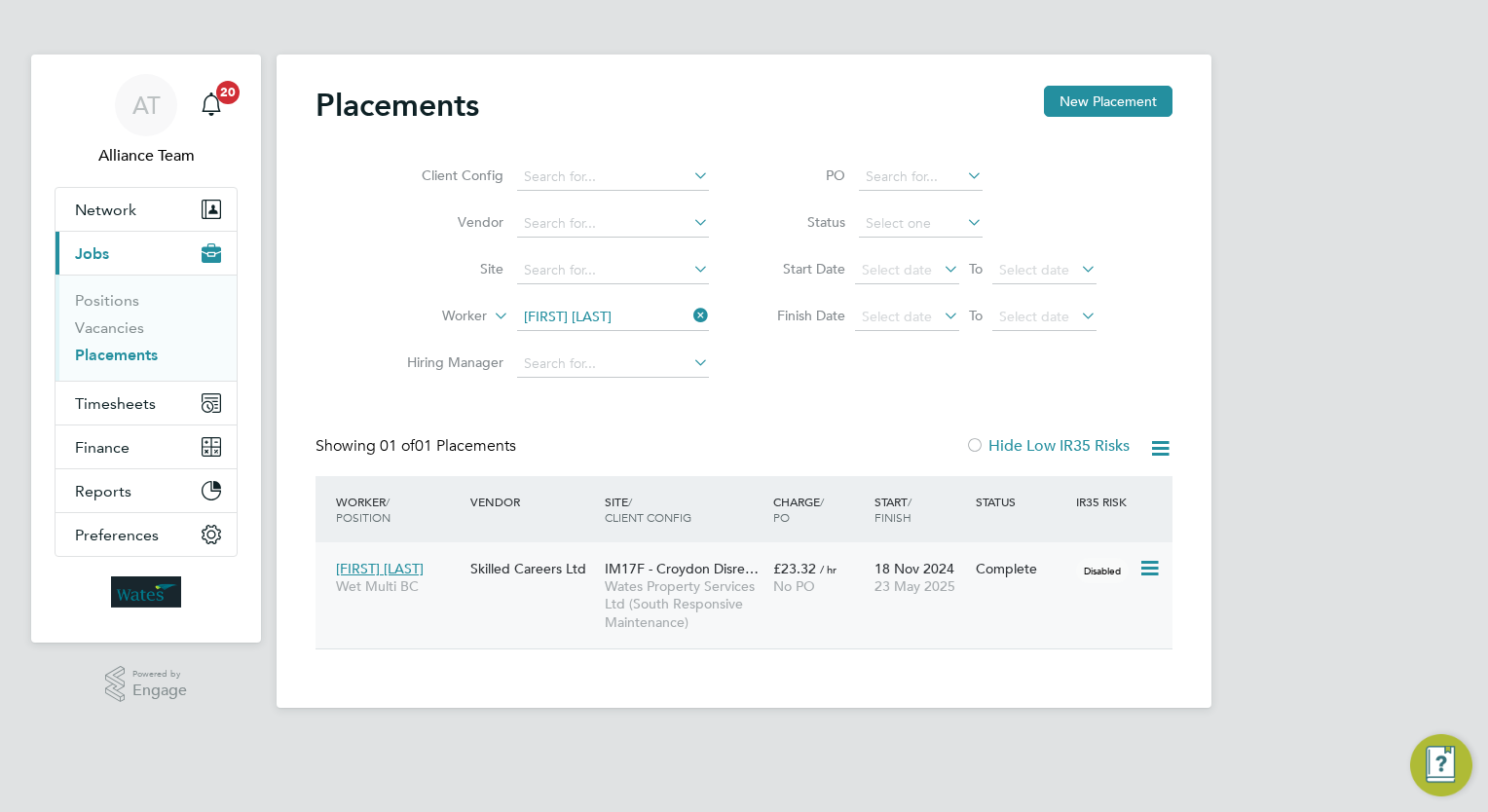 click on "£23.32" 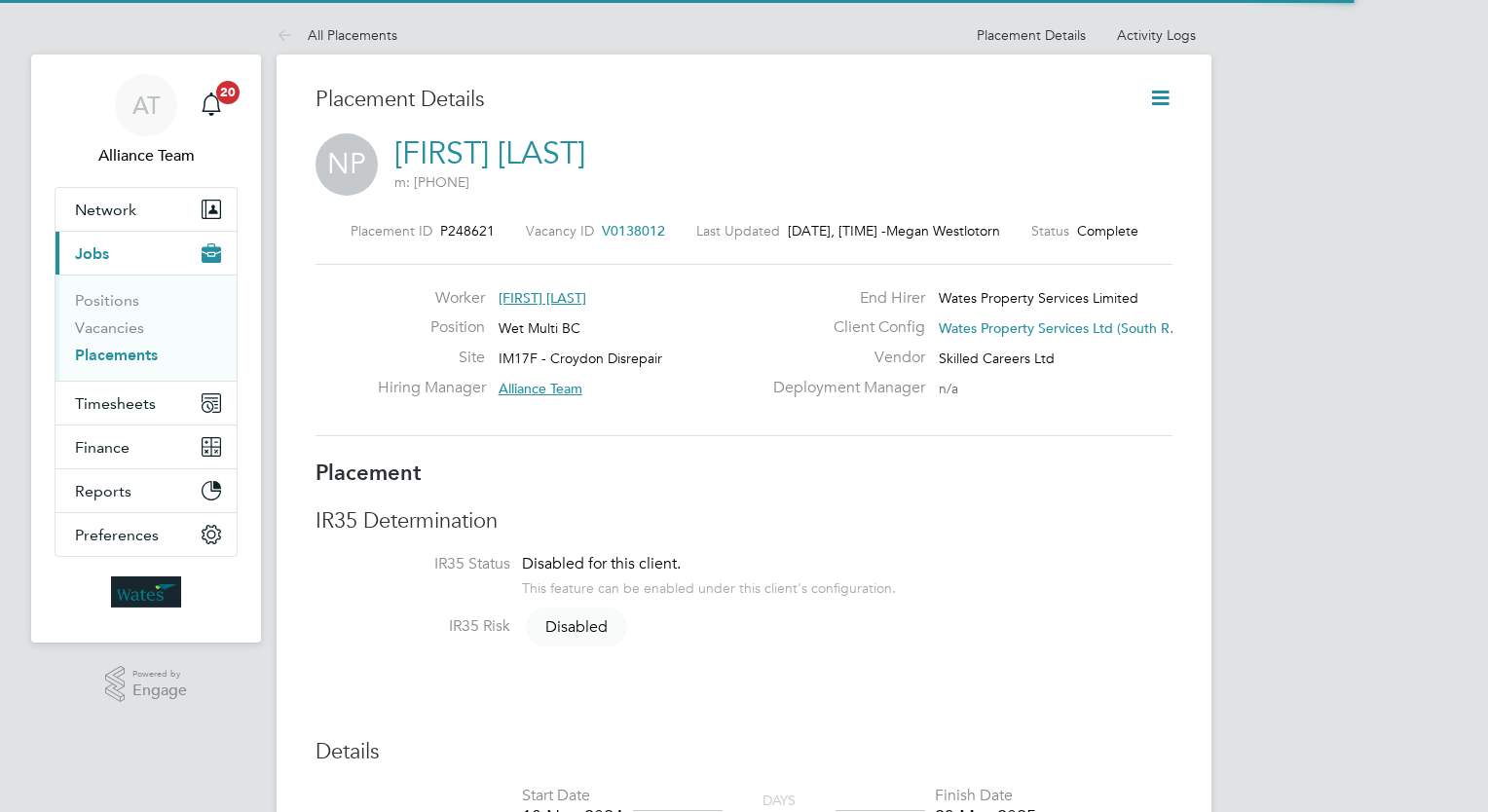 type 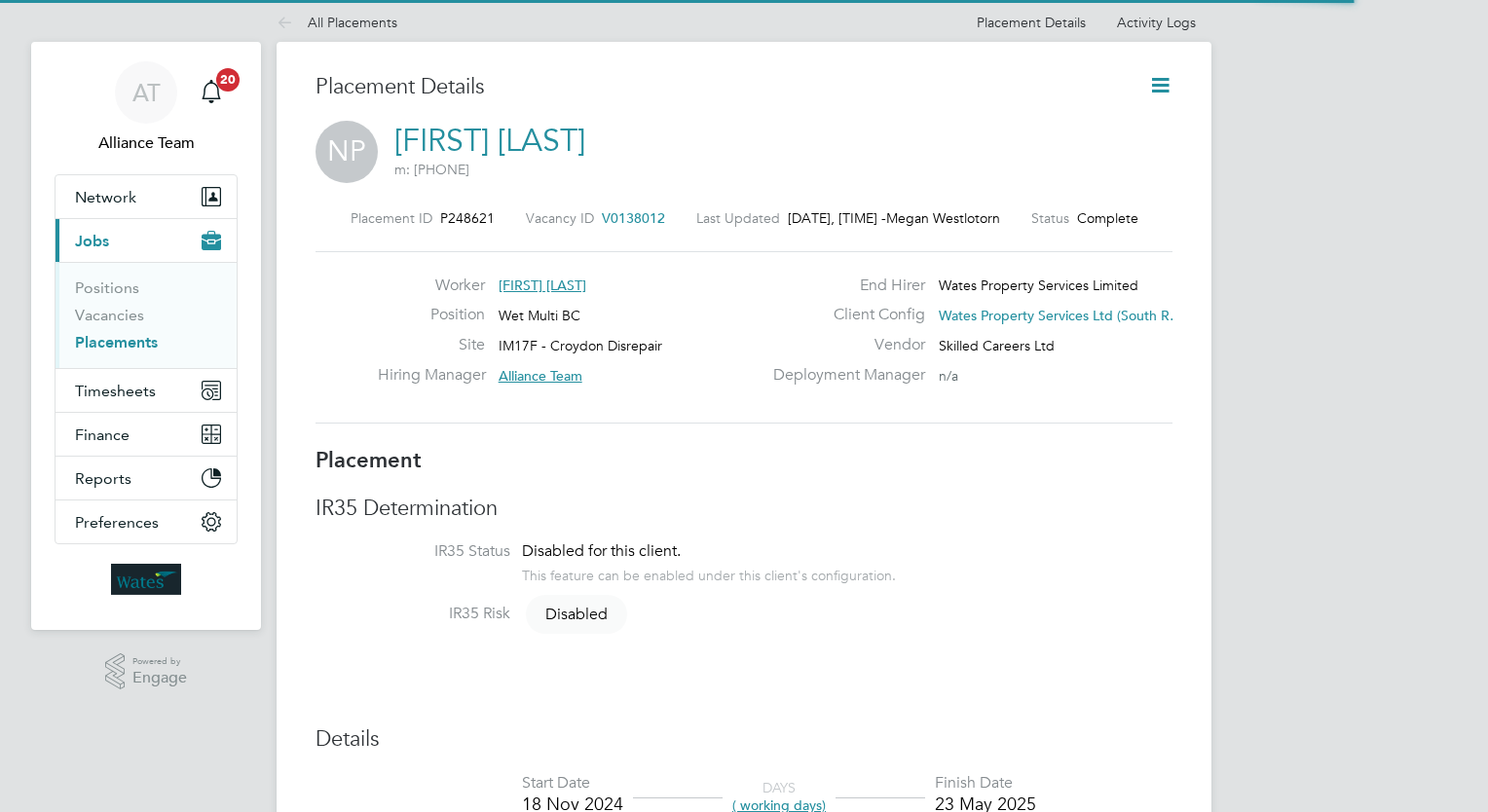 scroll, scrollTop: 18, scrollLeft: 105, axis: both 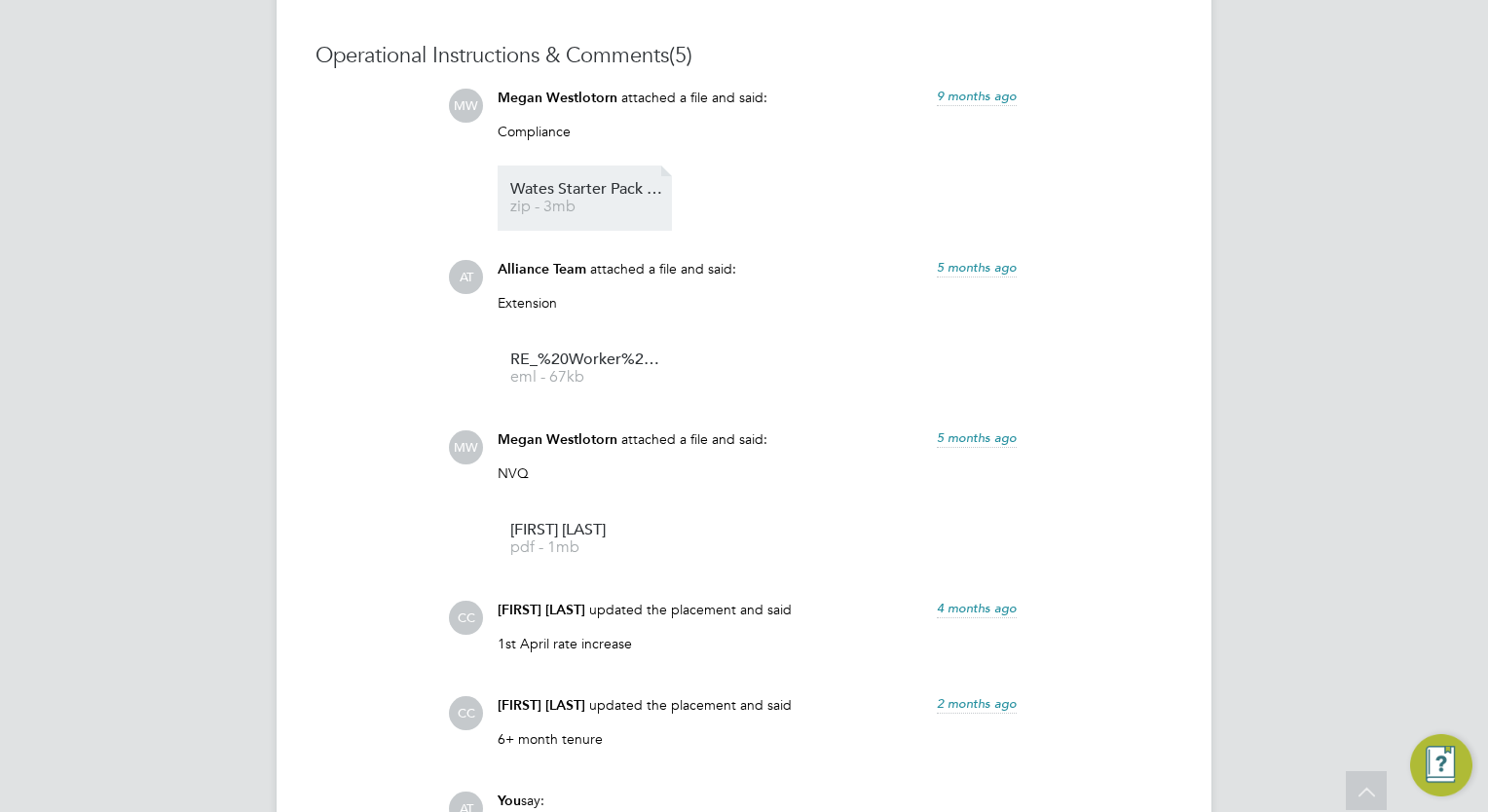 click on "Wates Starter Pack – Certificate of Compliance (COC) - [FIRST] [LAST]" 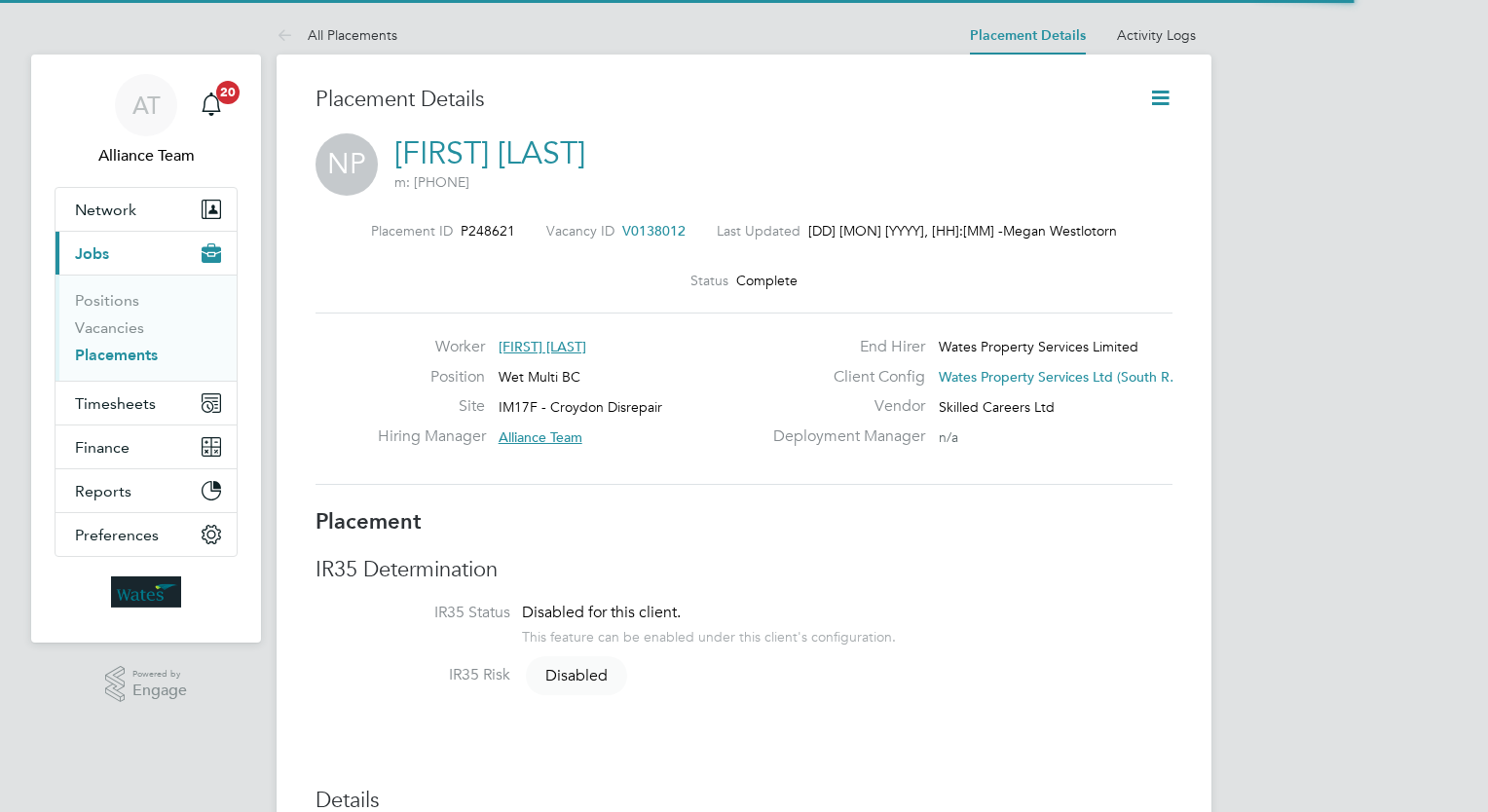 scroll, scrollTop: 0, scrollLeft: 0, axis: both 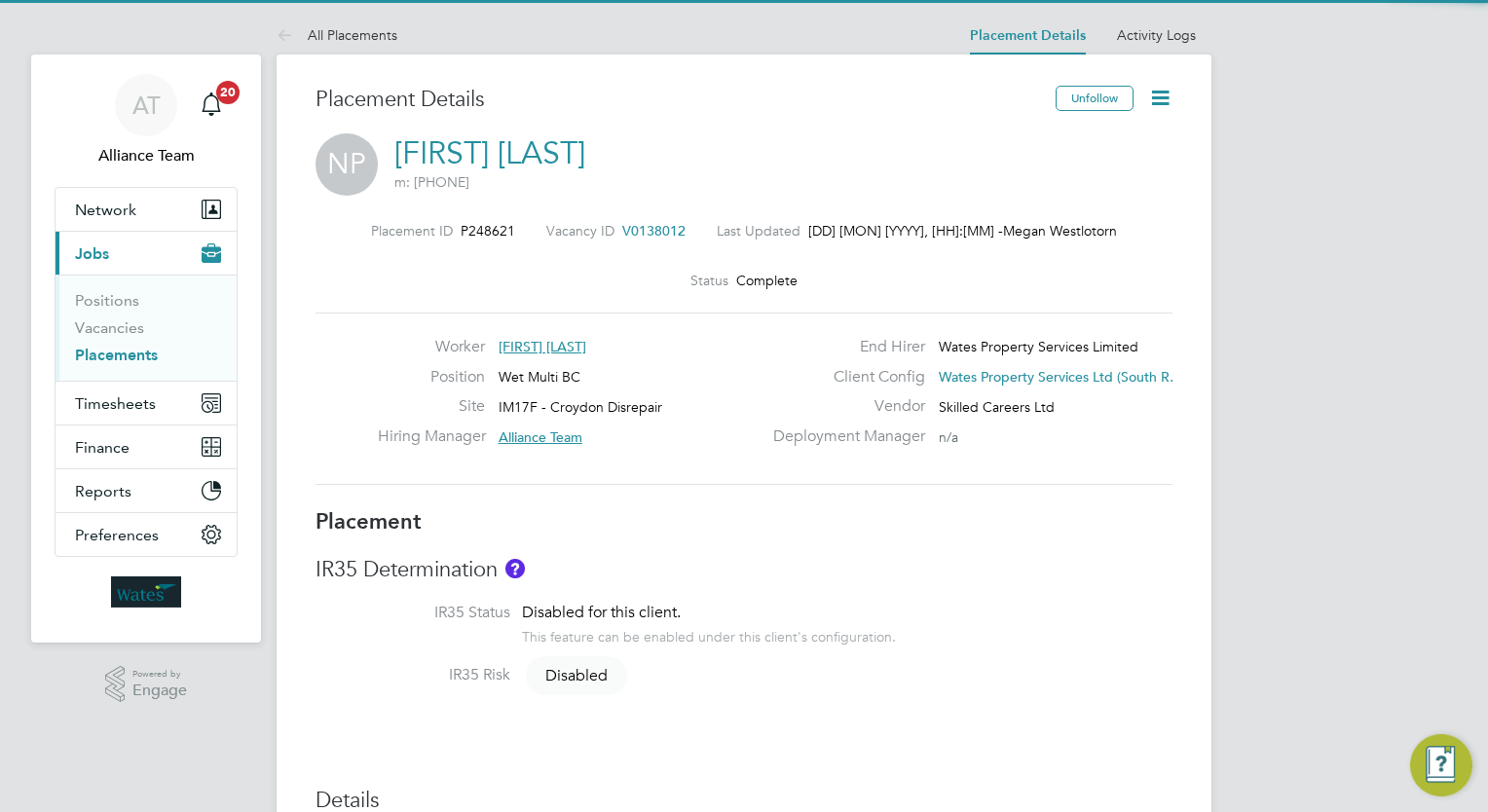 click on "[FIRST] [LAST]" 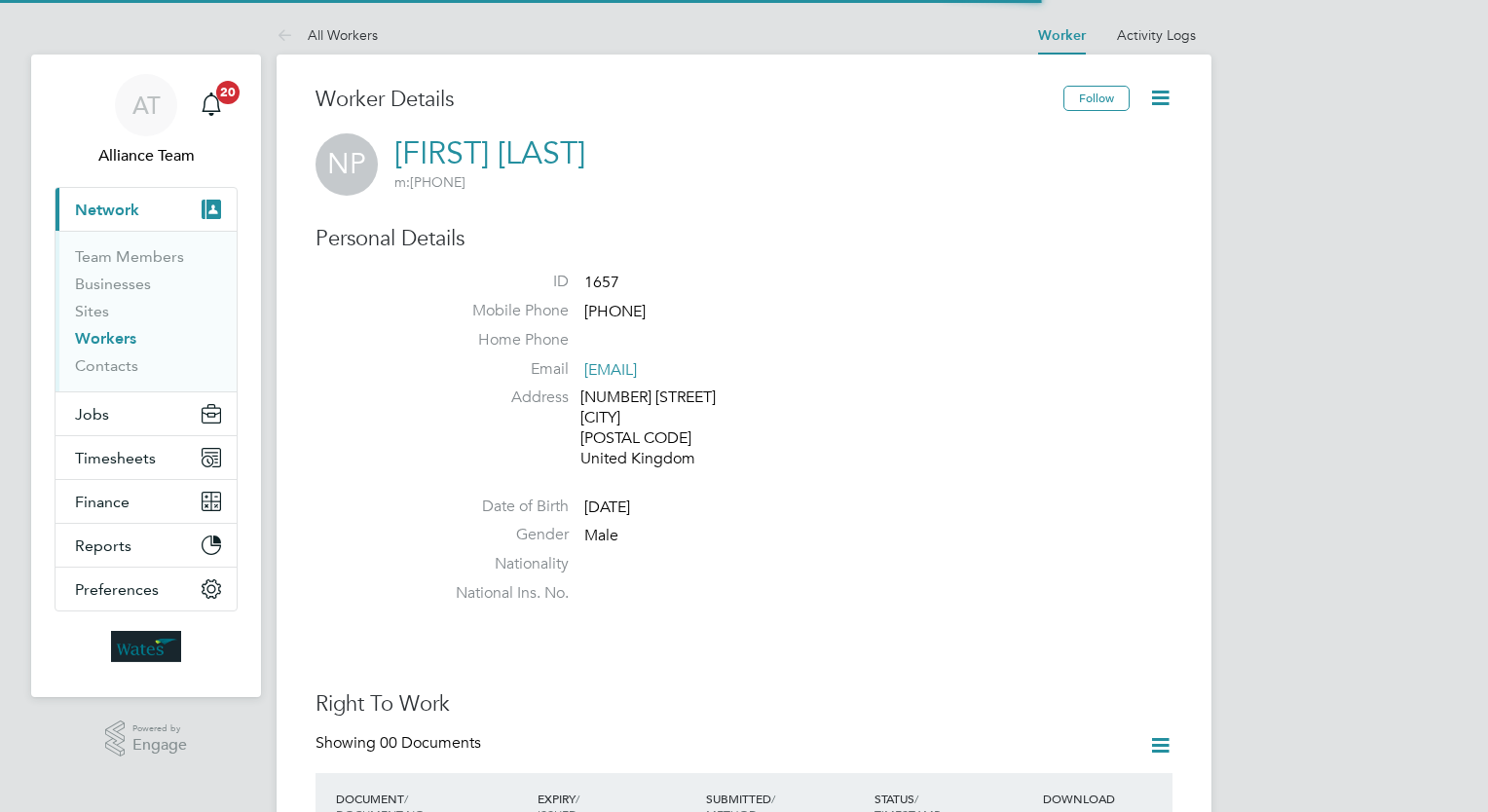 scroll, scrollTop: 0, scrollLeft: 0, axis: both 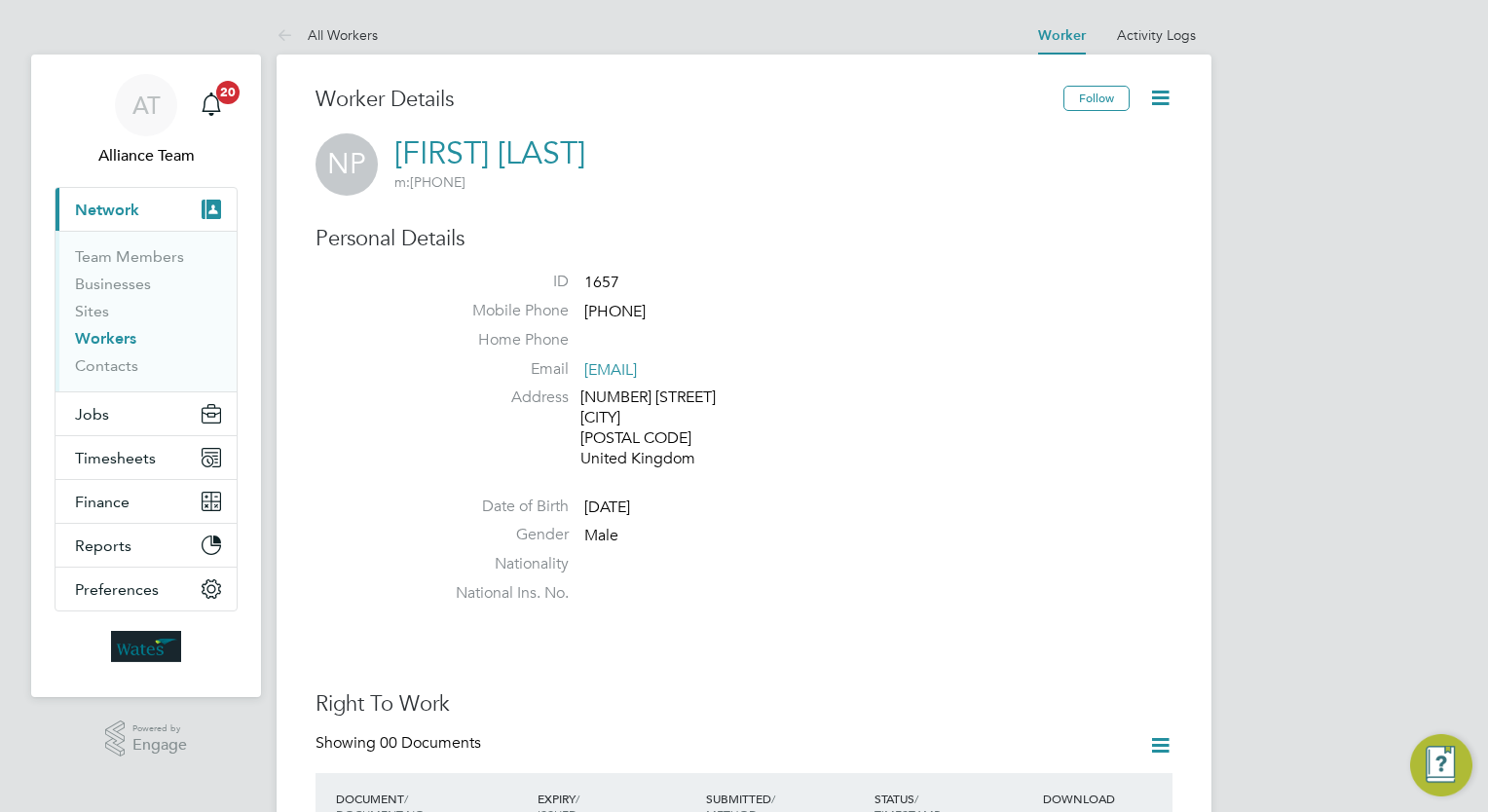 drag, startPoint x: 726, startPoint y: 372, endPoint x: 583, endPoint y: 372, distance: 143 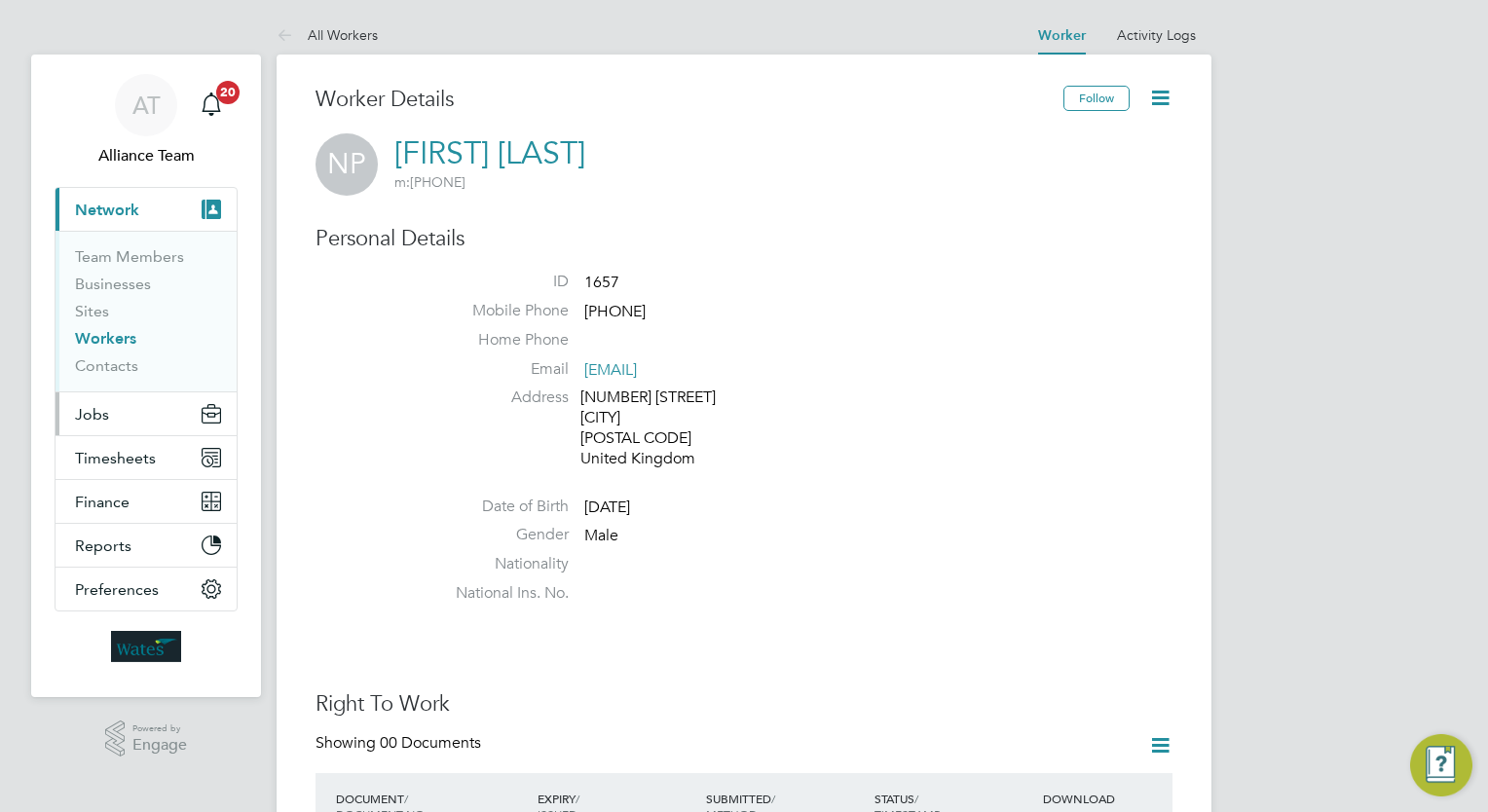 click on "Jobs" at bounding box center [146, 414] 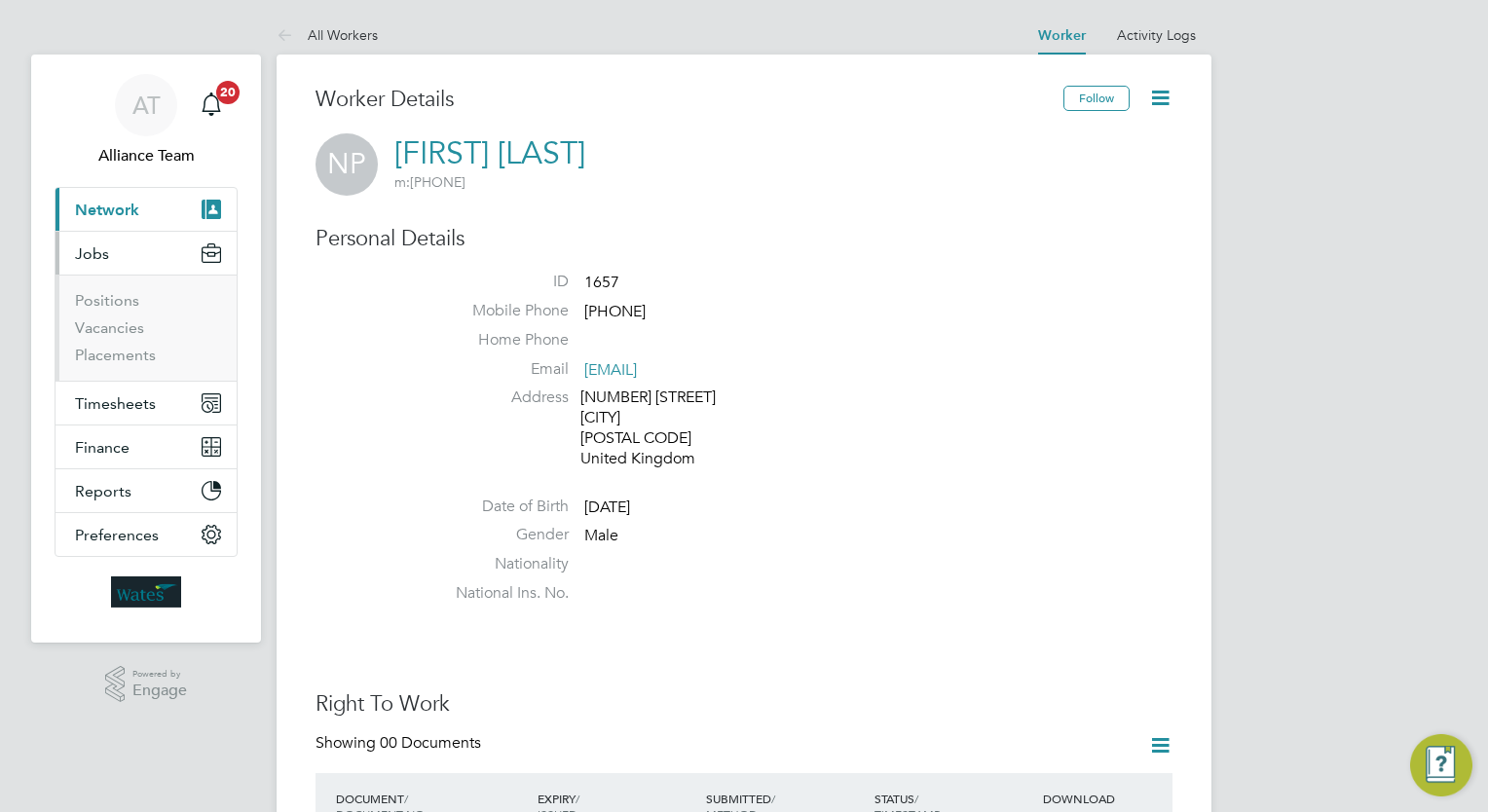 click on "Vacancies" at bounding box center (148, 332) 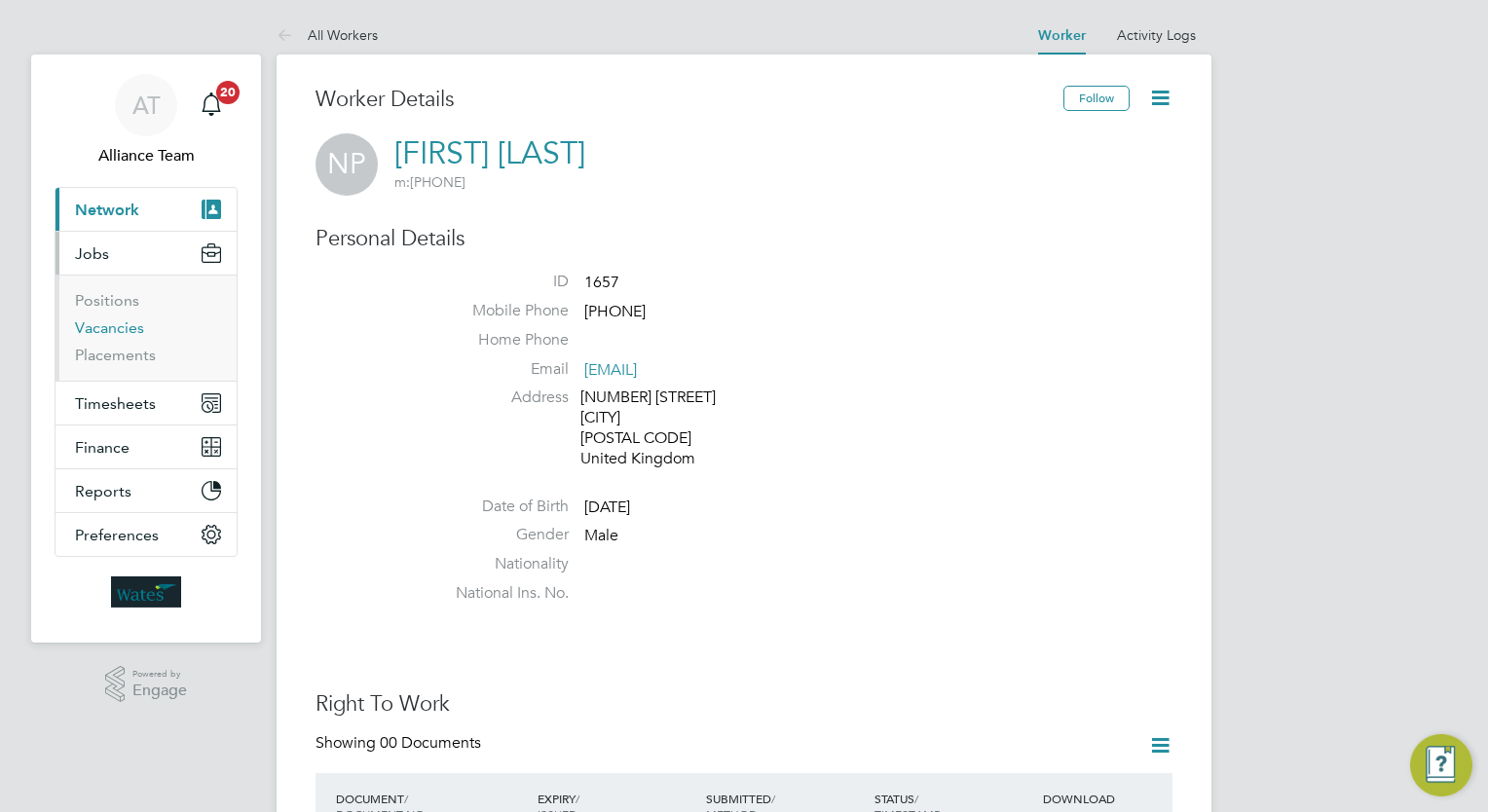 click on "Vacancies" at bounding box center [109, 327] 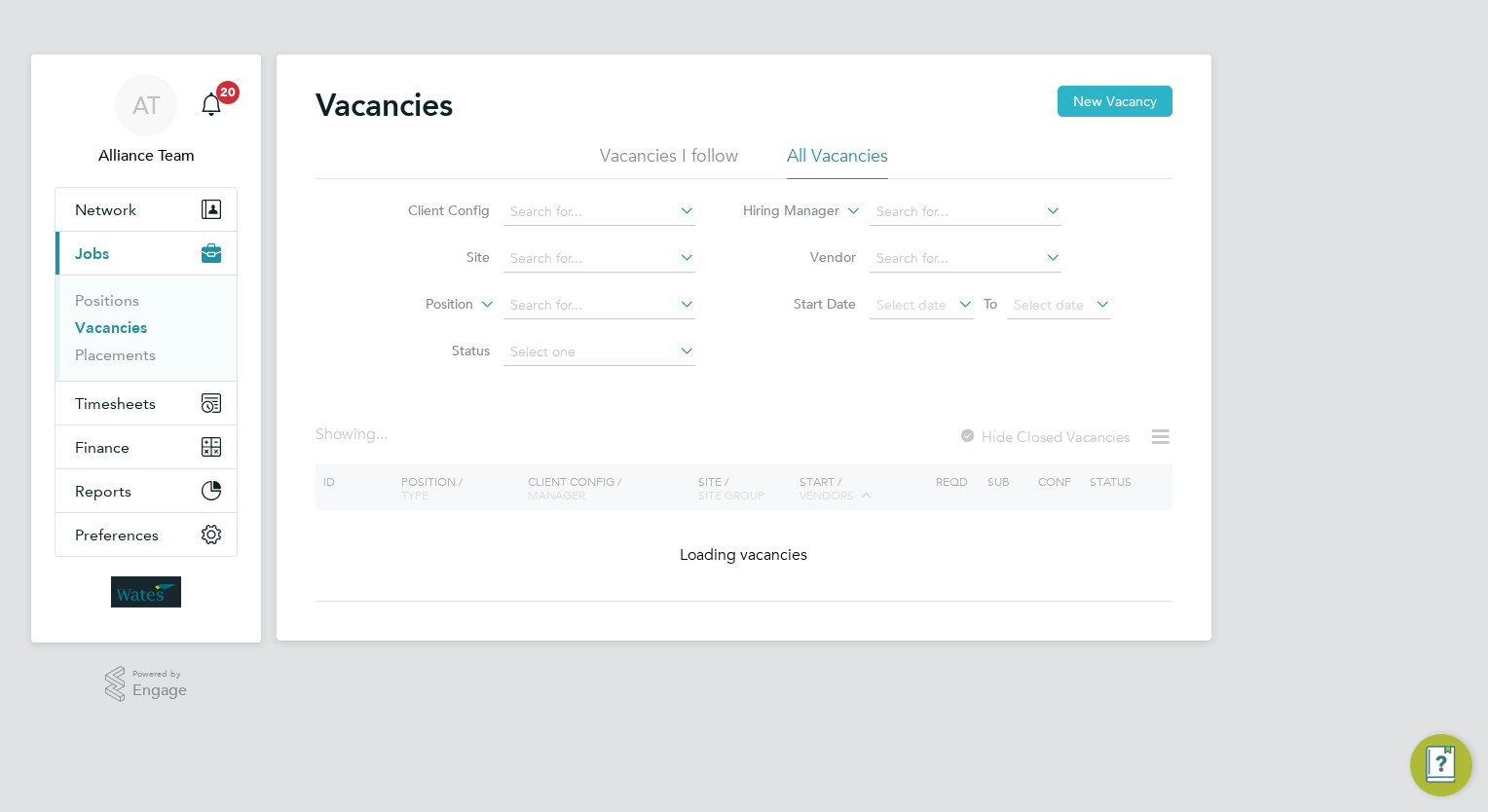 click on "New Vacancy" 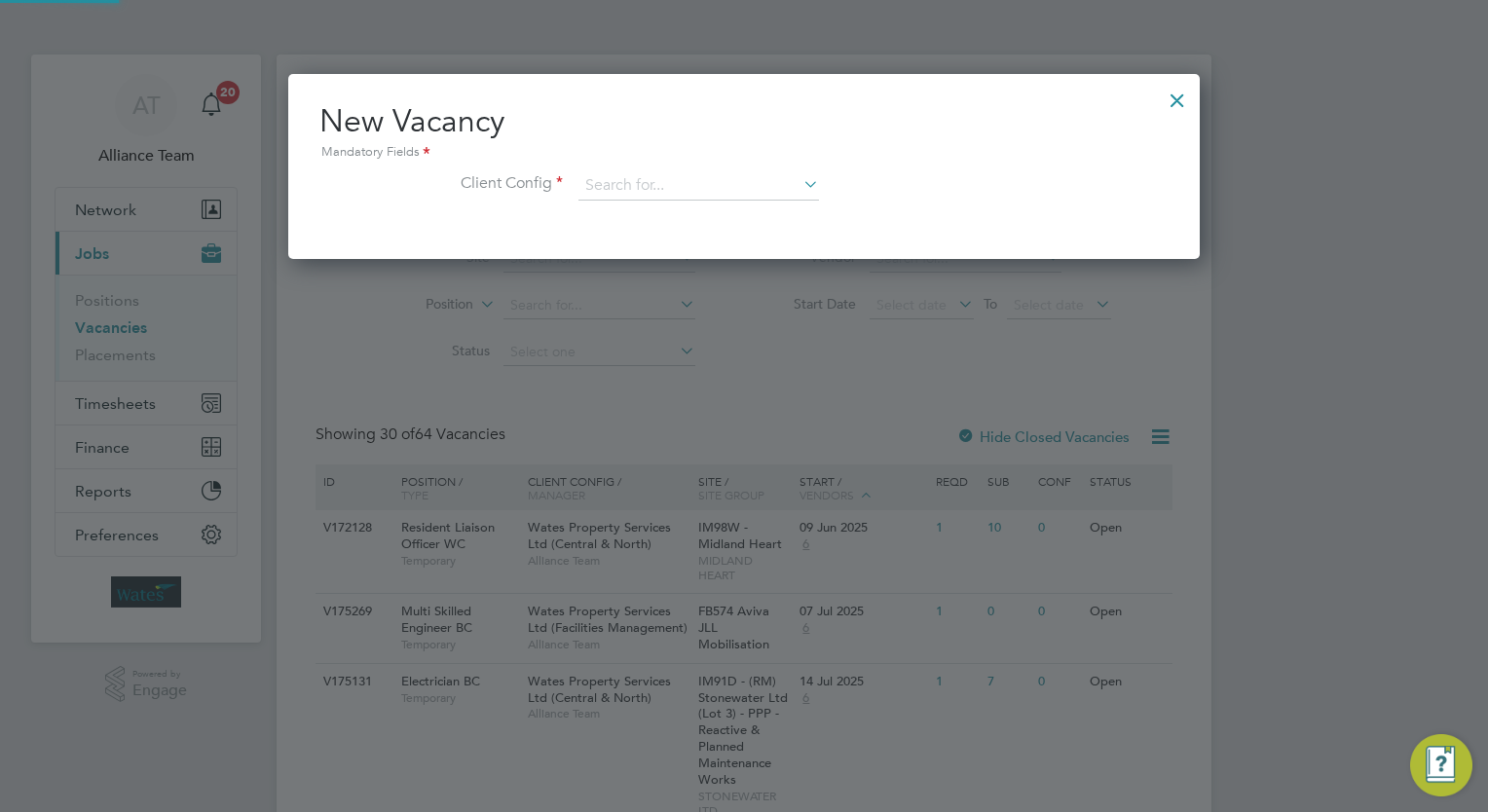 scroll, scrollTop: 10, scrollLeft: 10, axis: both 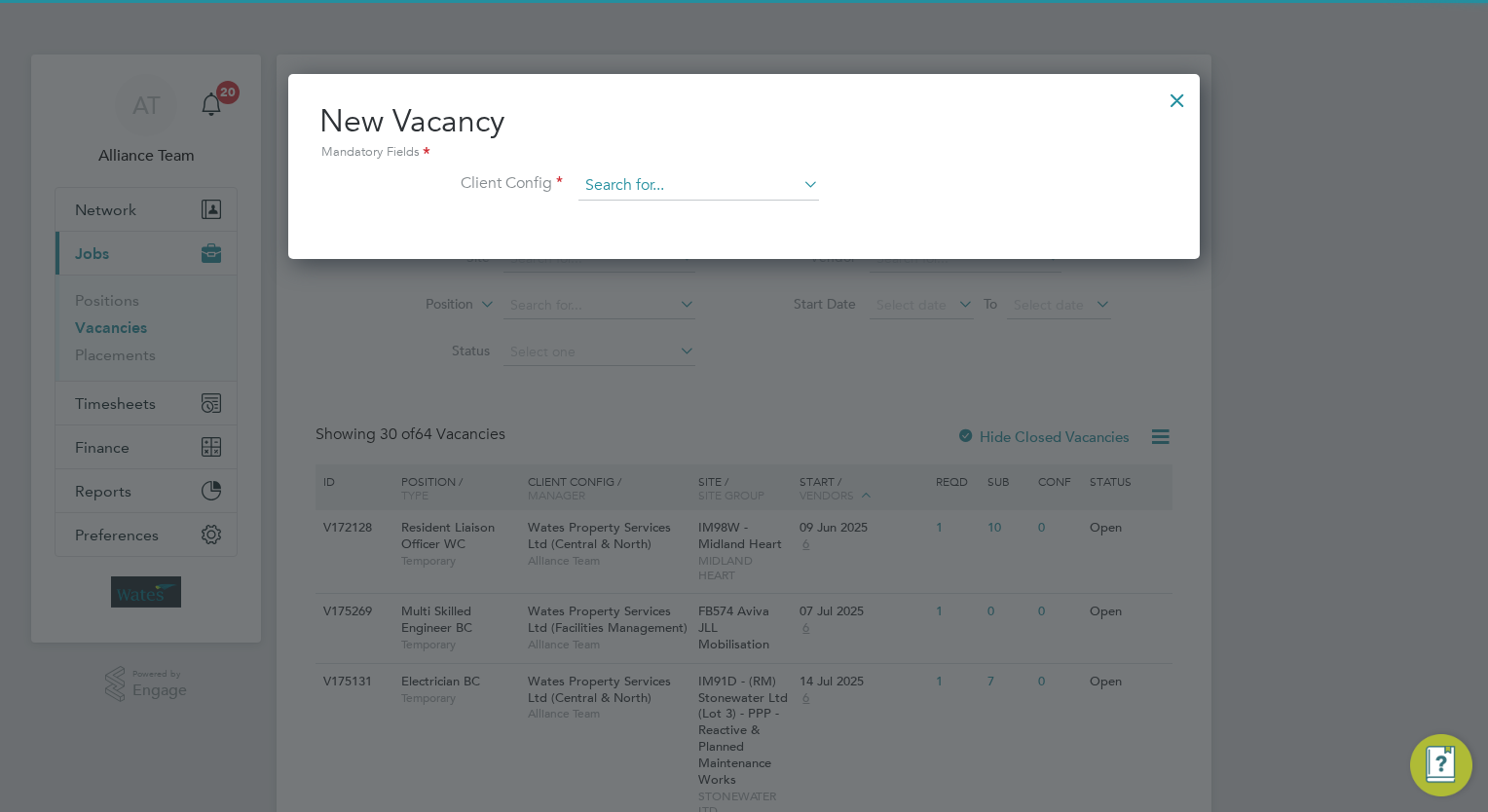 click at bounding box center (698, 186) 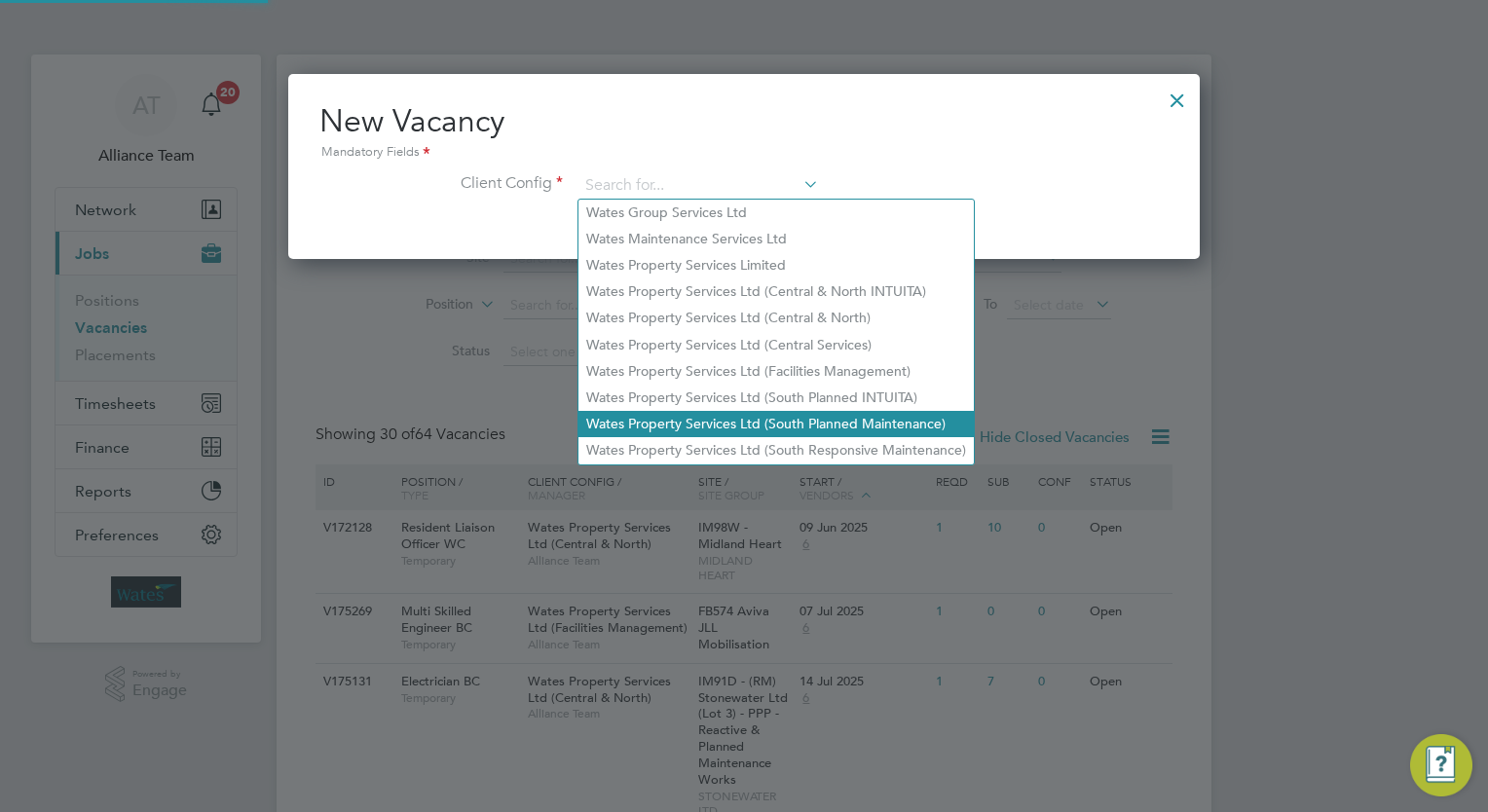click on "Wates Property Services Ltd (South Planned Maintenance)" 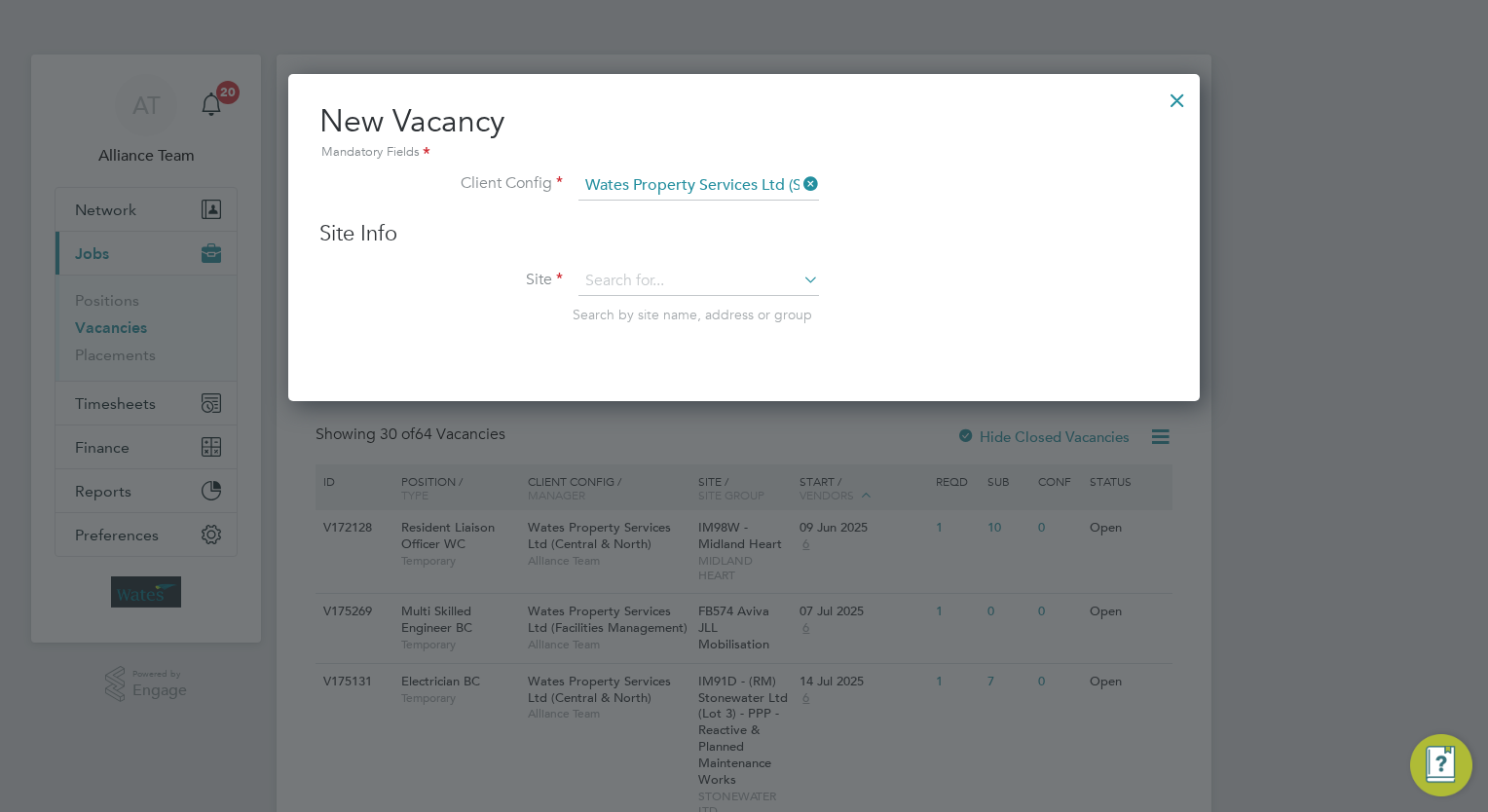 scroll, scrollTop: 11, scrollLeft: 10, axis: both 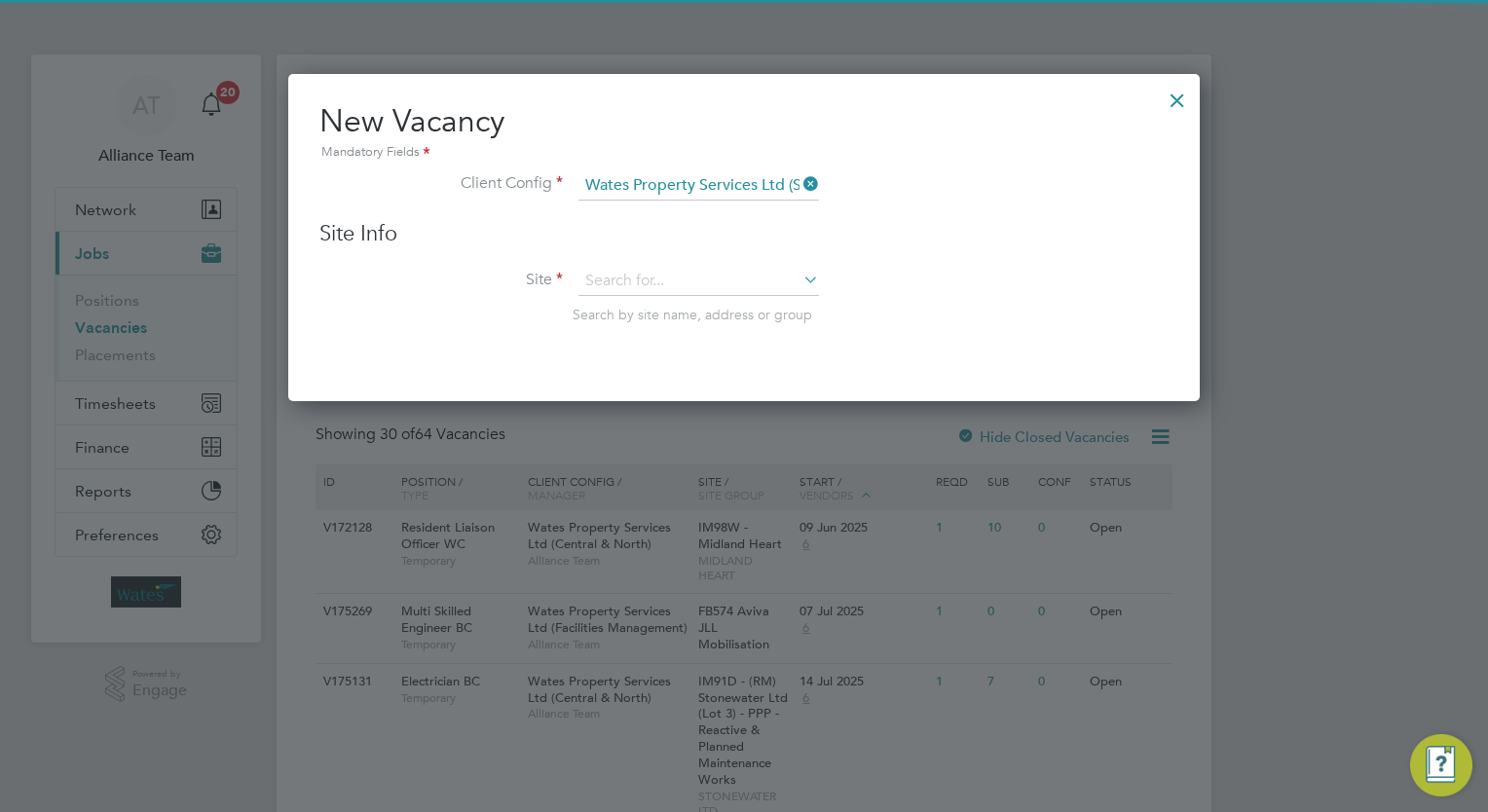 click at bounding box center [800, 184] 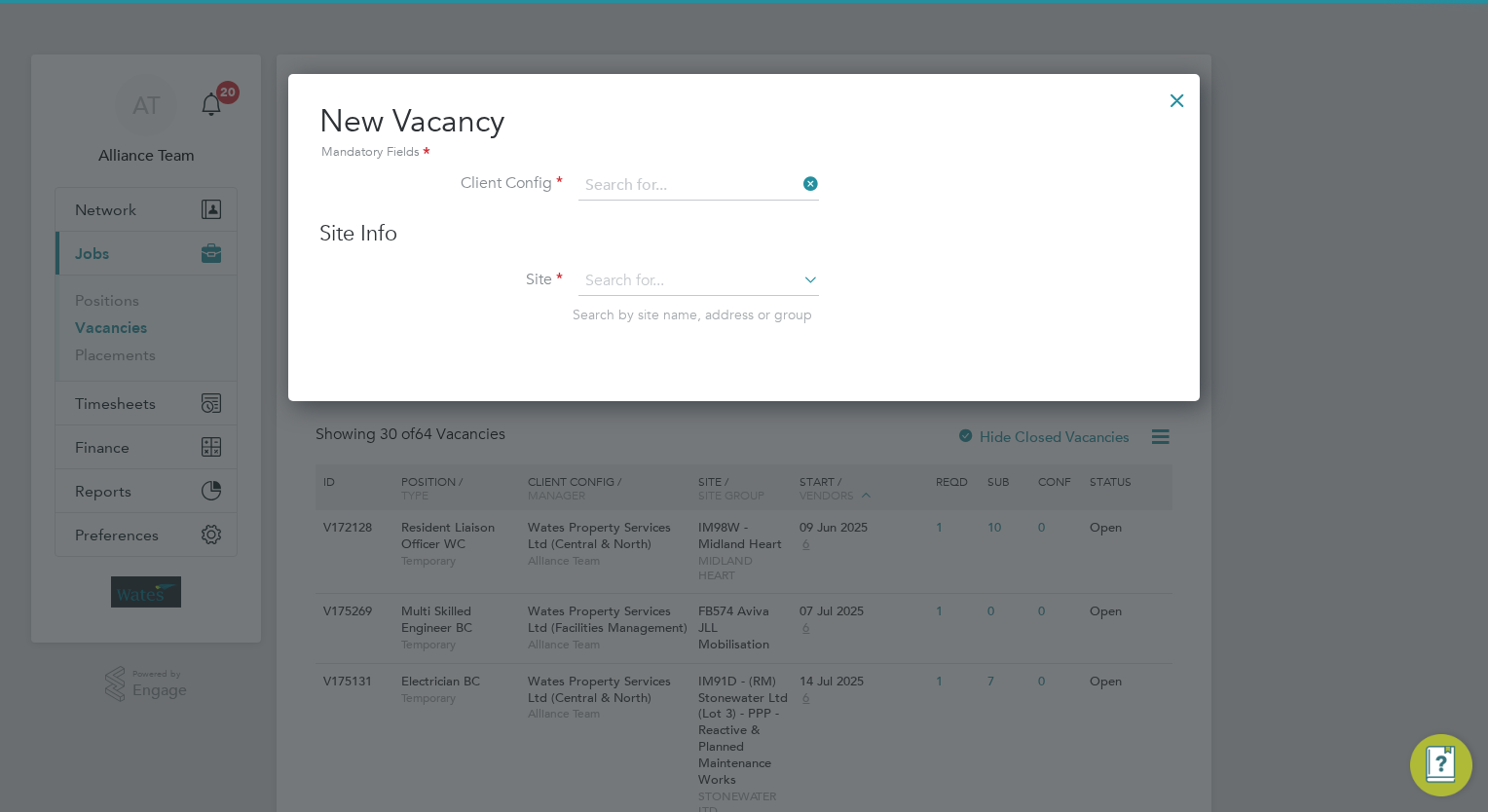 scroll, scrollTop: 184, scrollLeft: 912, axis: both 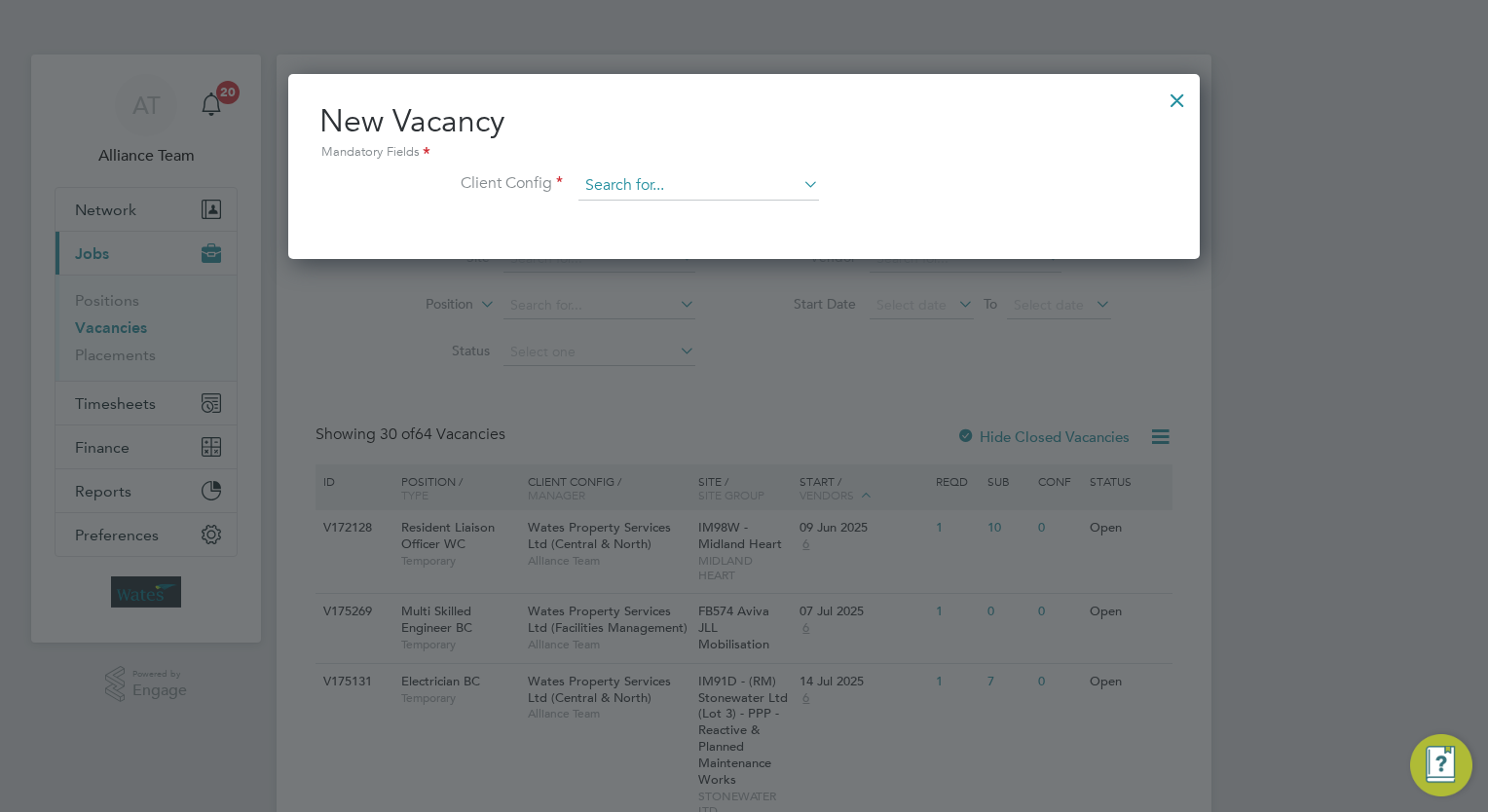 click at bounding box center [698, 186] 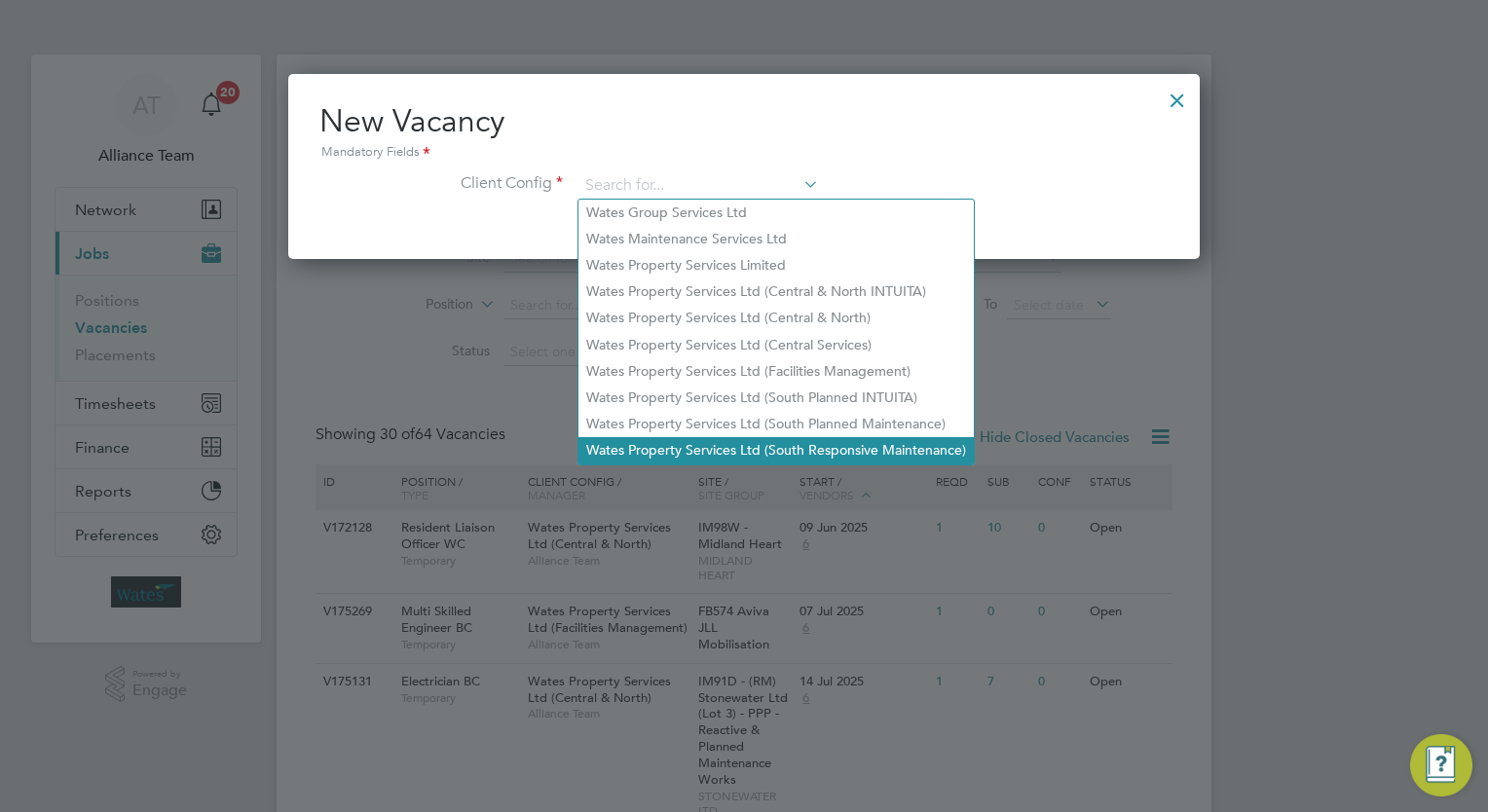 click on "Wates Property Services Ltd (South Responsive Maintenance)" 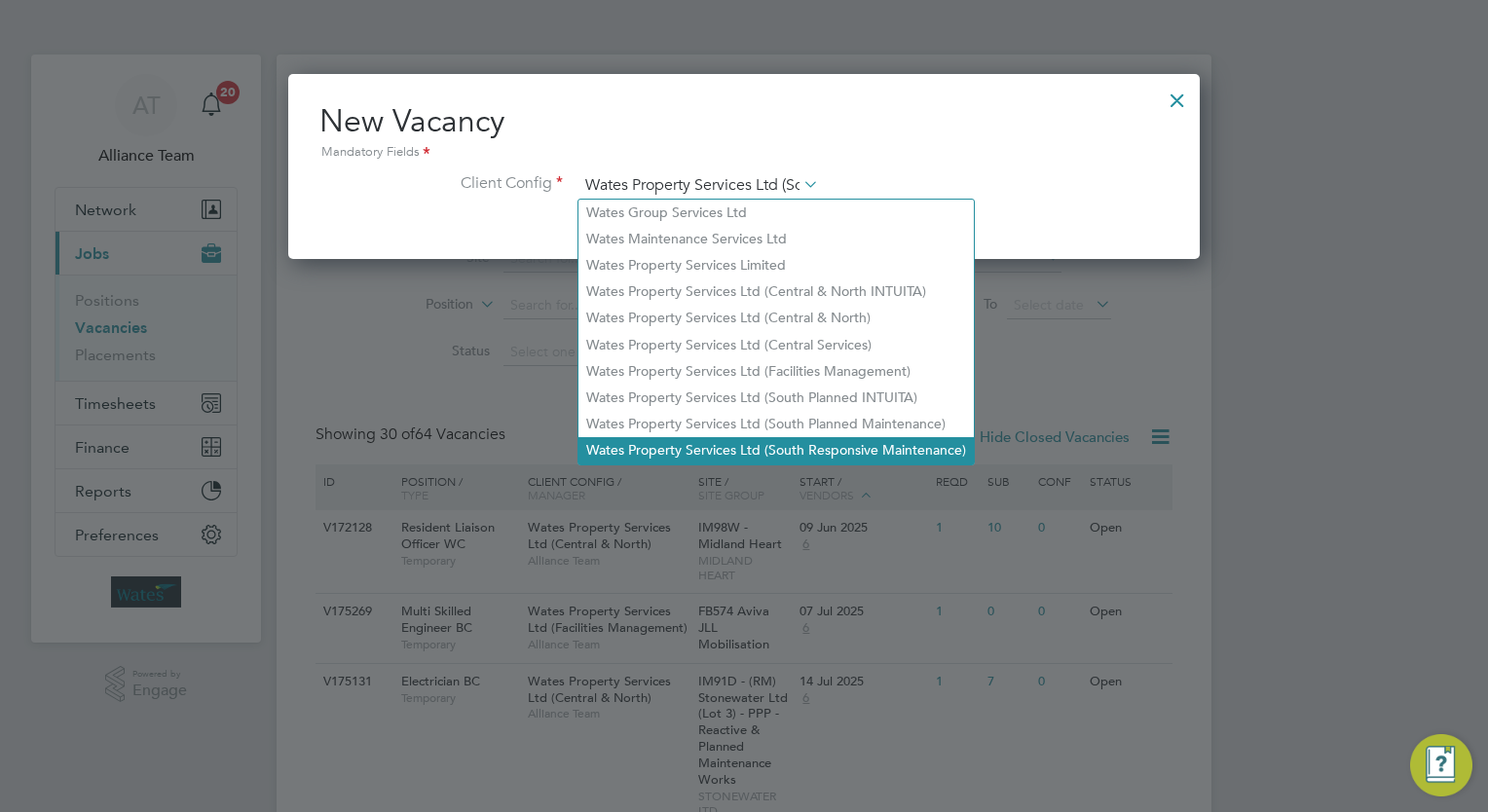 scroll, scrollTop: 11, scrollLeft: 10, axis: both 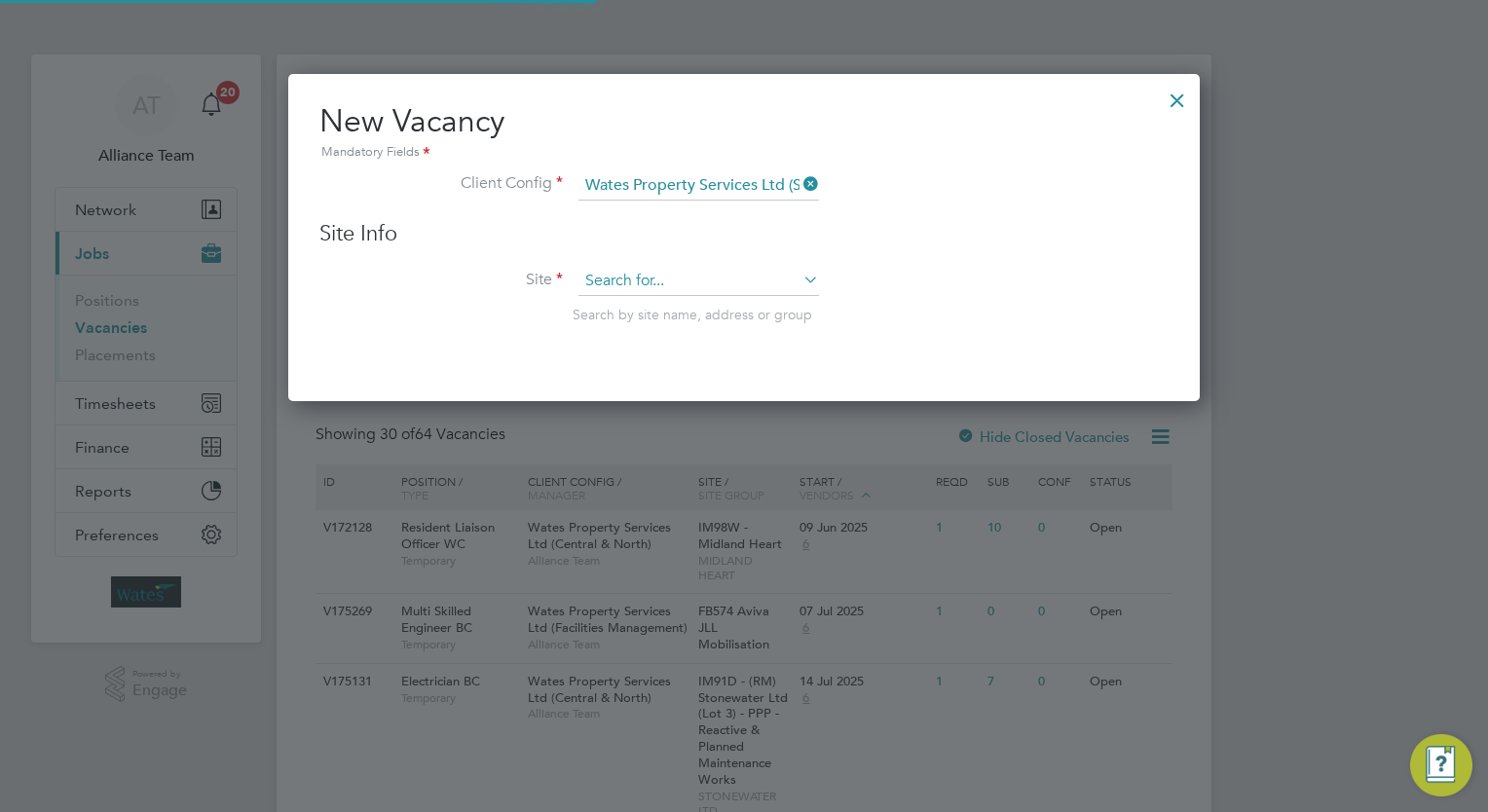 click at bounding box center [698, 281] 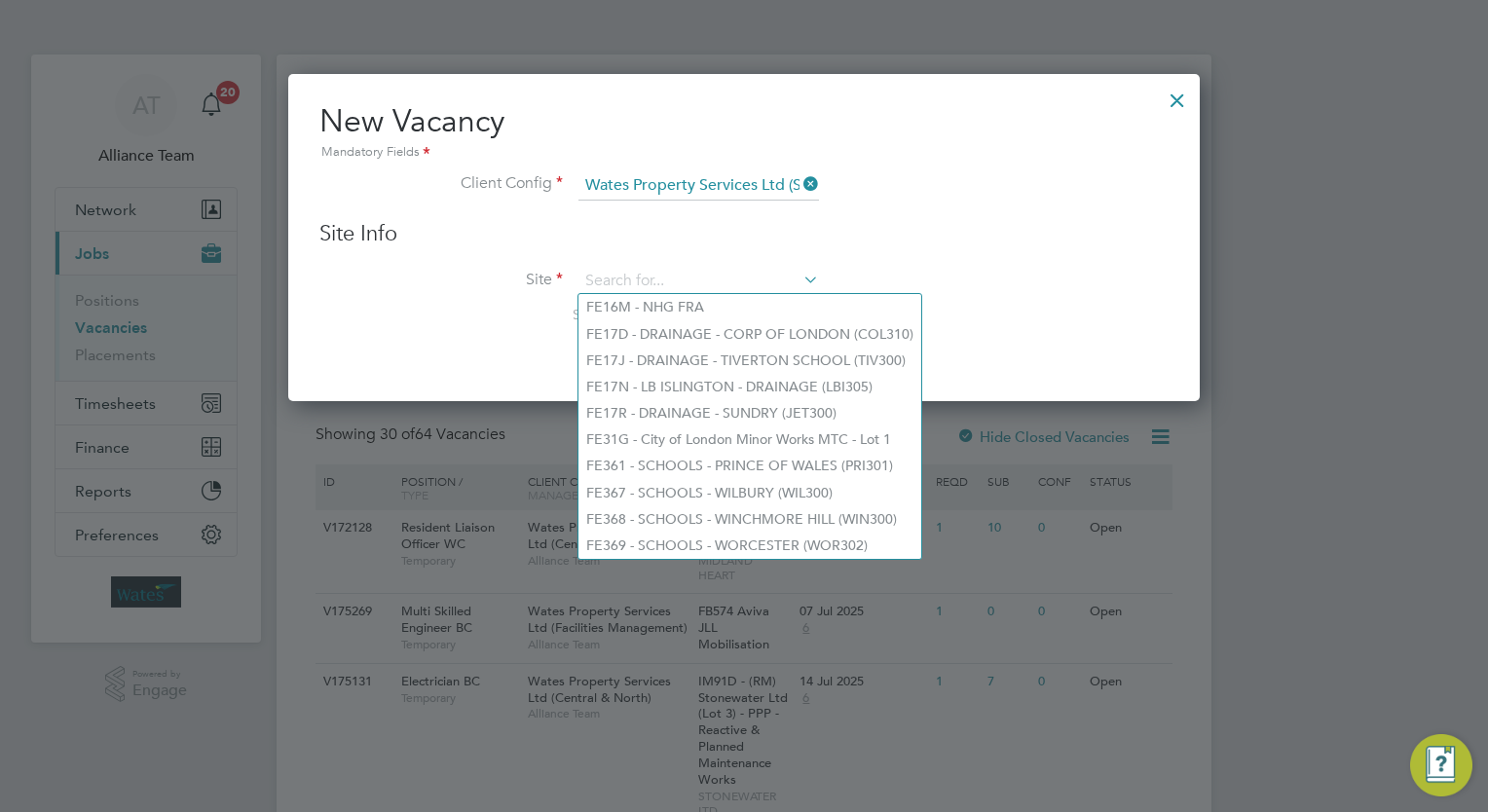 type on "i" 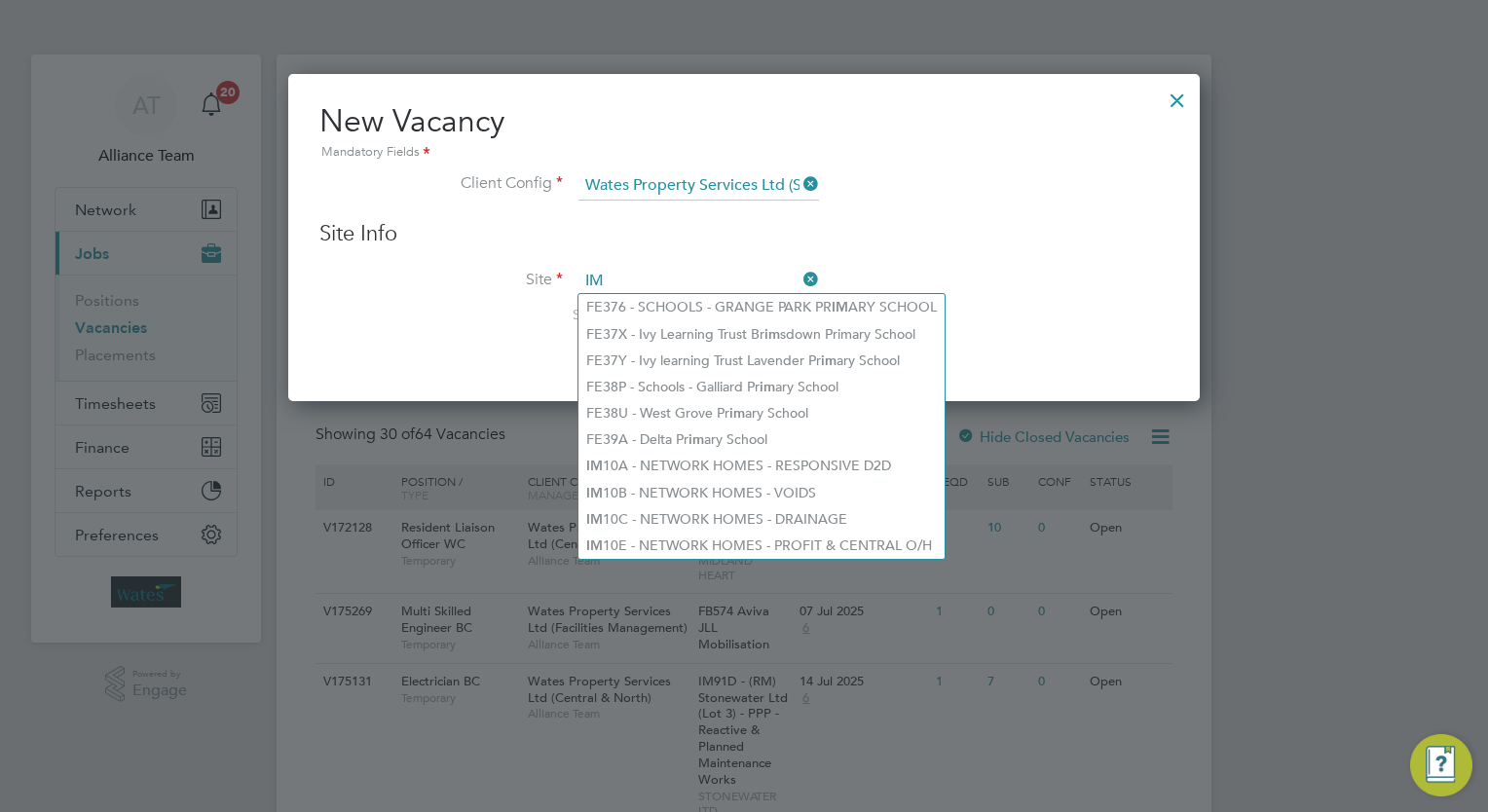 type on "I" 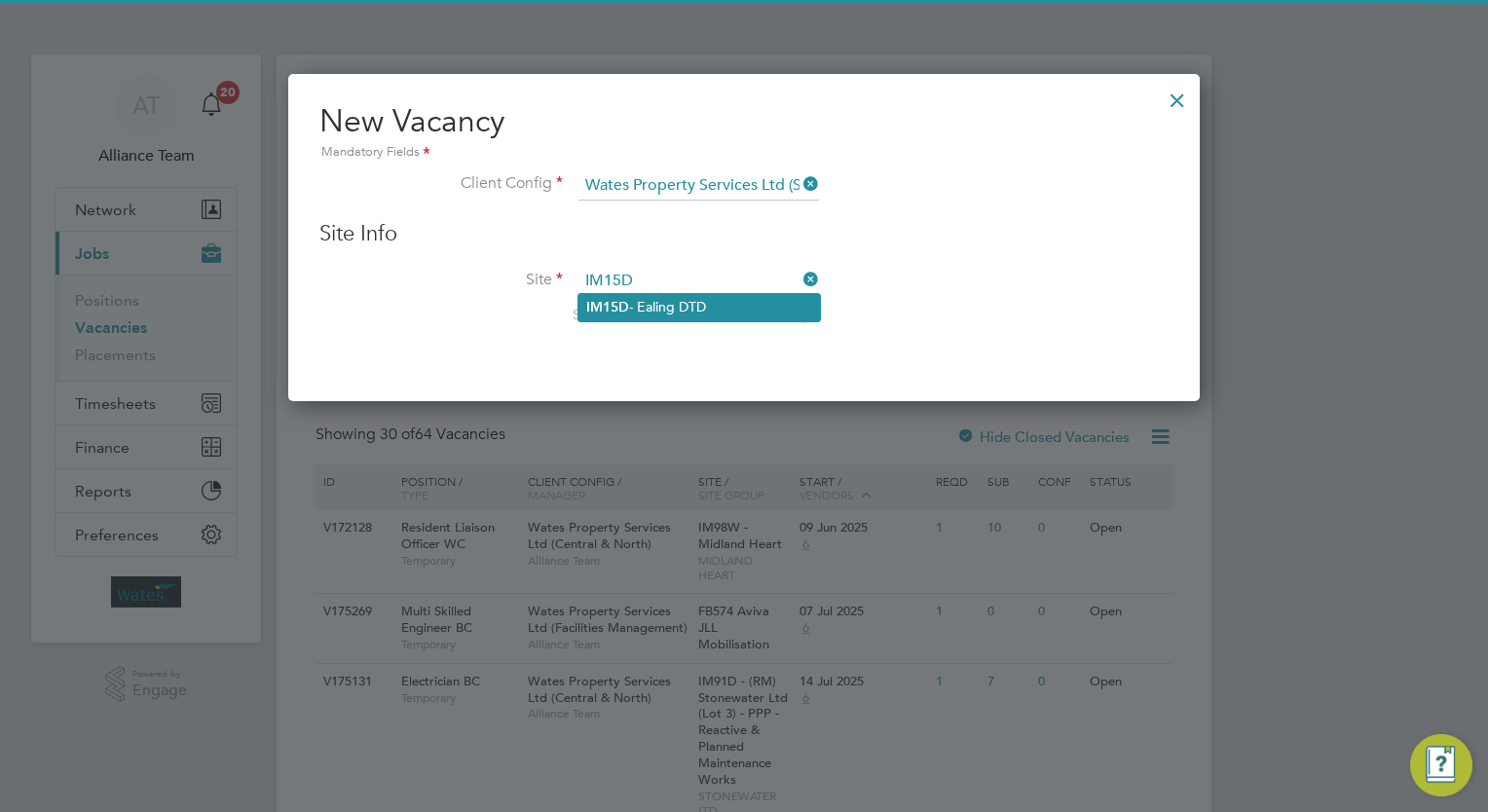 click on "IM15D  - Ealing DTD" 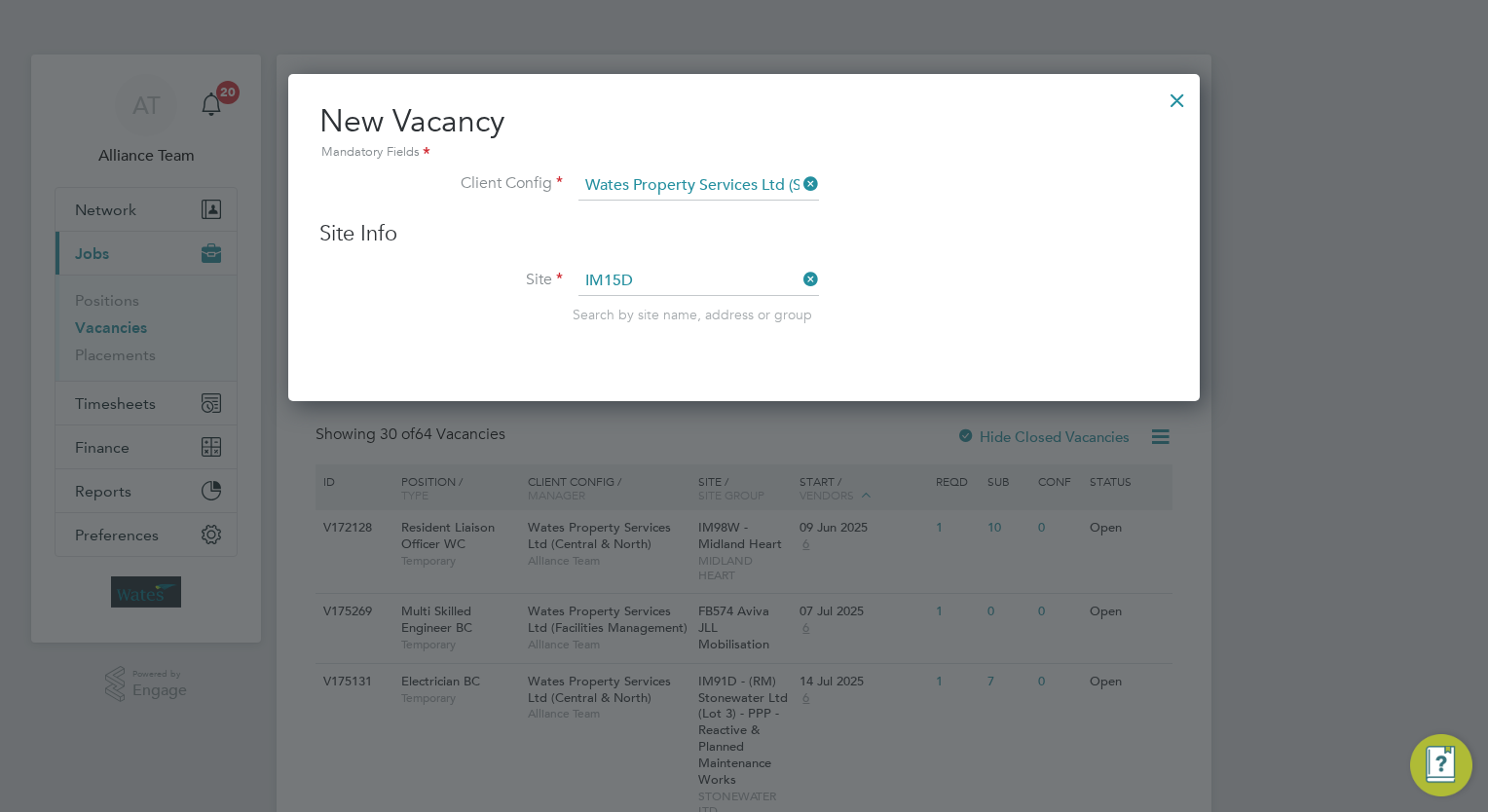 type on "IM15D - Ealing DTD" 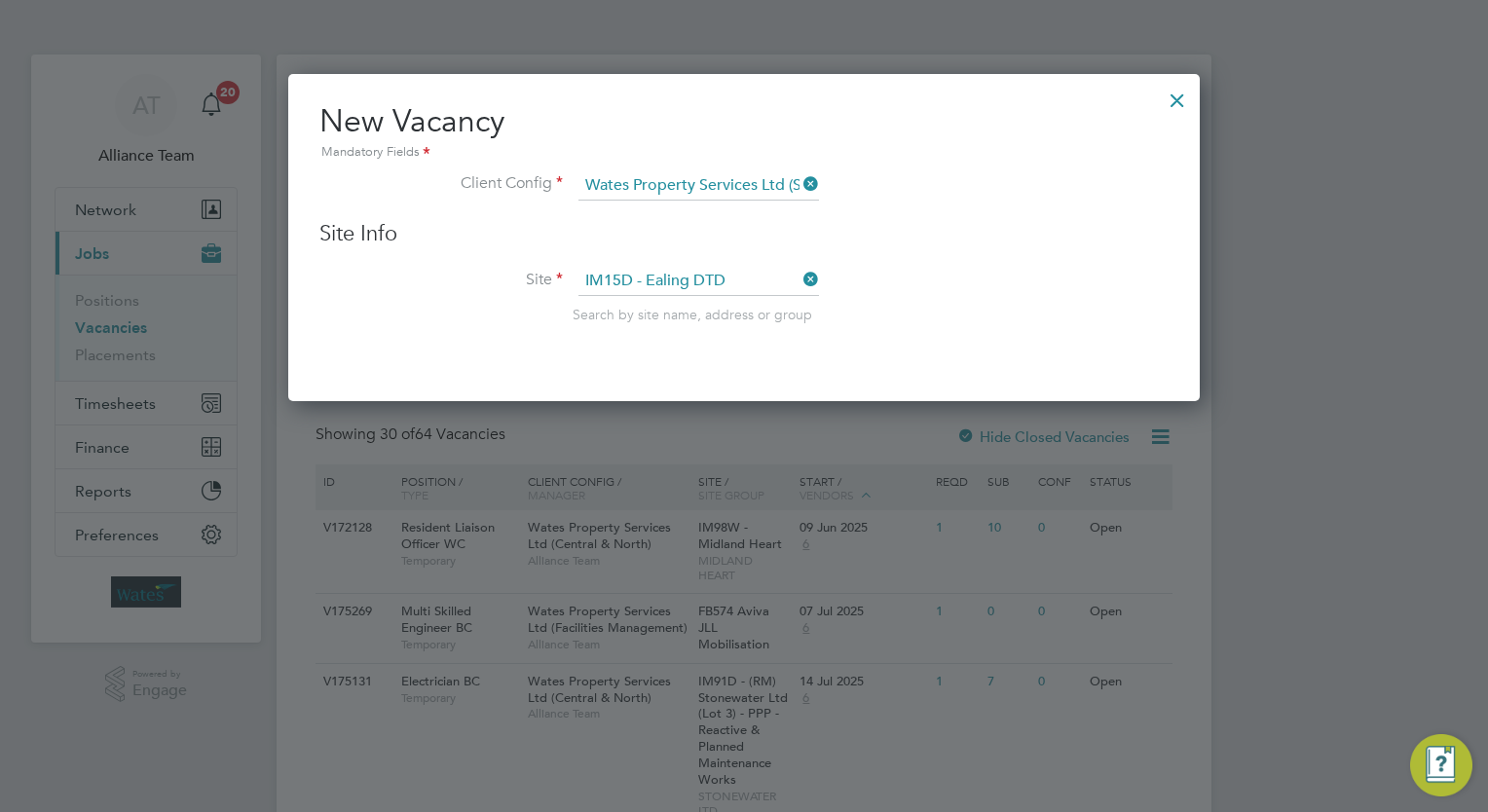 scroll, scrollTop: 11, scrollLeft: 10, axis: both 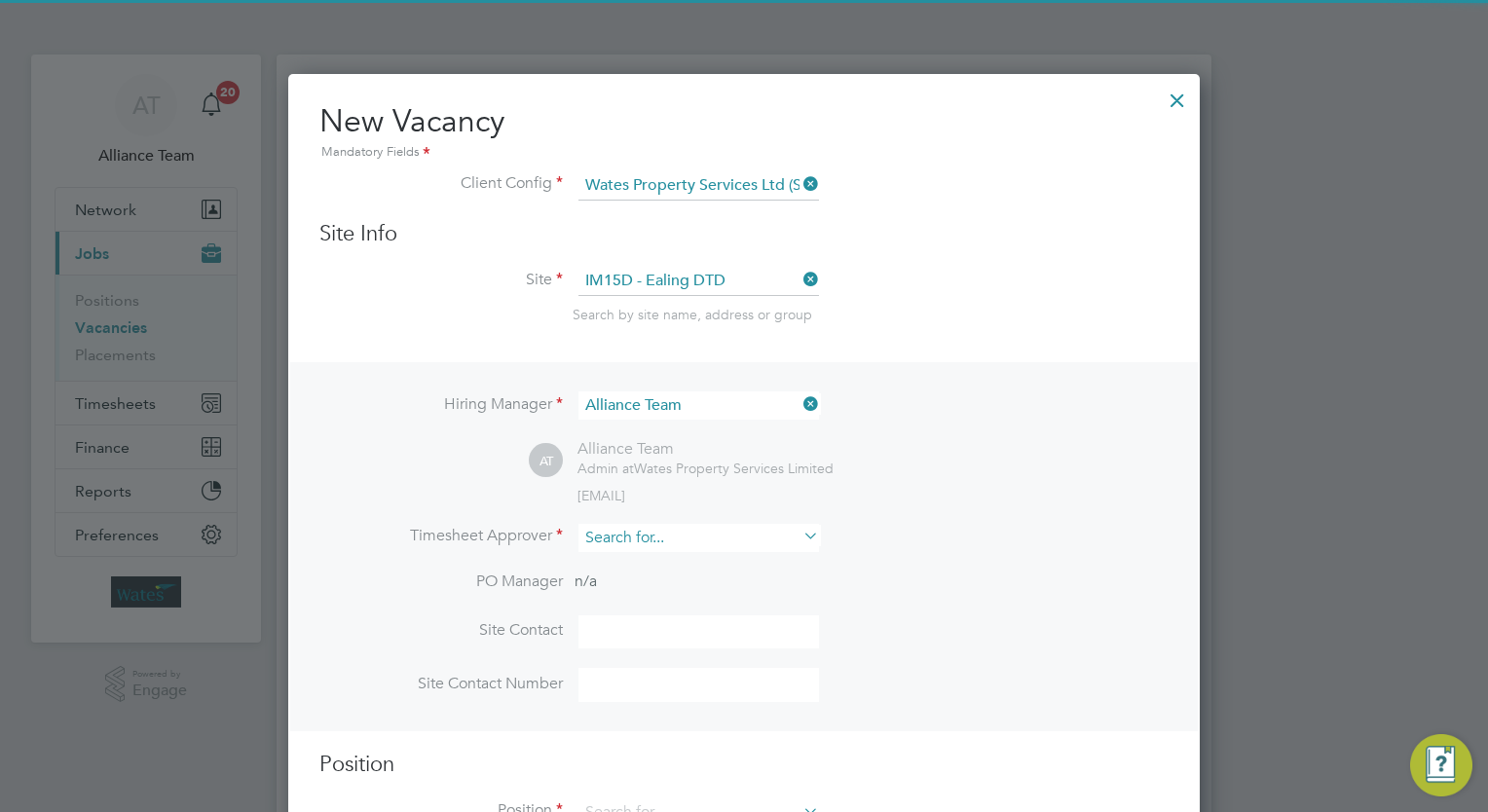 click at bounding box center [698, 537] 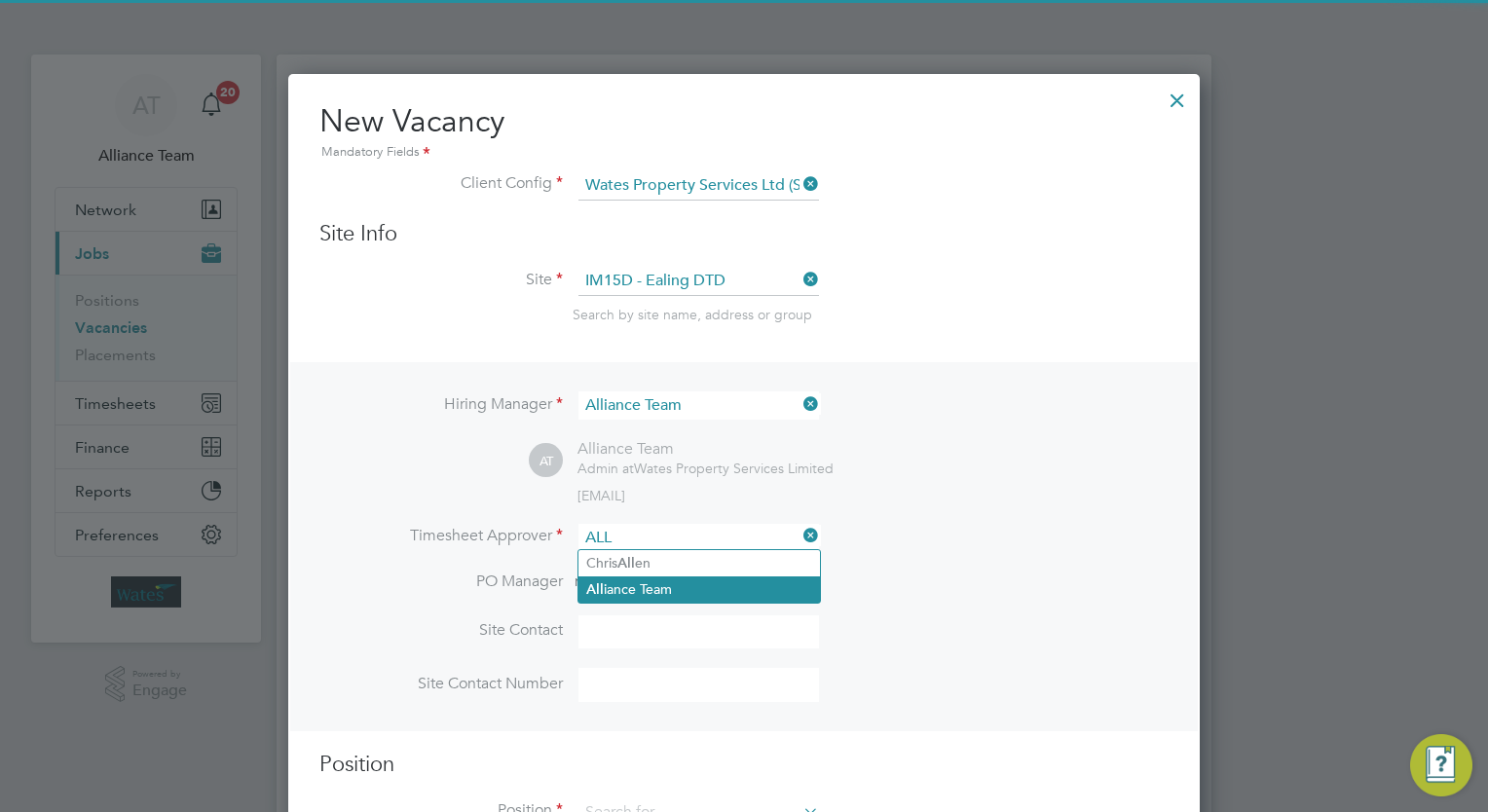 click on "All iance Team" 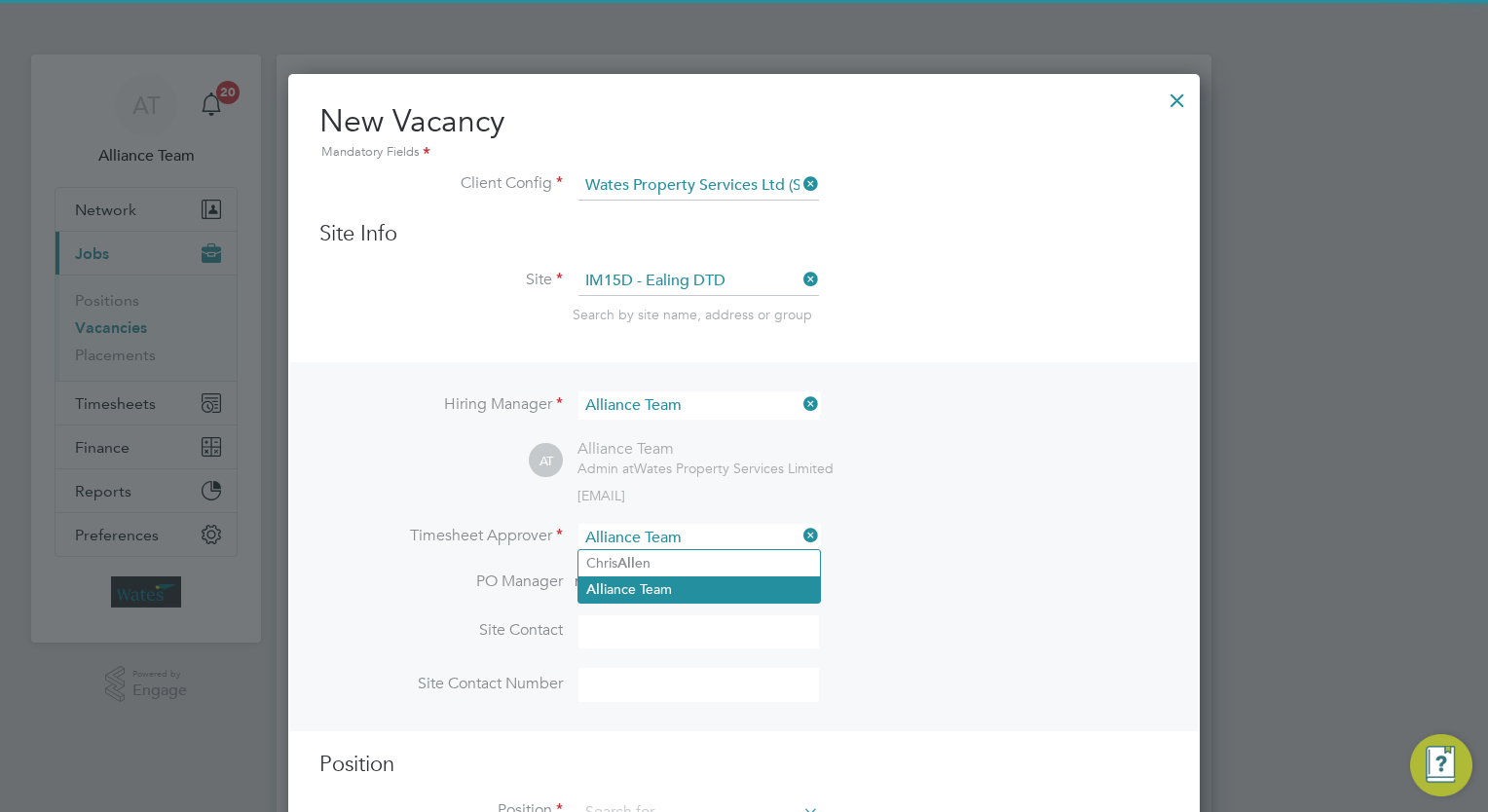 scroll, scrollTop: 9, scrollLeft: 10, axis: both 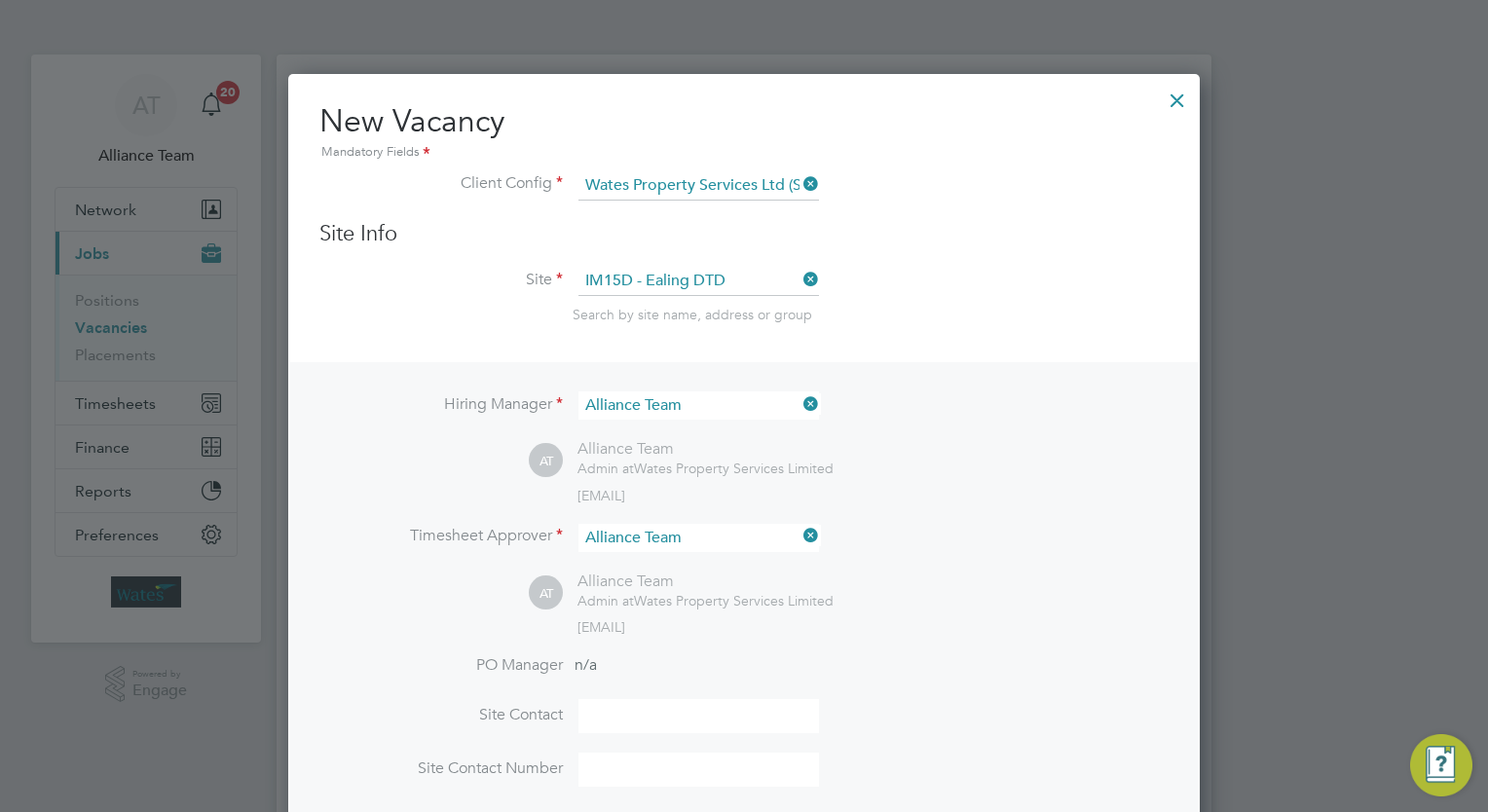 click on "AT Alliance Team Admin at Wates Property Services Limited [EMAIL]" at bounding box center [848, 604] 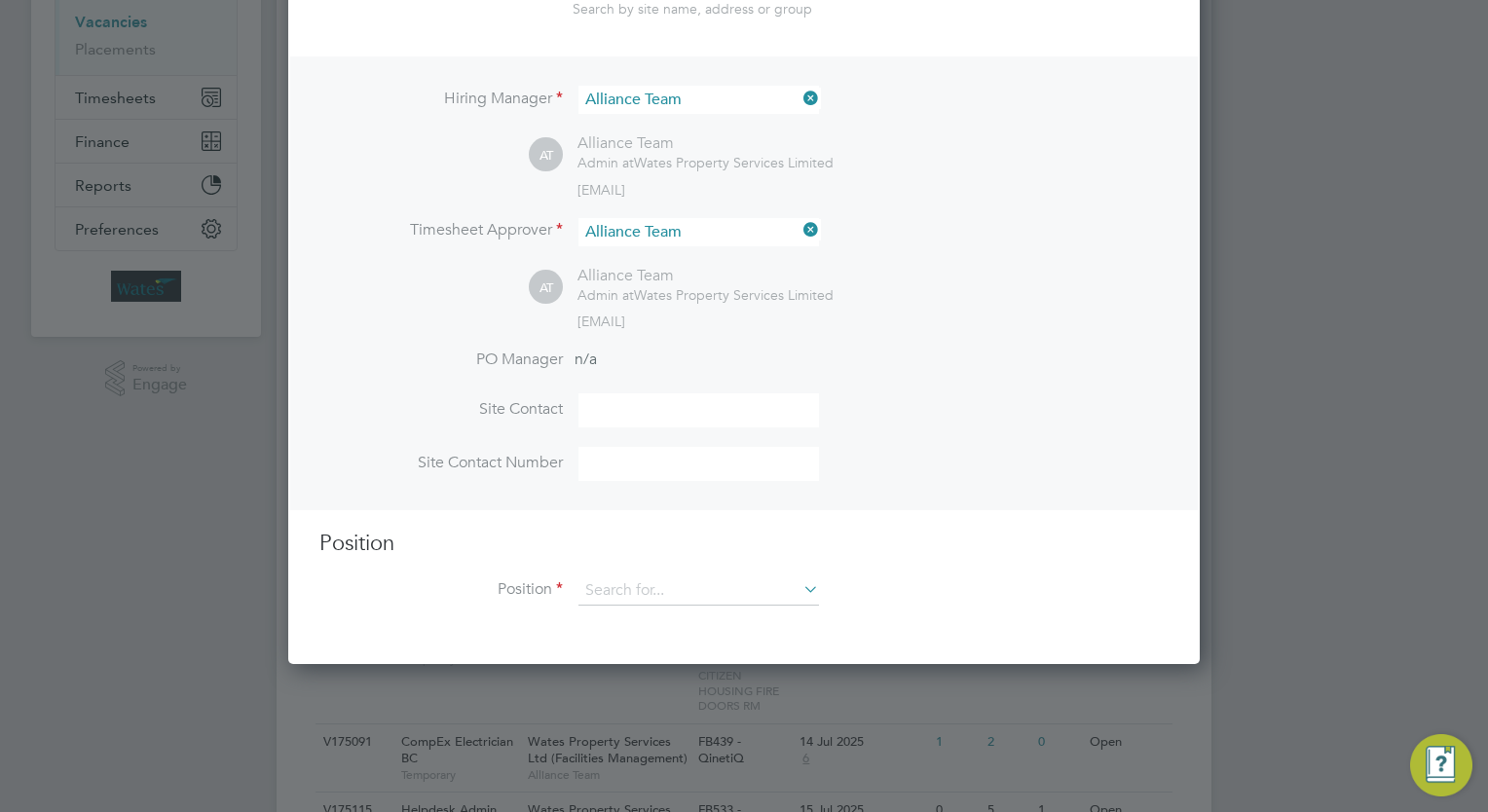 scroll, scrollTop: 351, scrollLeft: 0, axis: vertical 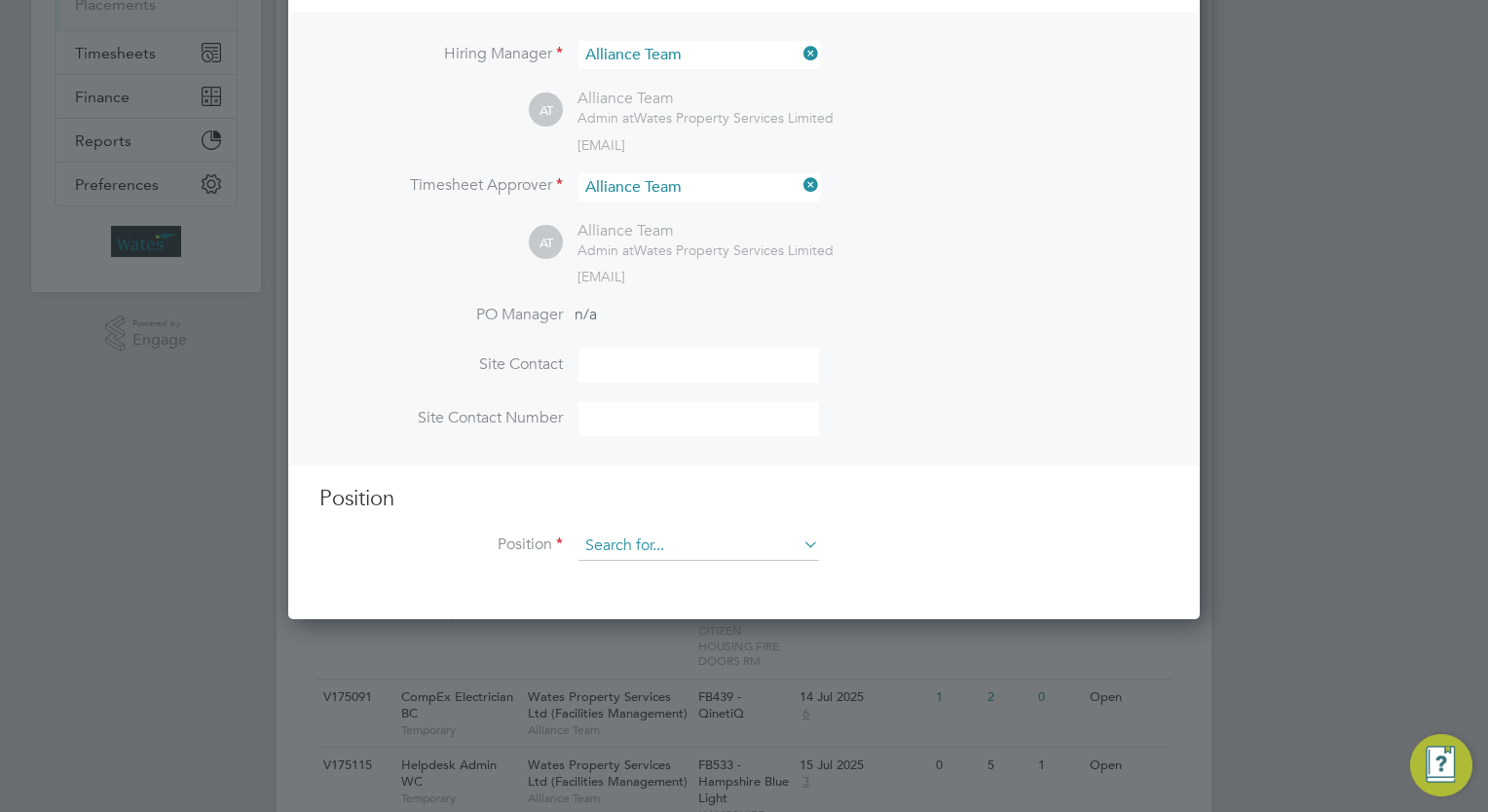 click at bounding box center [698, 546] 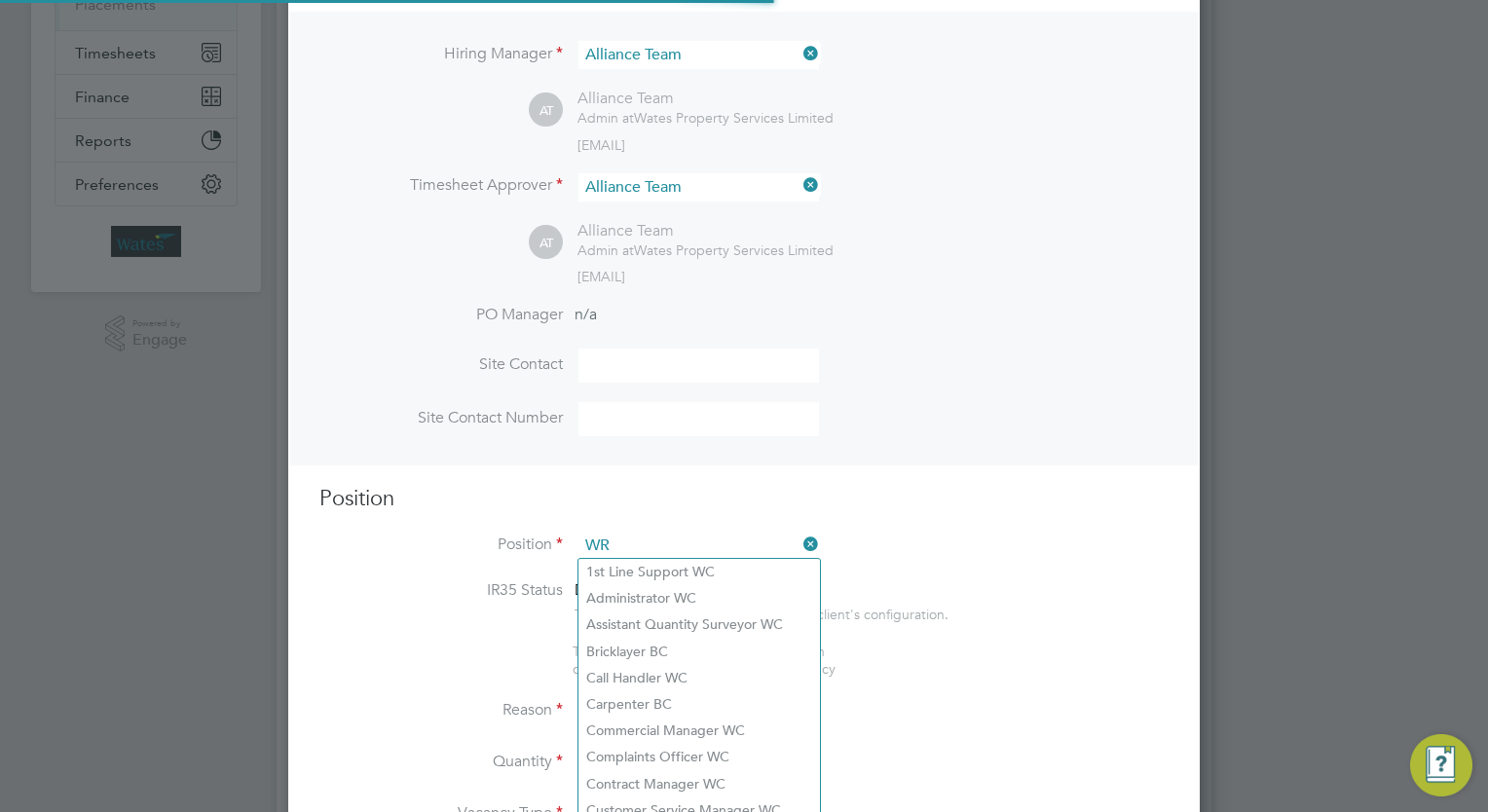 scroll, scrollTop: 9, scrollLeft: 10, axis: both 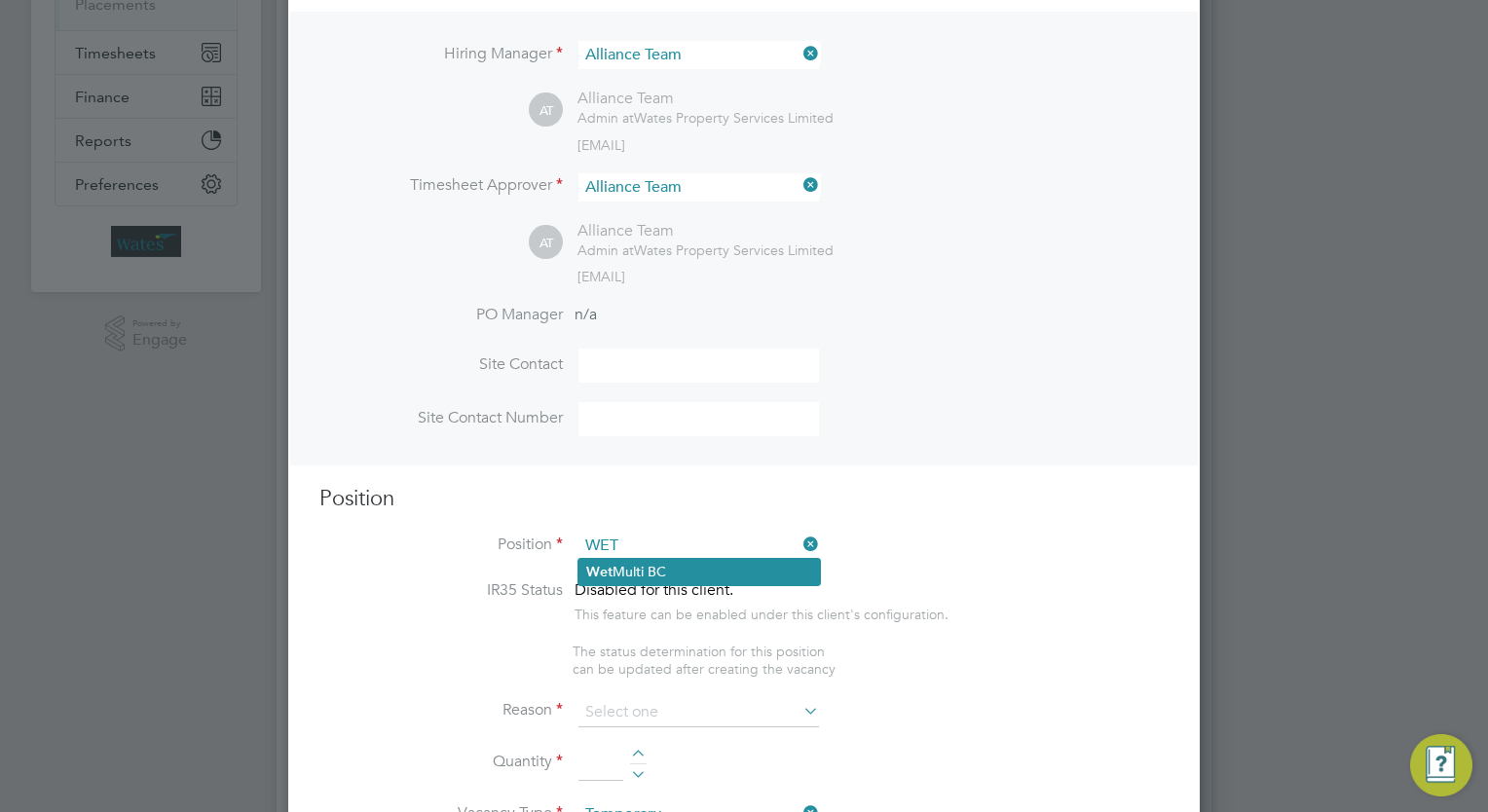 click on "Wet  Multi BC" 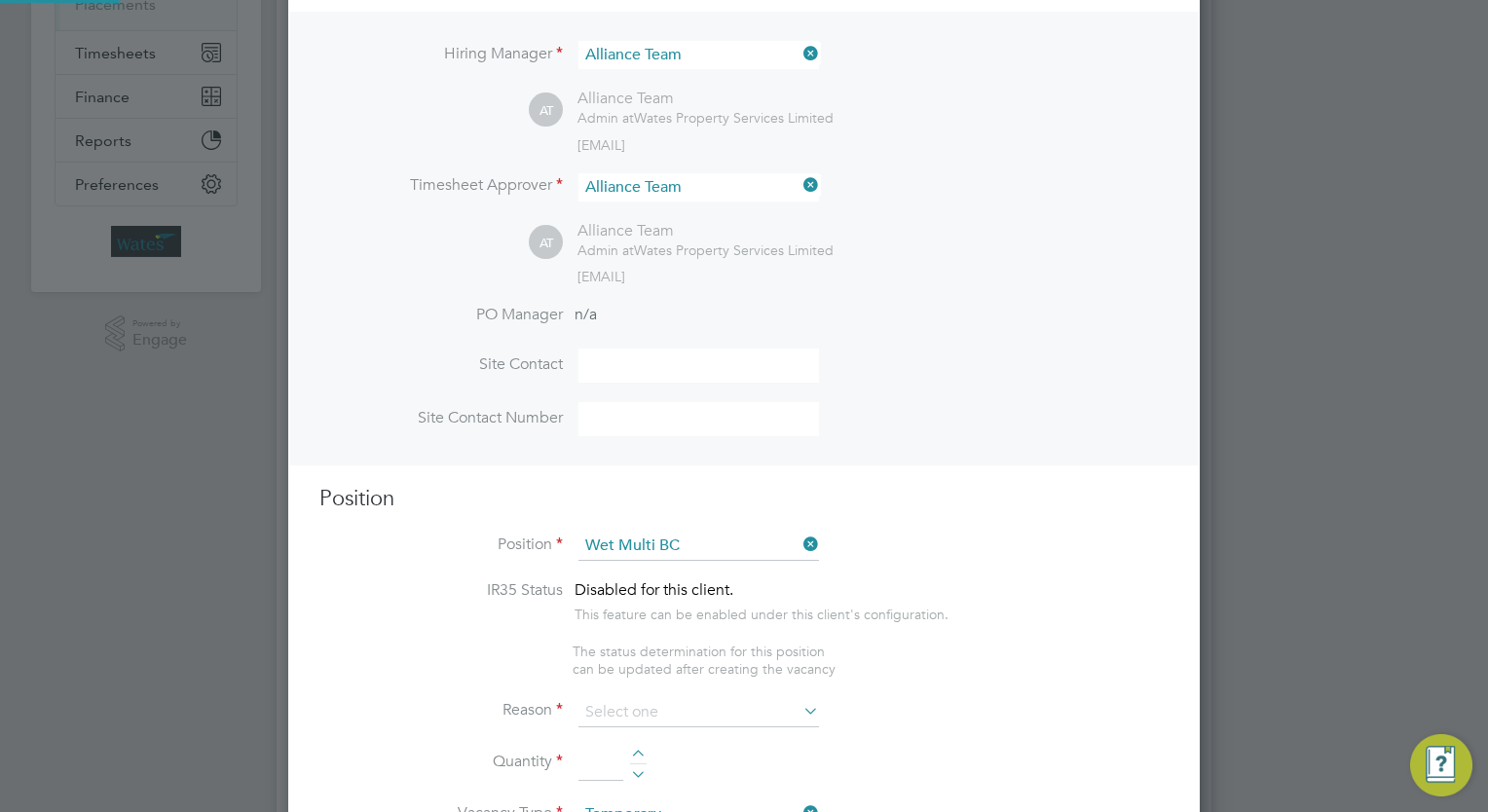 type on "Wet multi" 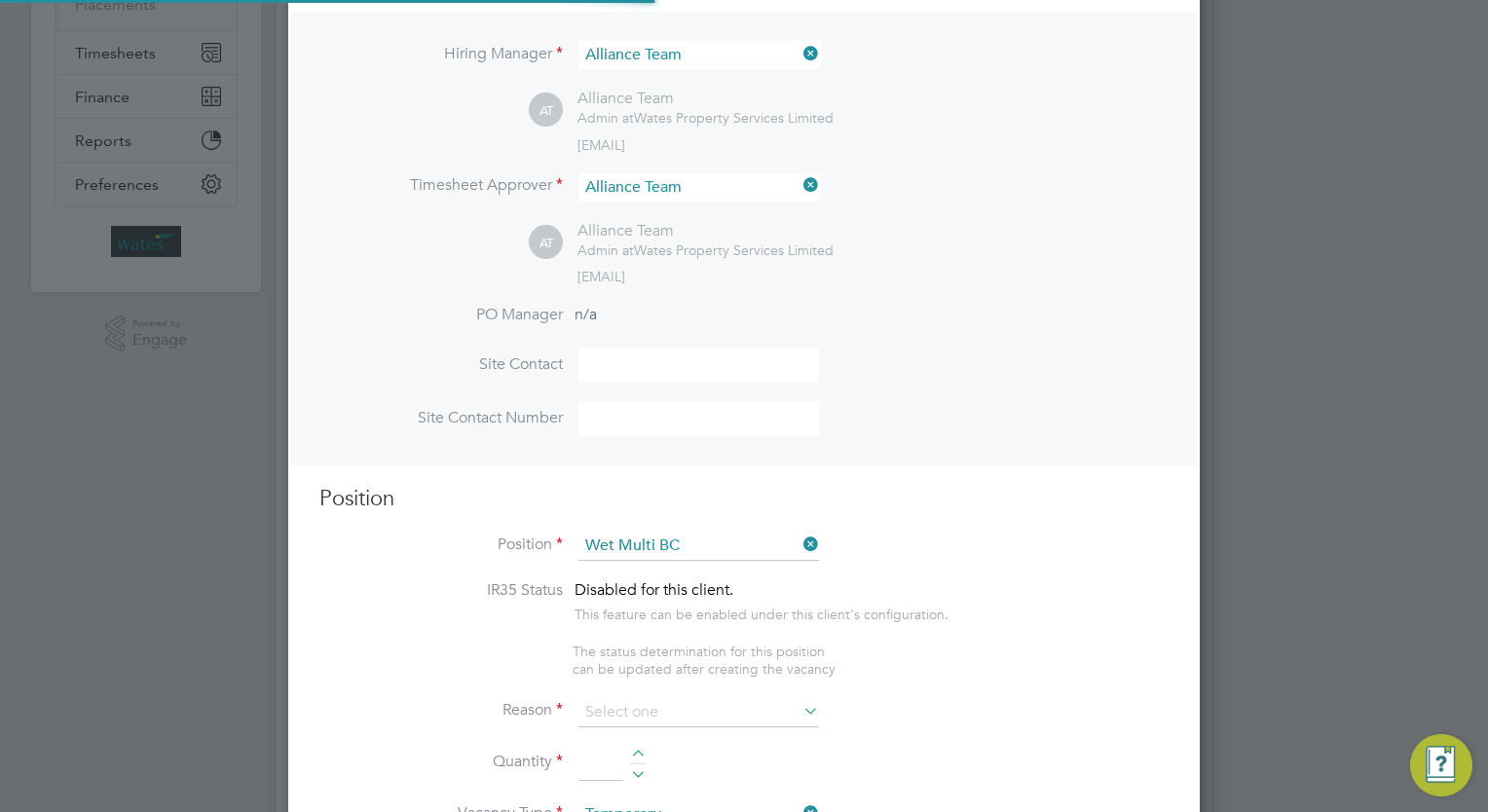 scroll, scrollTop: 9, scrollLeft: 10, axis: both 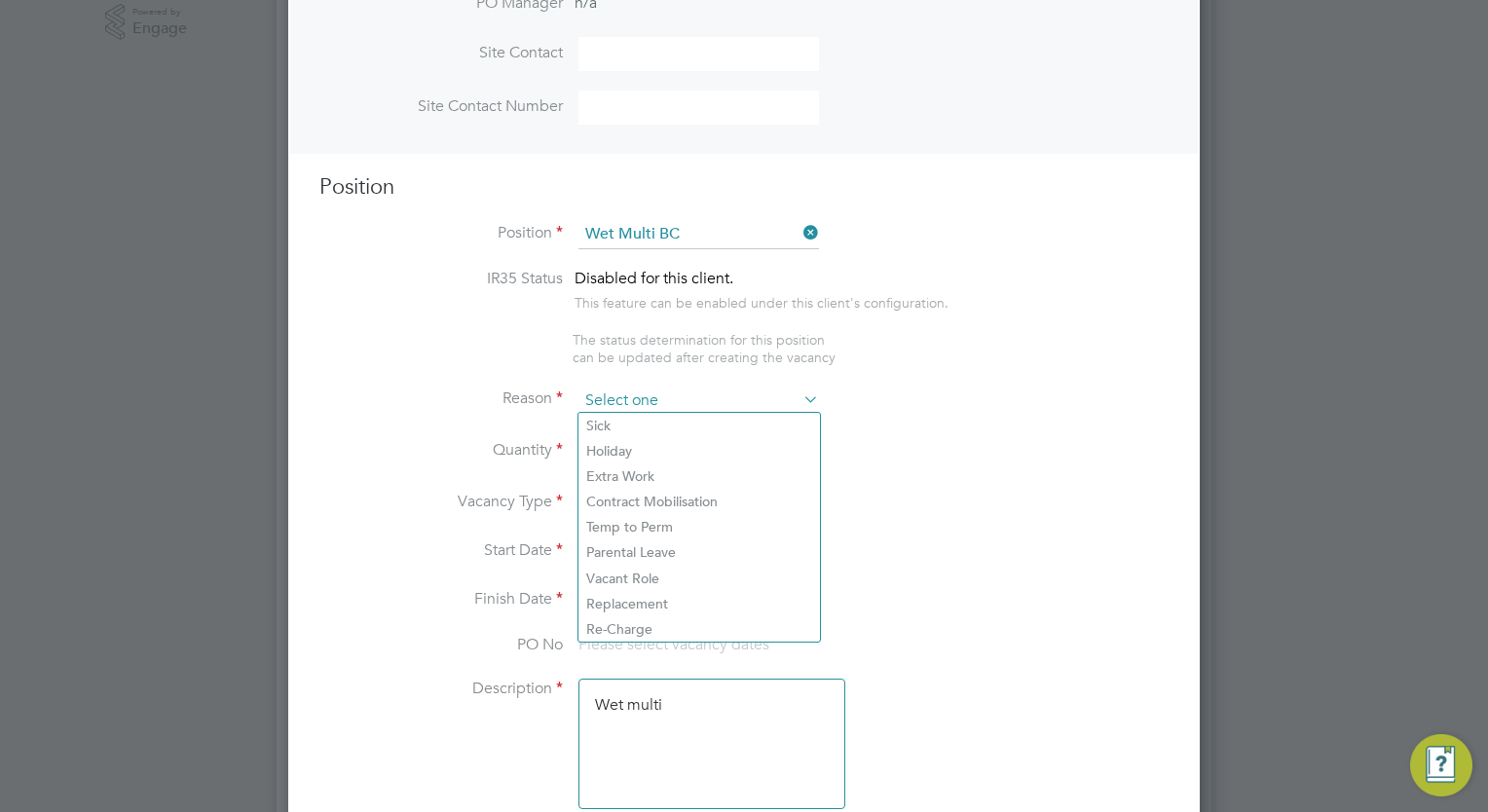 click at bounding box center [698, 401] 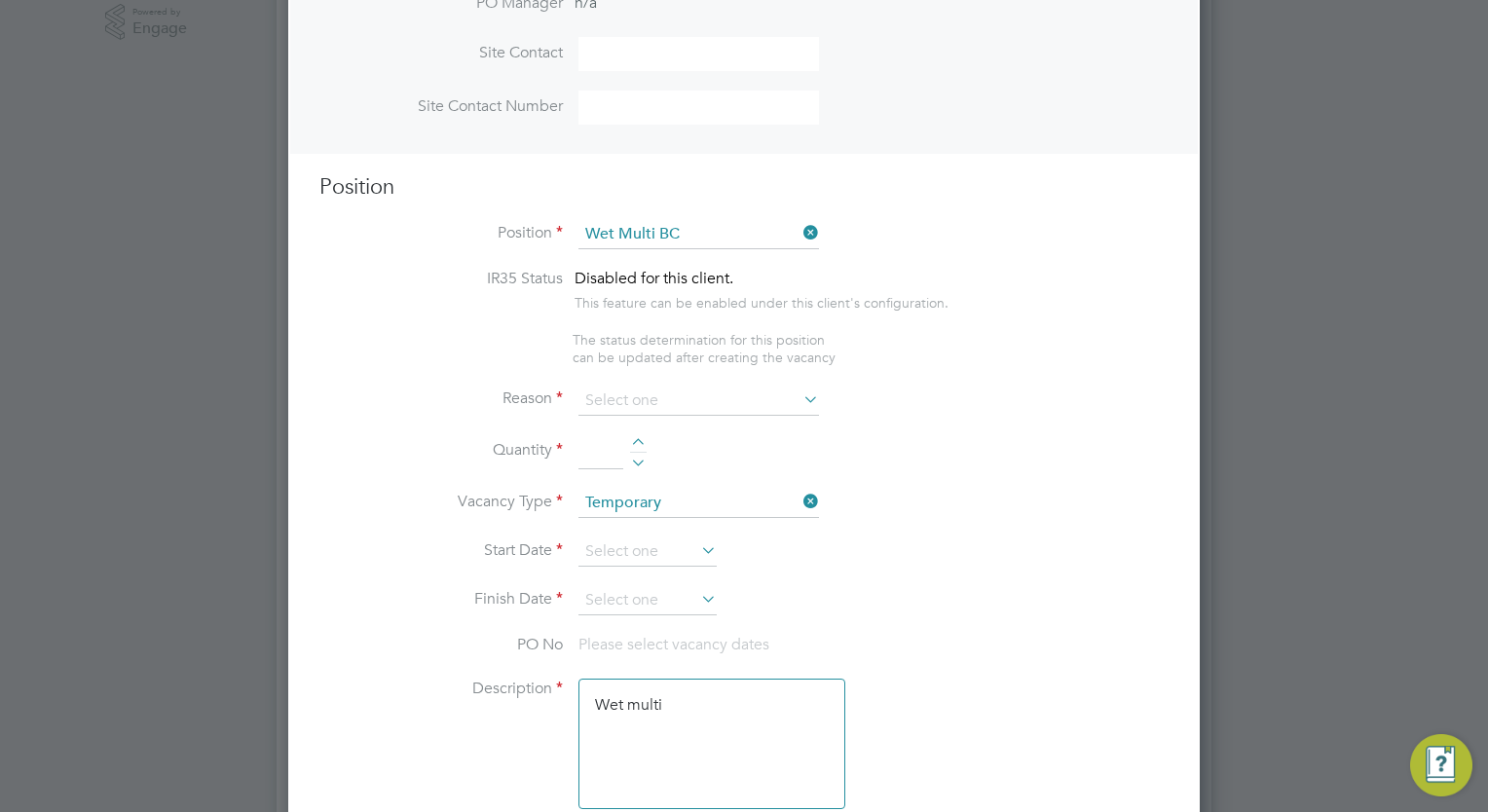 click on "Extra Work" 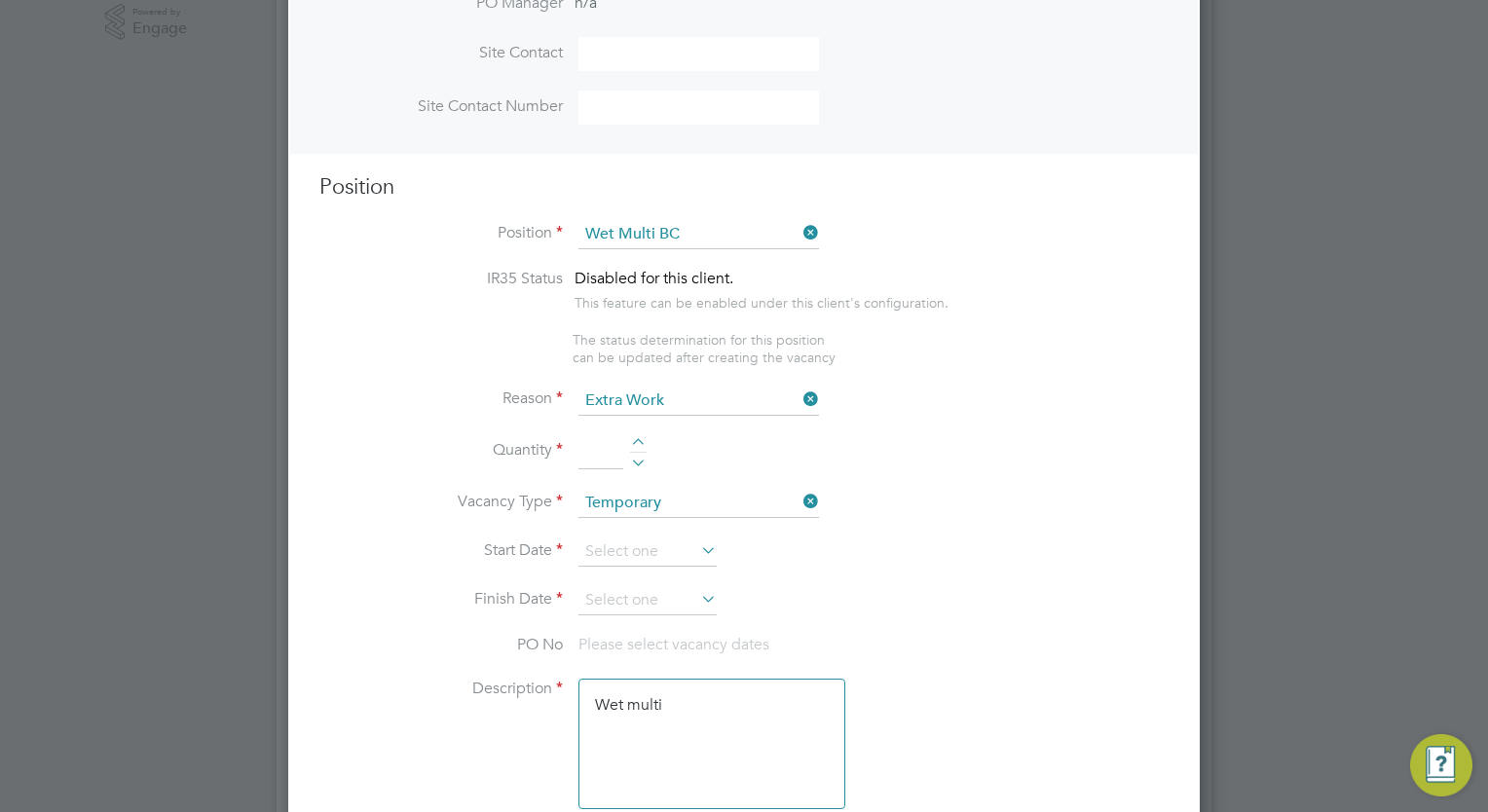click on "Quantity" at bounding box center (744, 462) 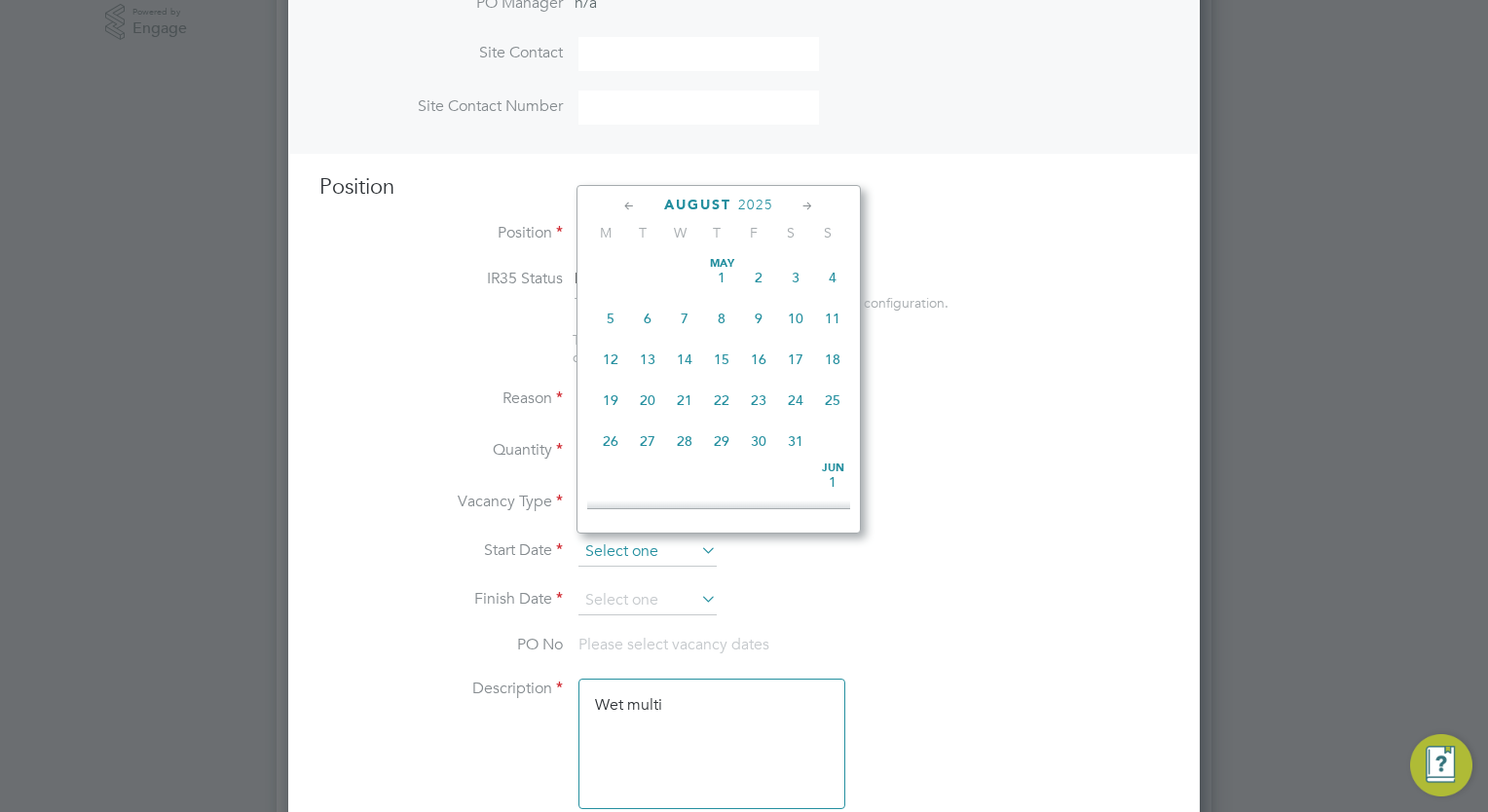 click at bounding box center [648, 552] 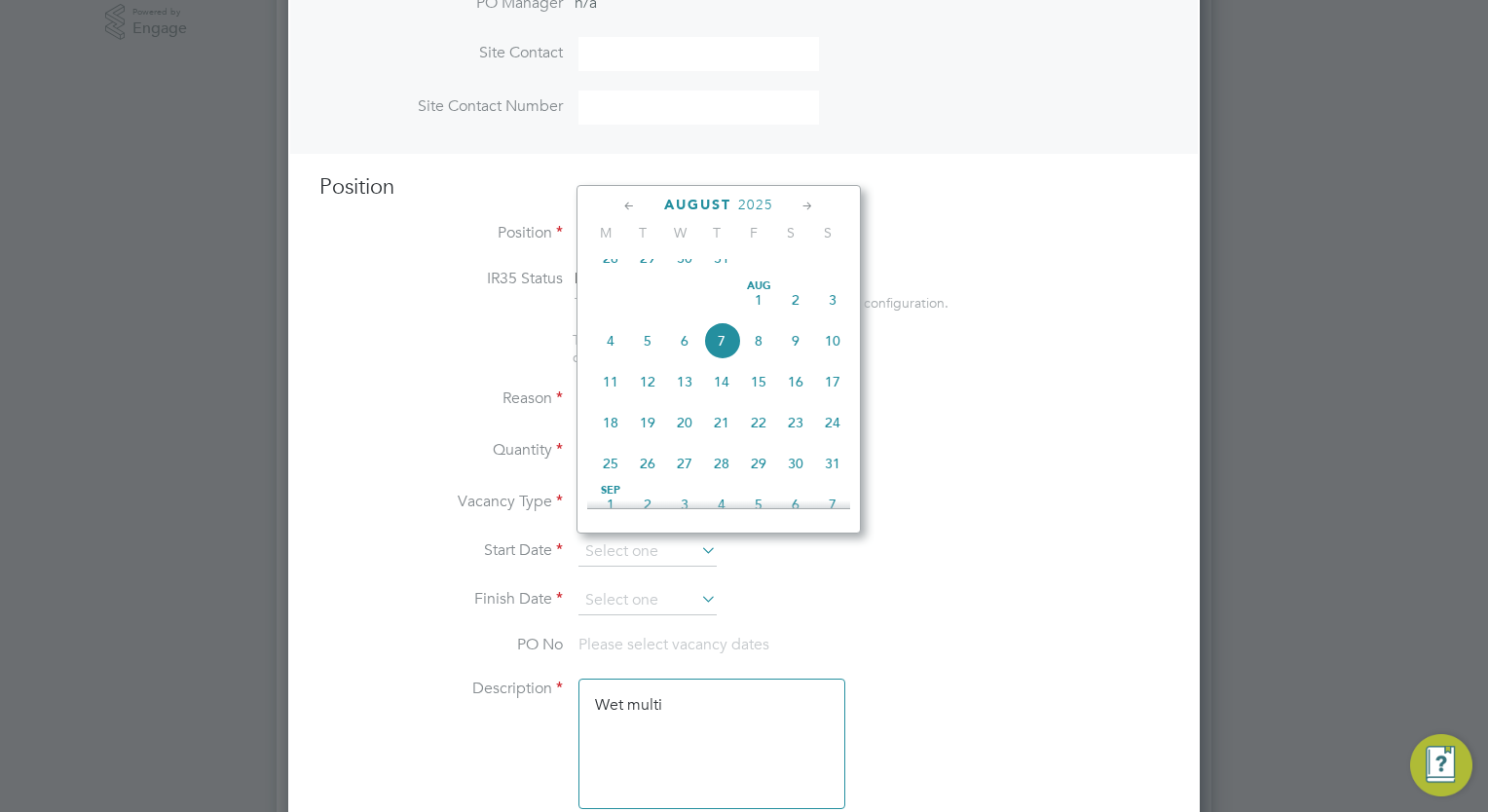 click on "21" 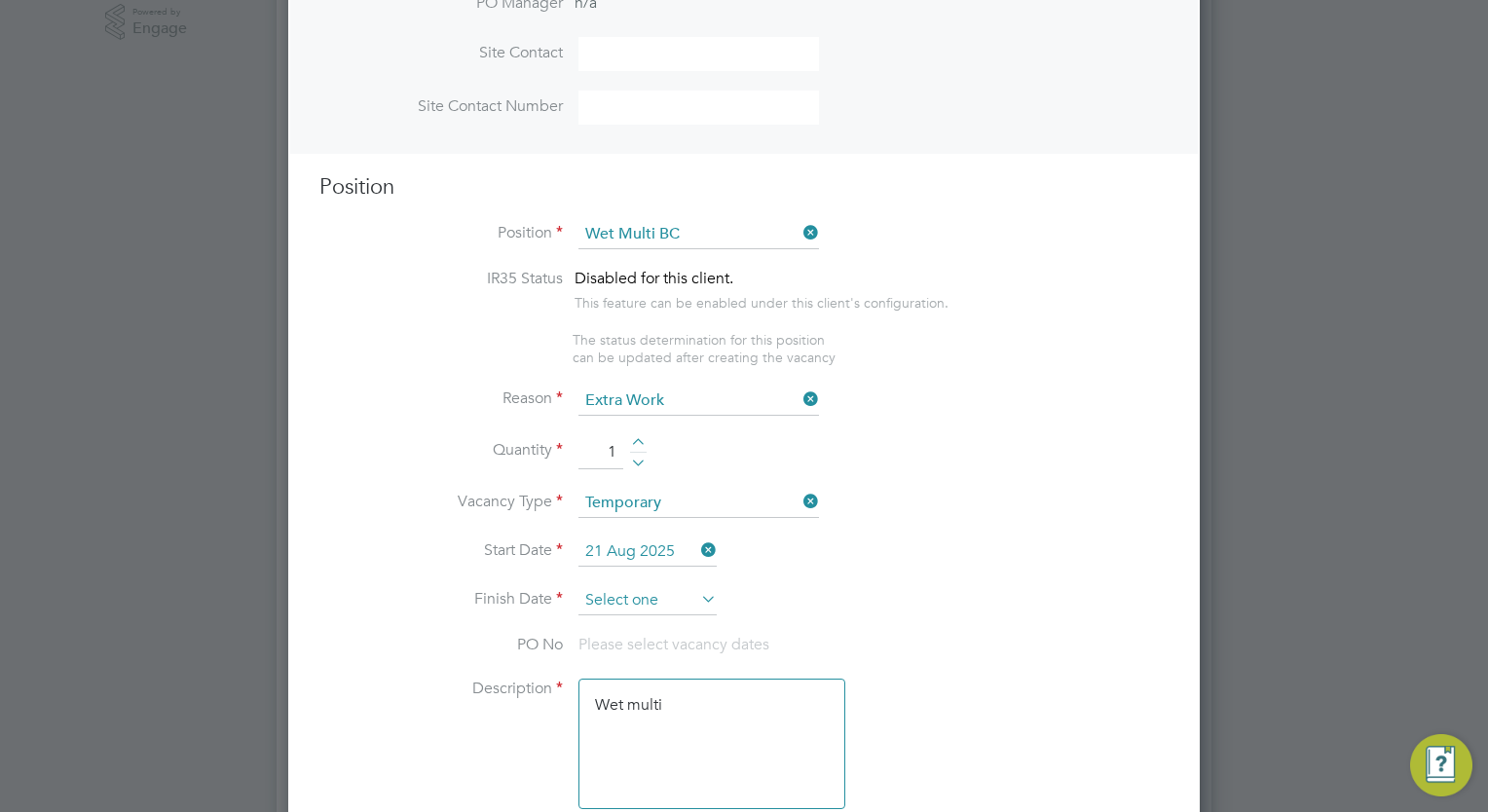 click at bounding box center [648, 601] 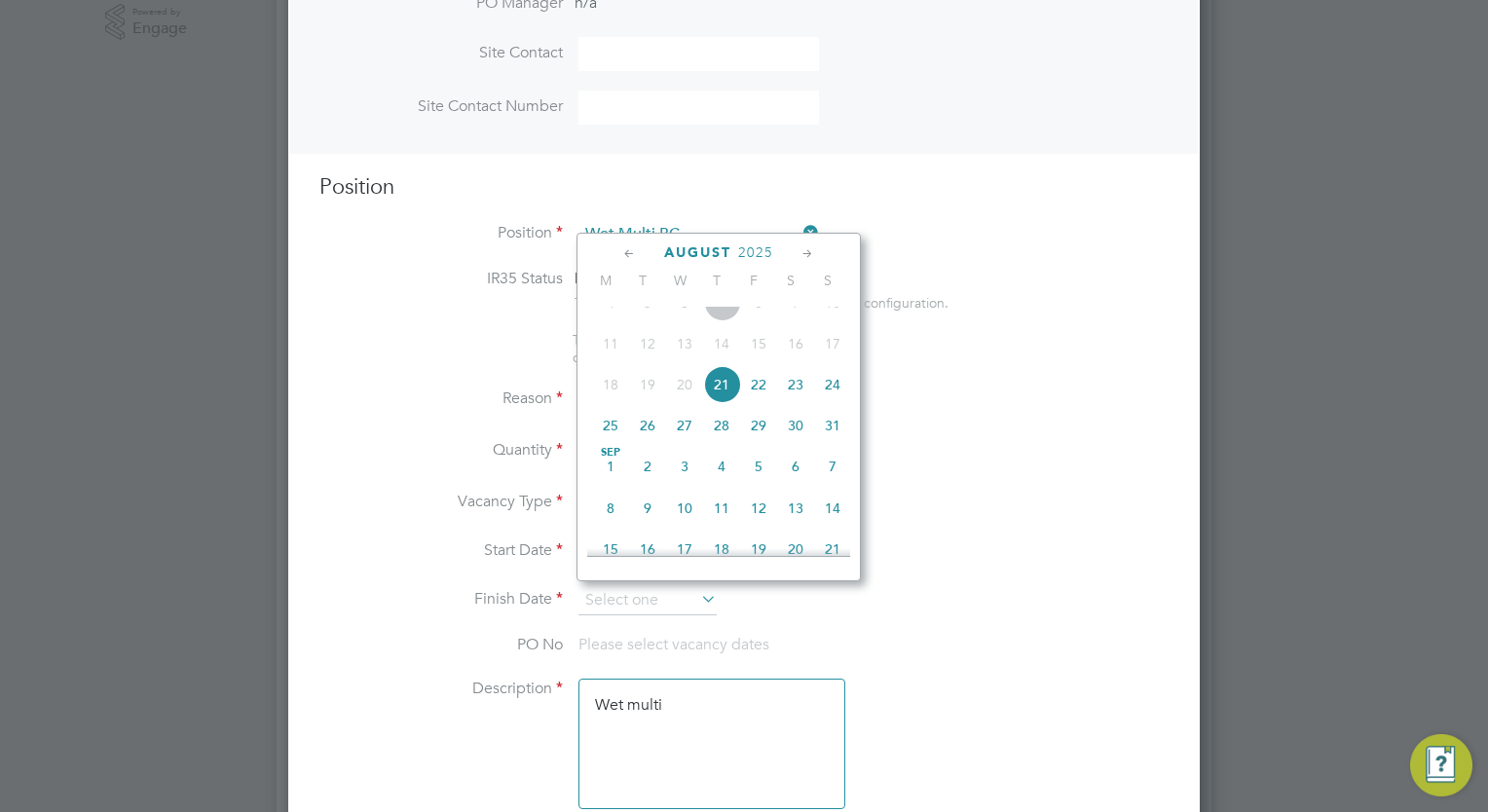 click 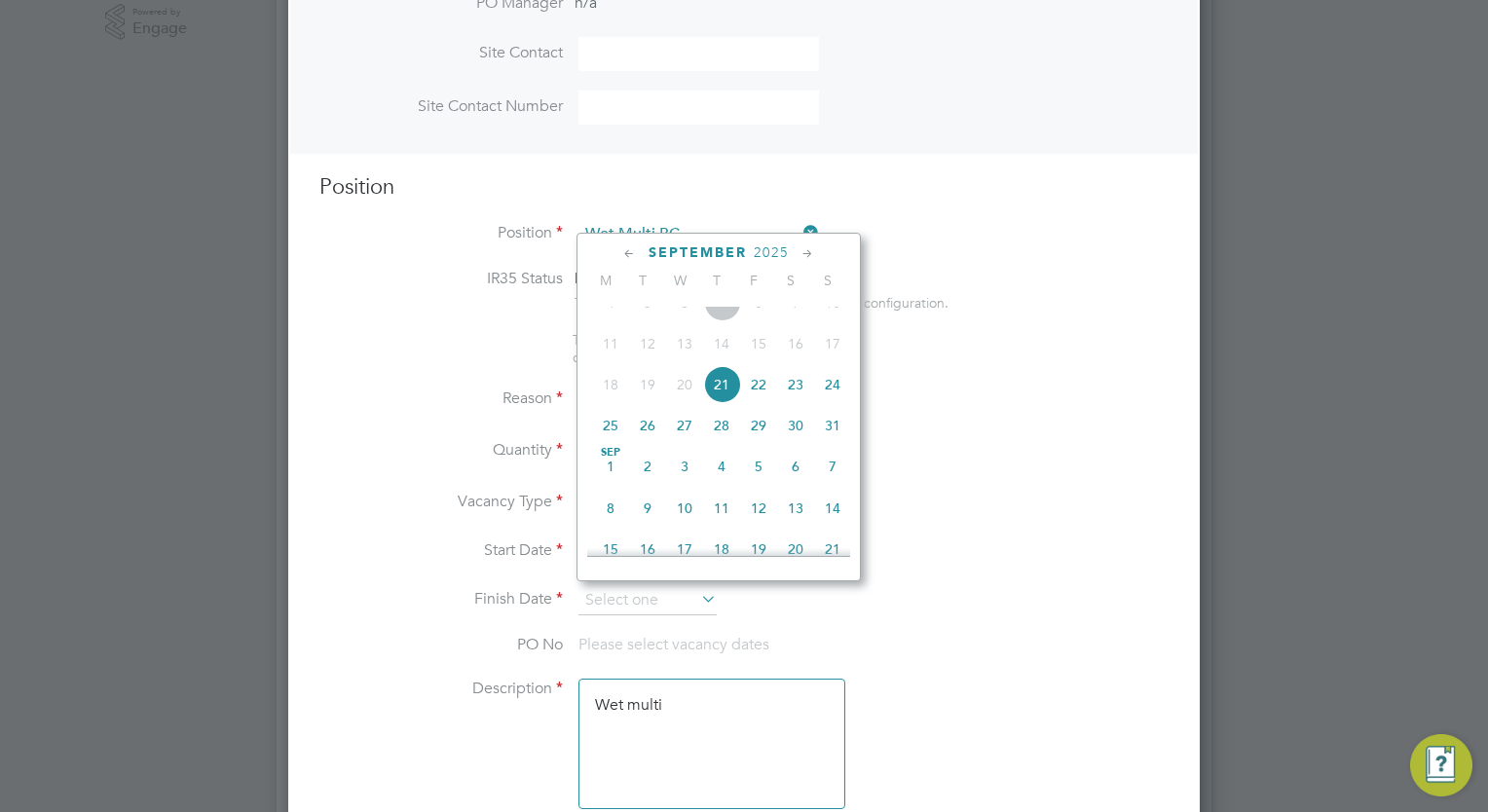 scroll, scrollTop: 887, scrollLeft: 0, axis: vertical 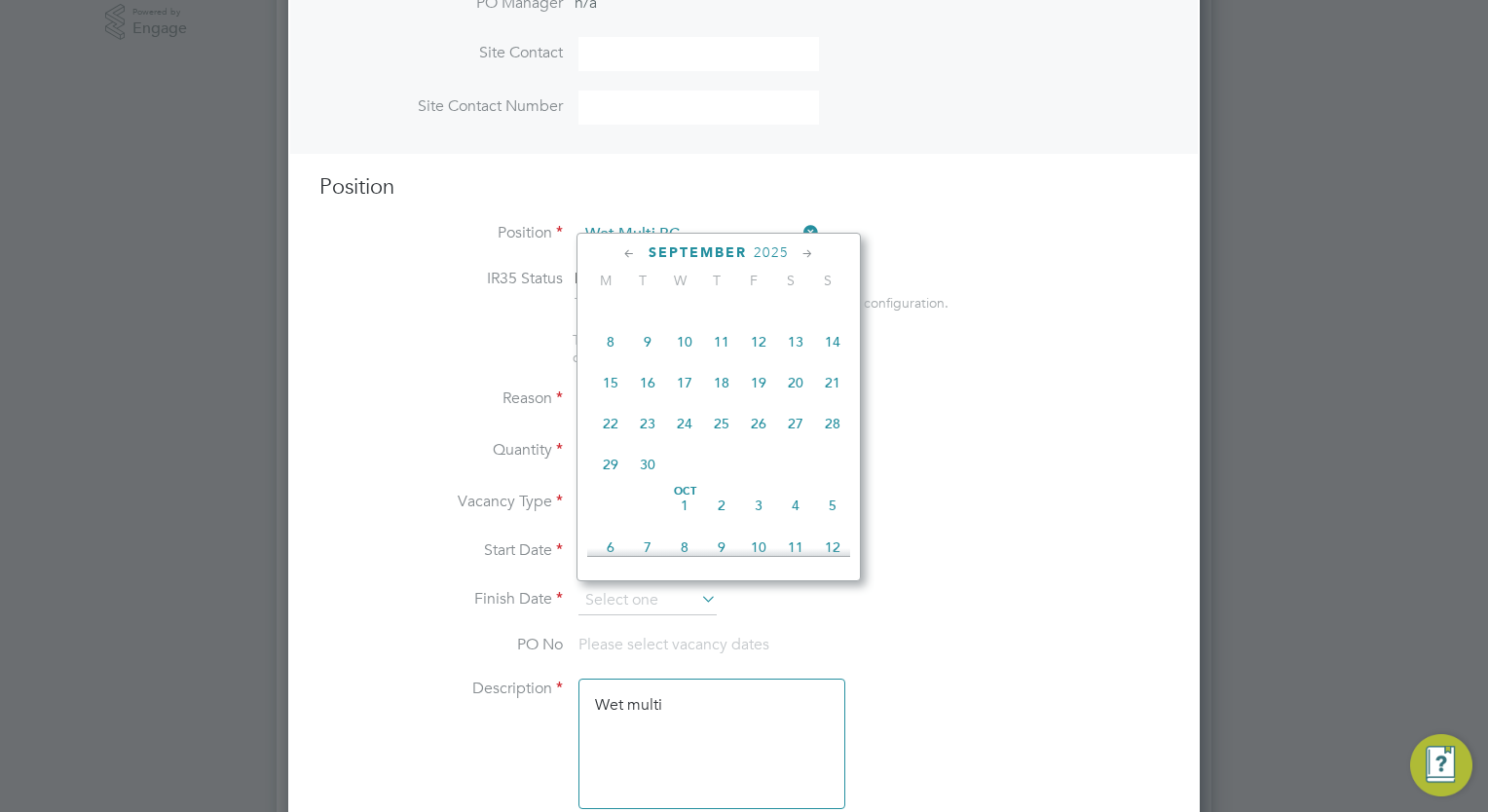 click 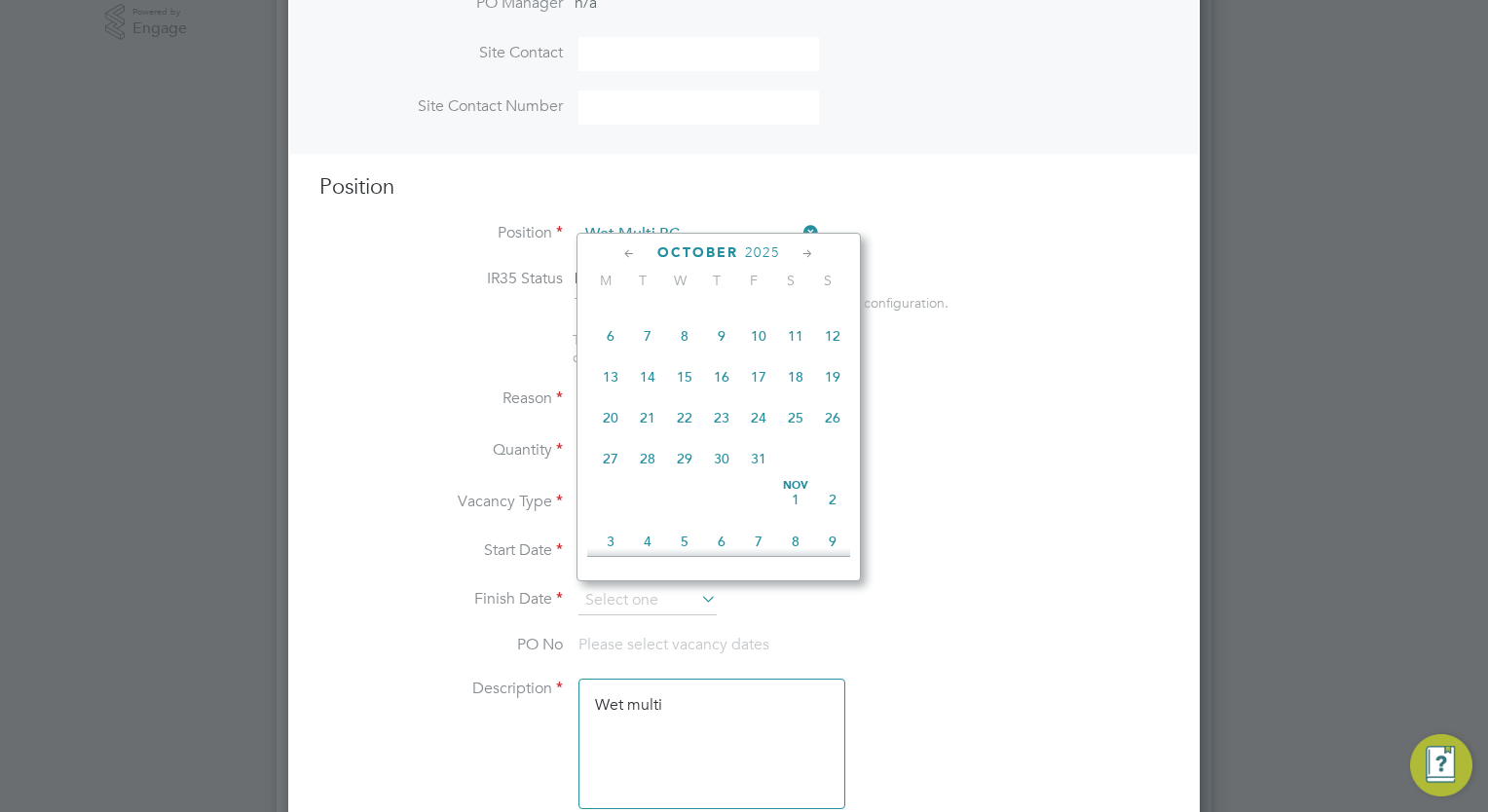click 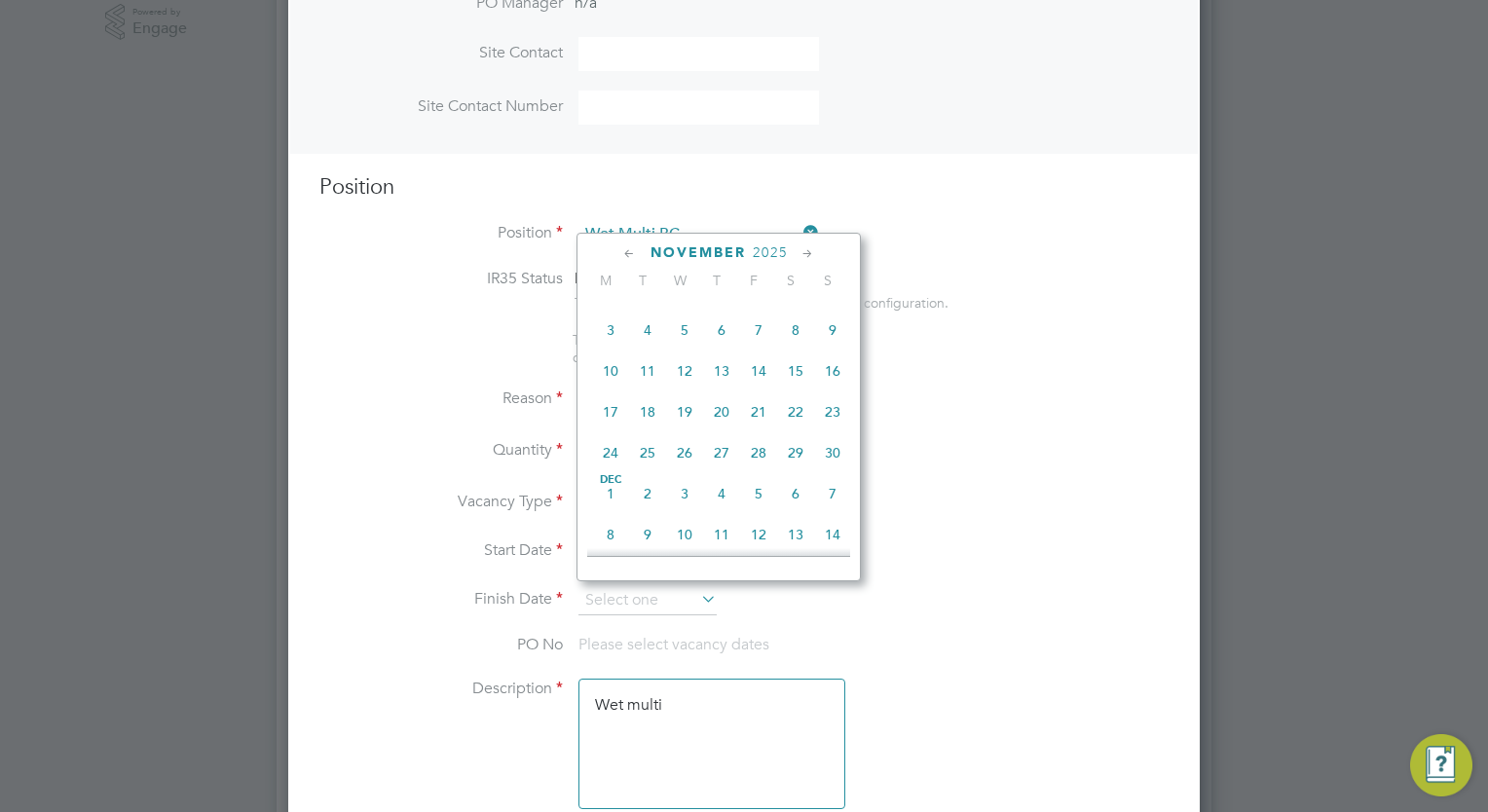 click on "21" 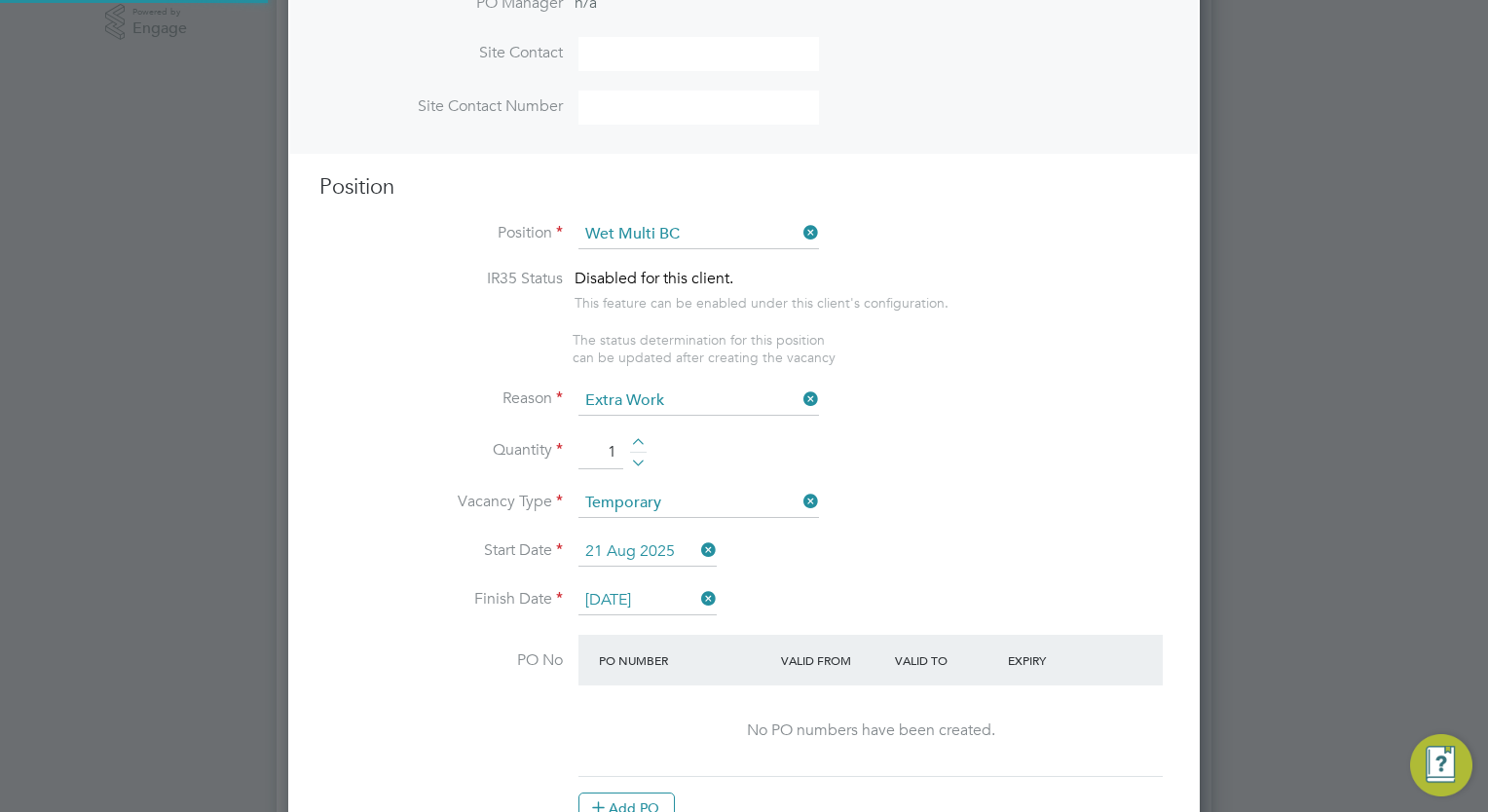 scroll, scrollTop: 10, scrollLeft: 10, axis: both 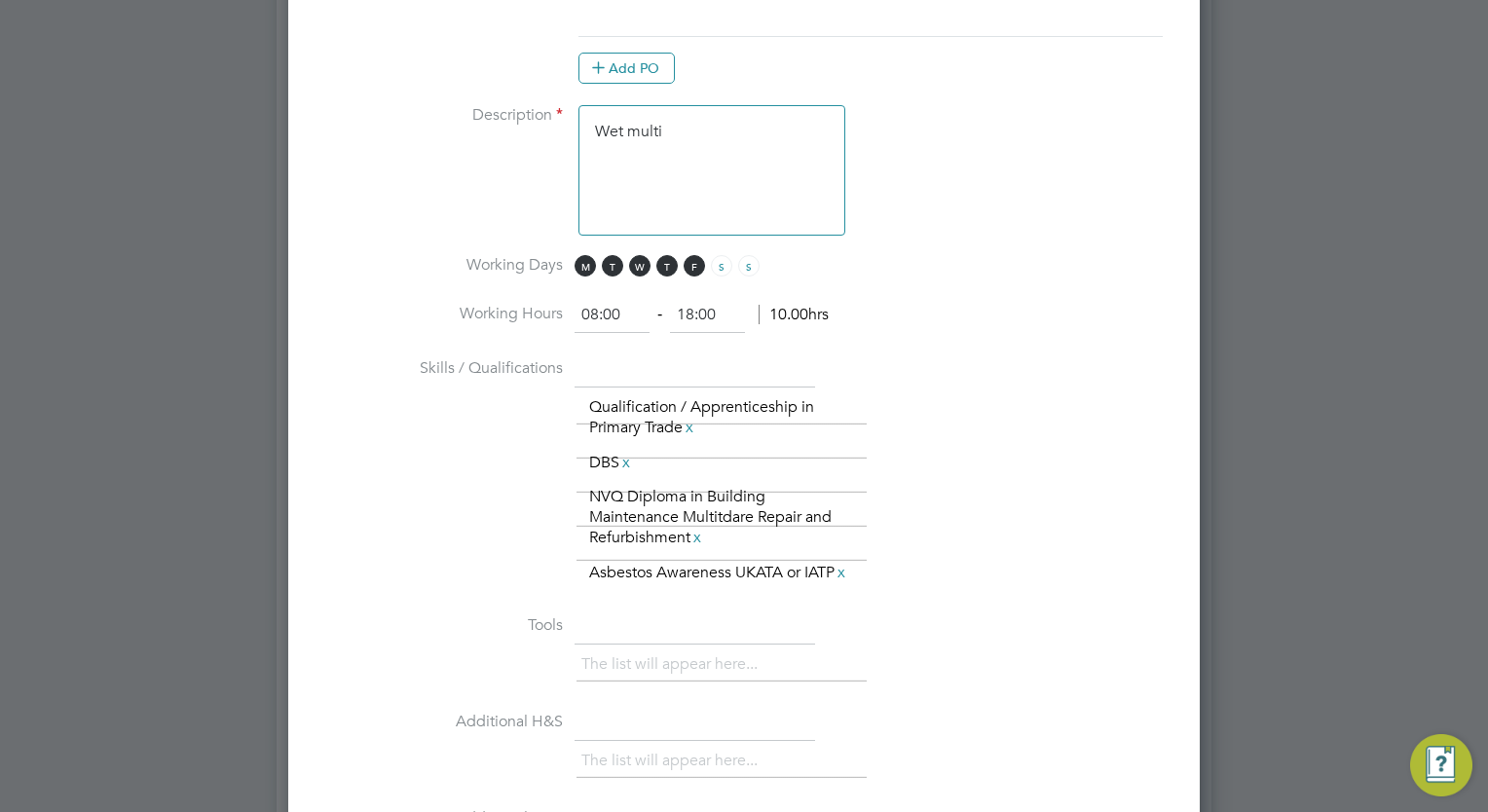 click on "Wet multi" at bounding box center [712, 170] 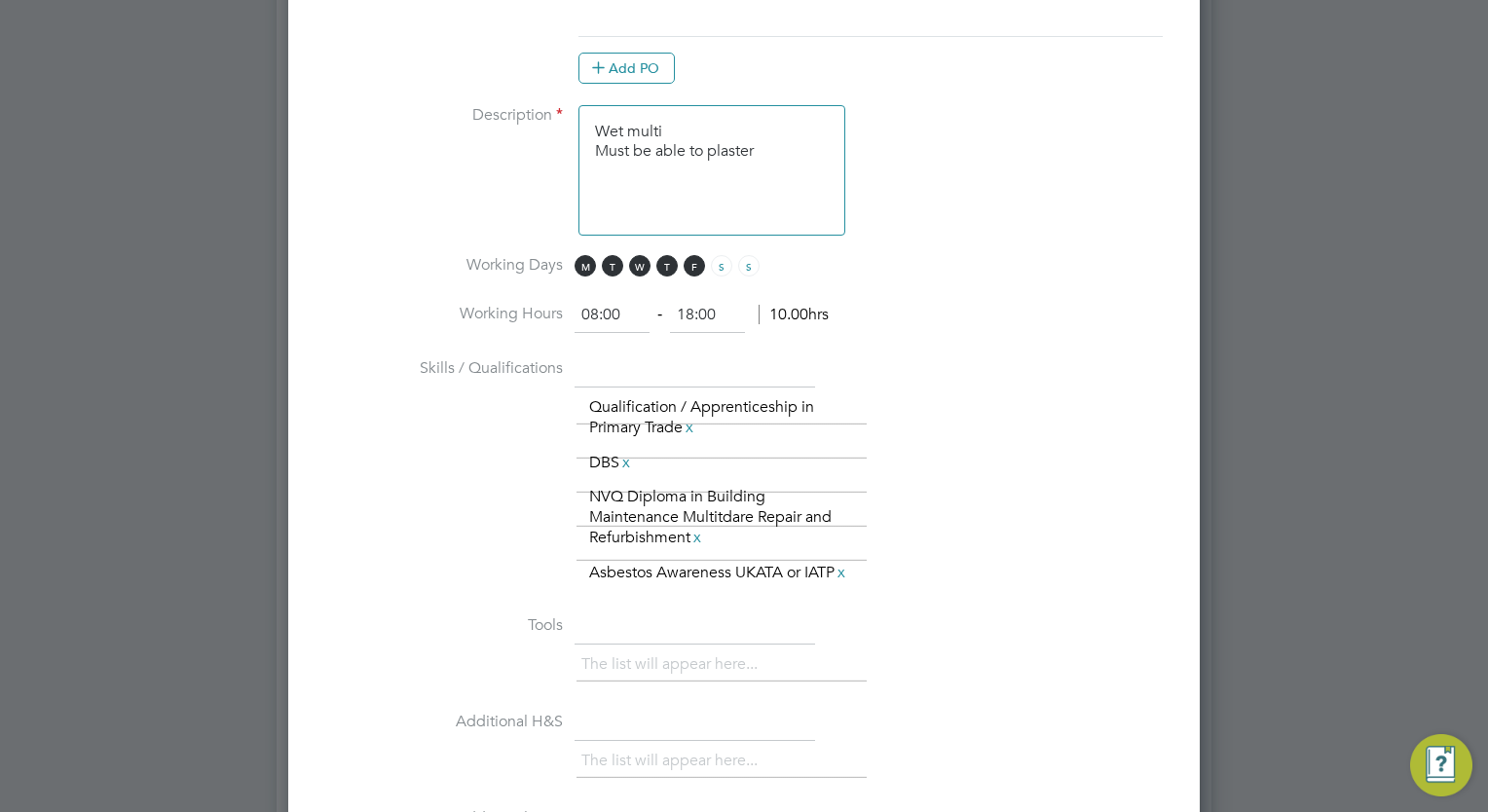 type on "Wet multi
Must be able to plaster" 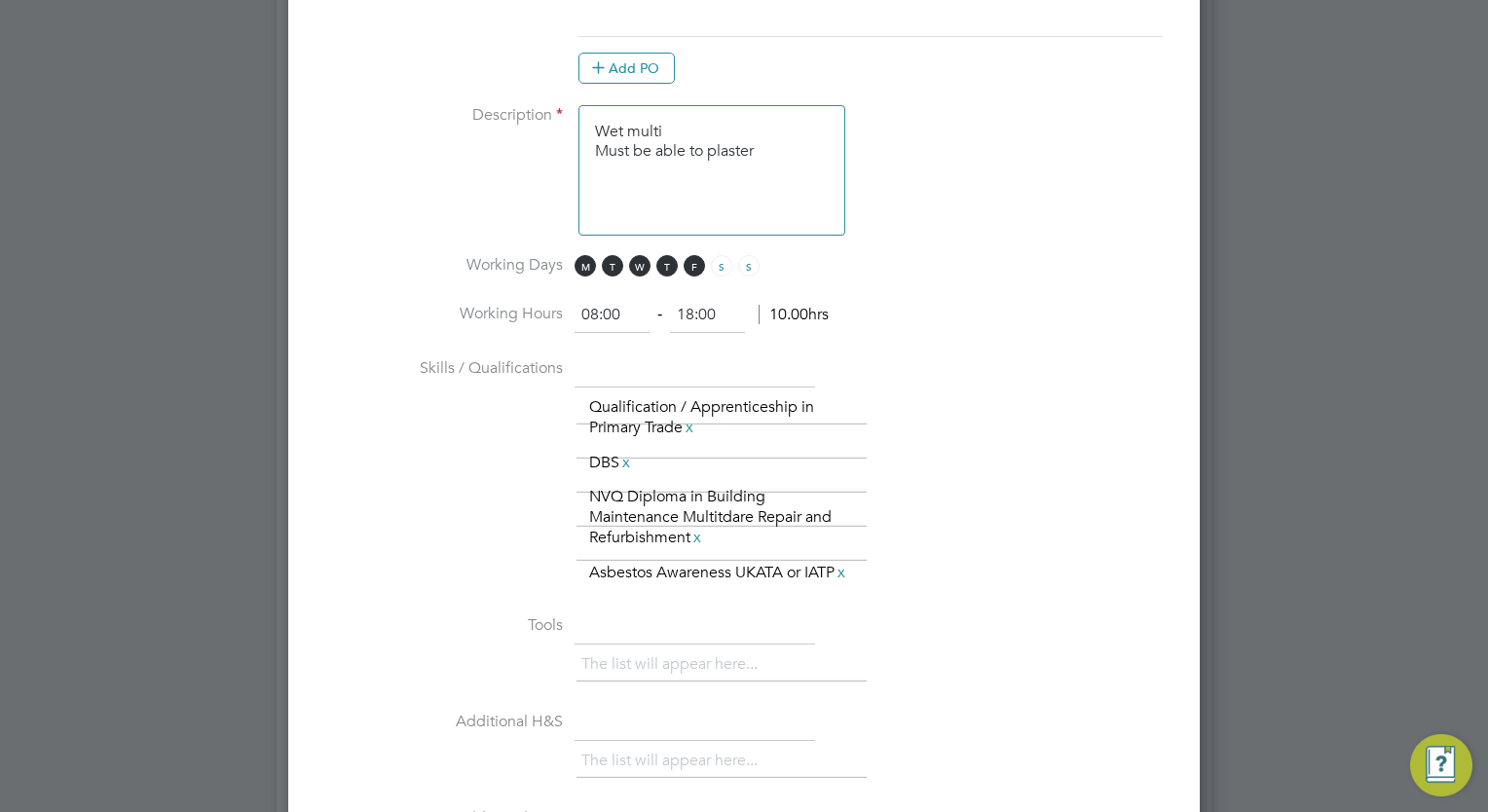 click on "Working Days M T W T F S S" at bounding box center [744, 277] 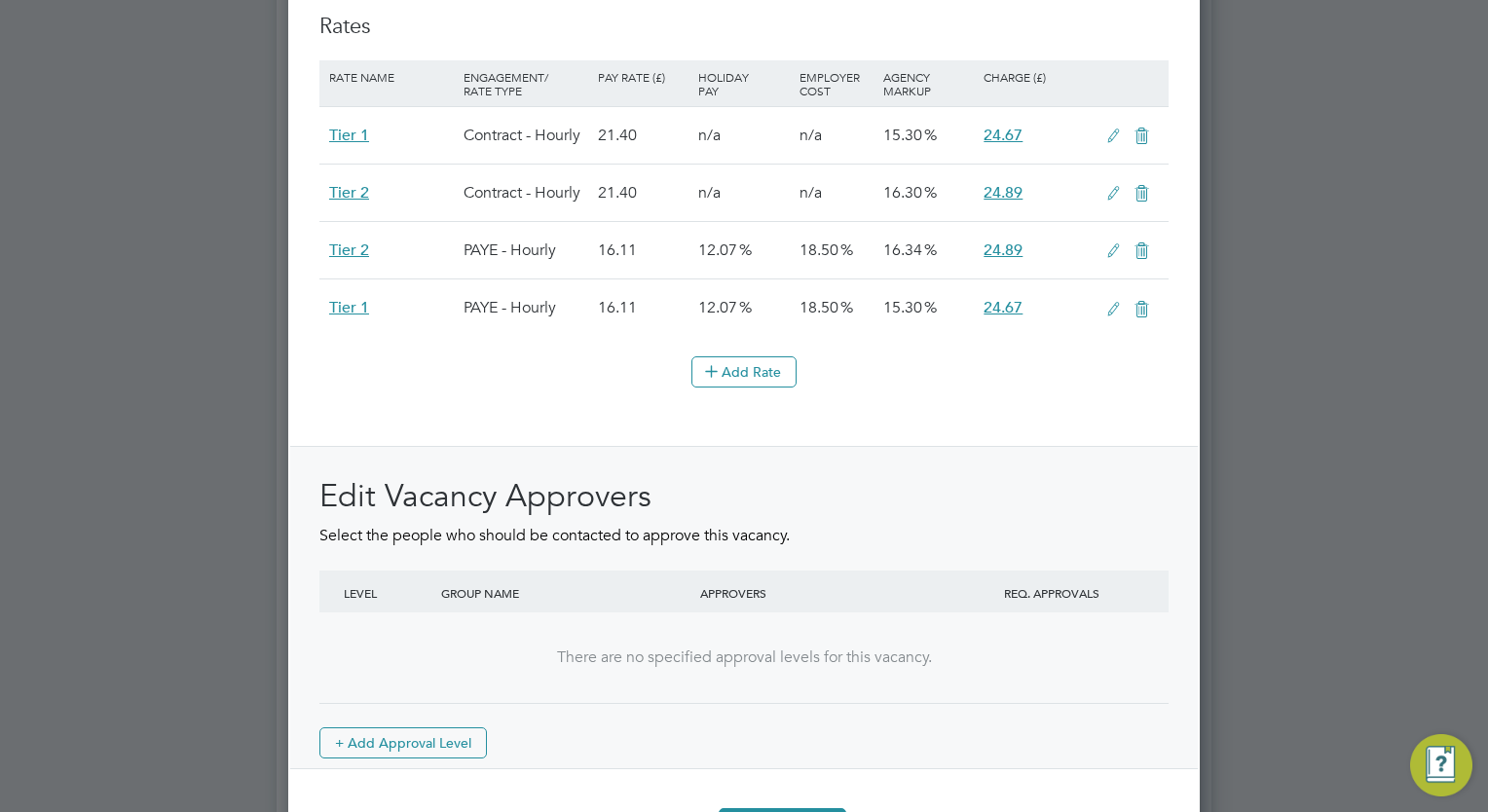 scroll, scrollTop: 2625, scrollLeft: 0, axis: vertical 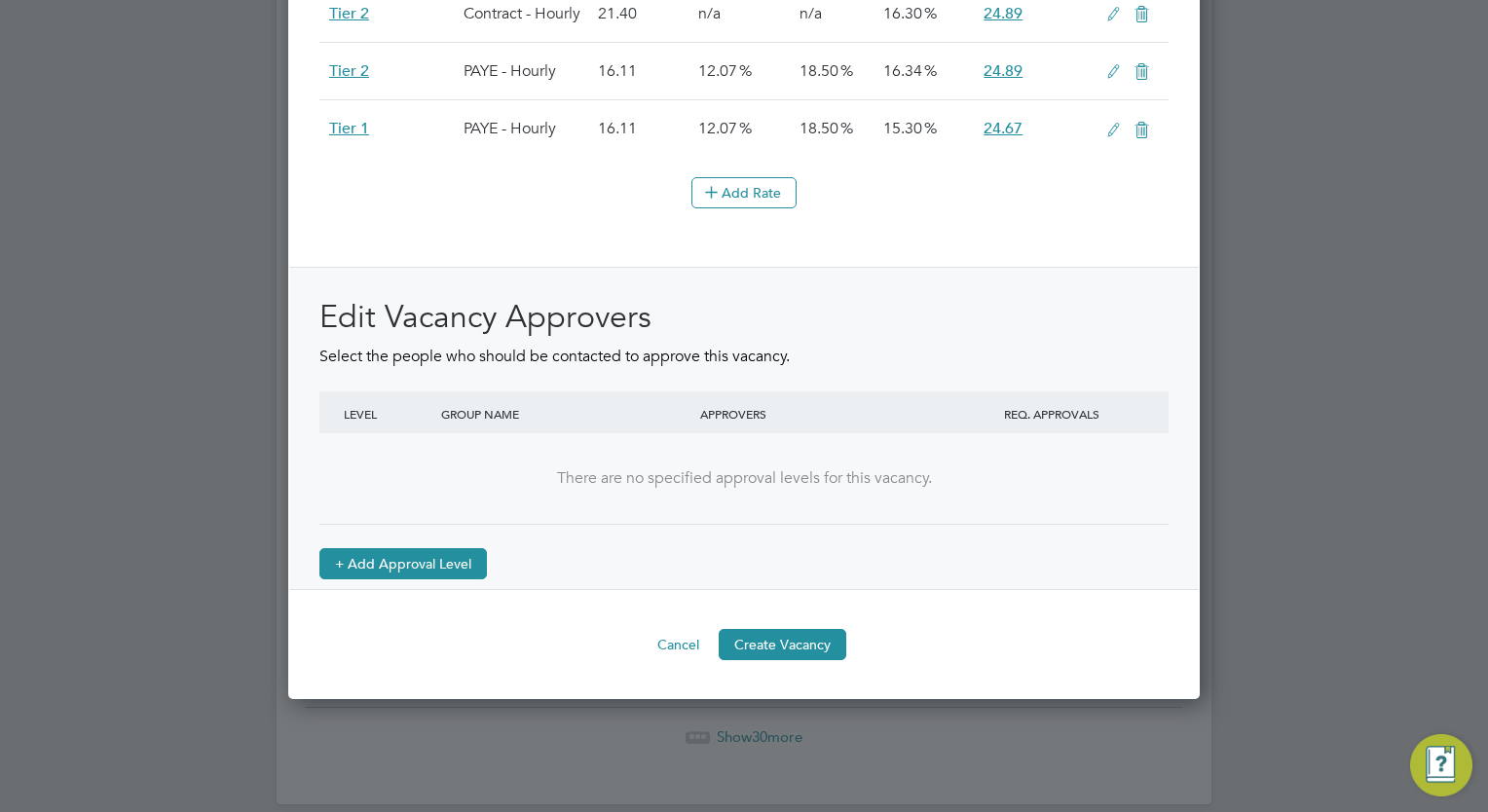click on "+ Add Approval Level" at bounding box center [403, 564] 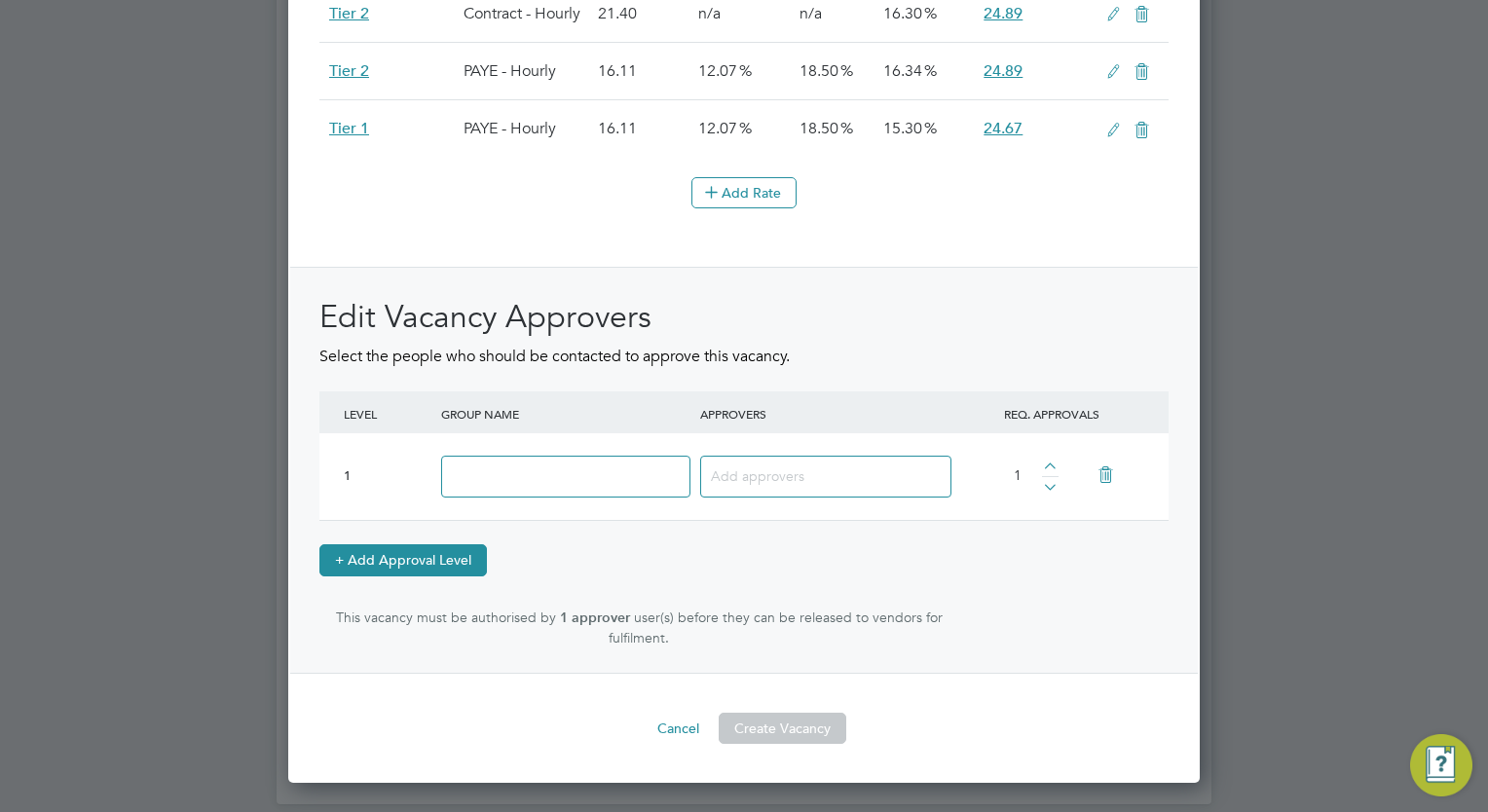 scroll, scrollTop: 9, scrollLeft: 10, axis: both 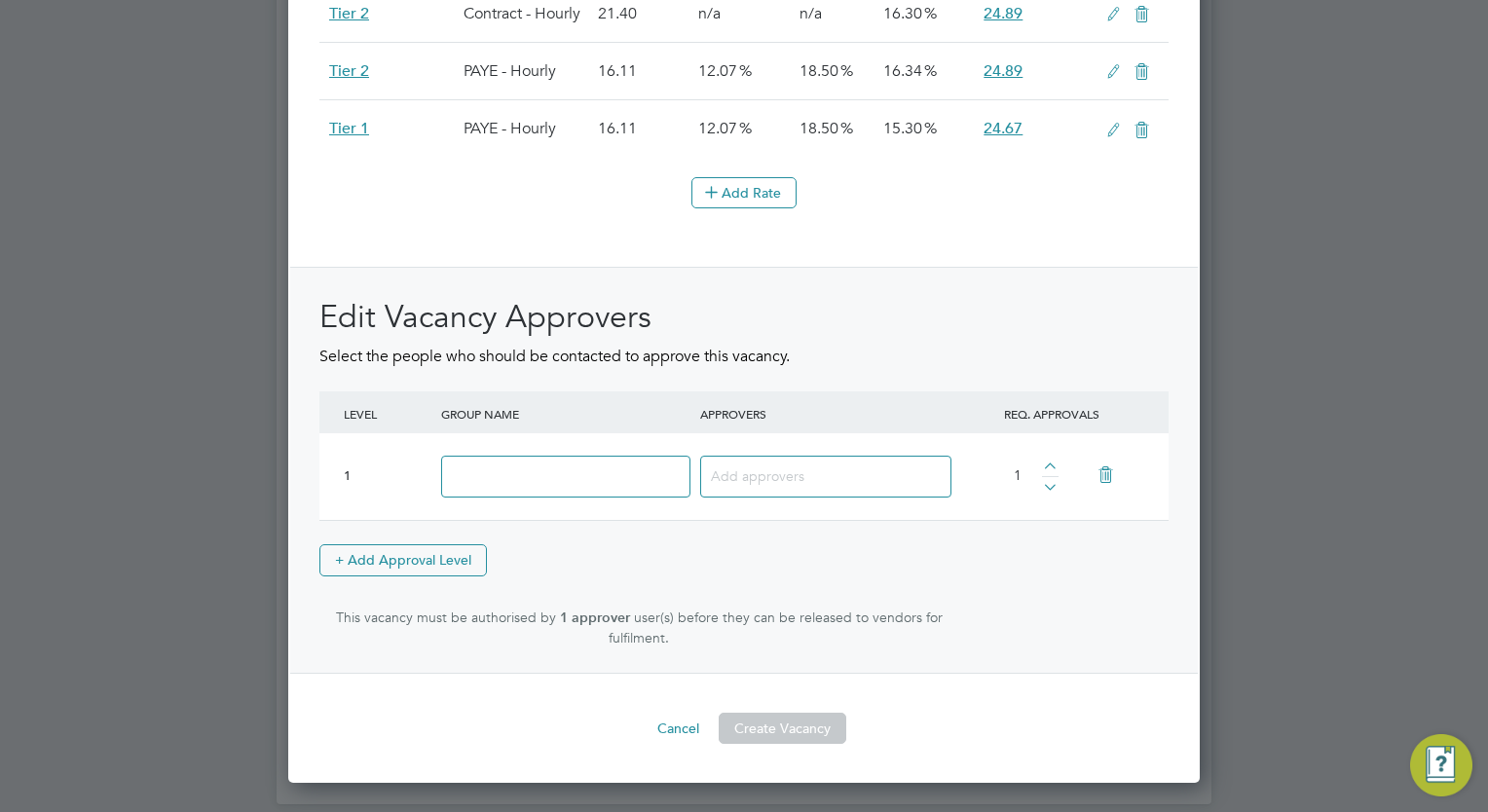 click at bounding box center [566, 476] 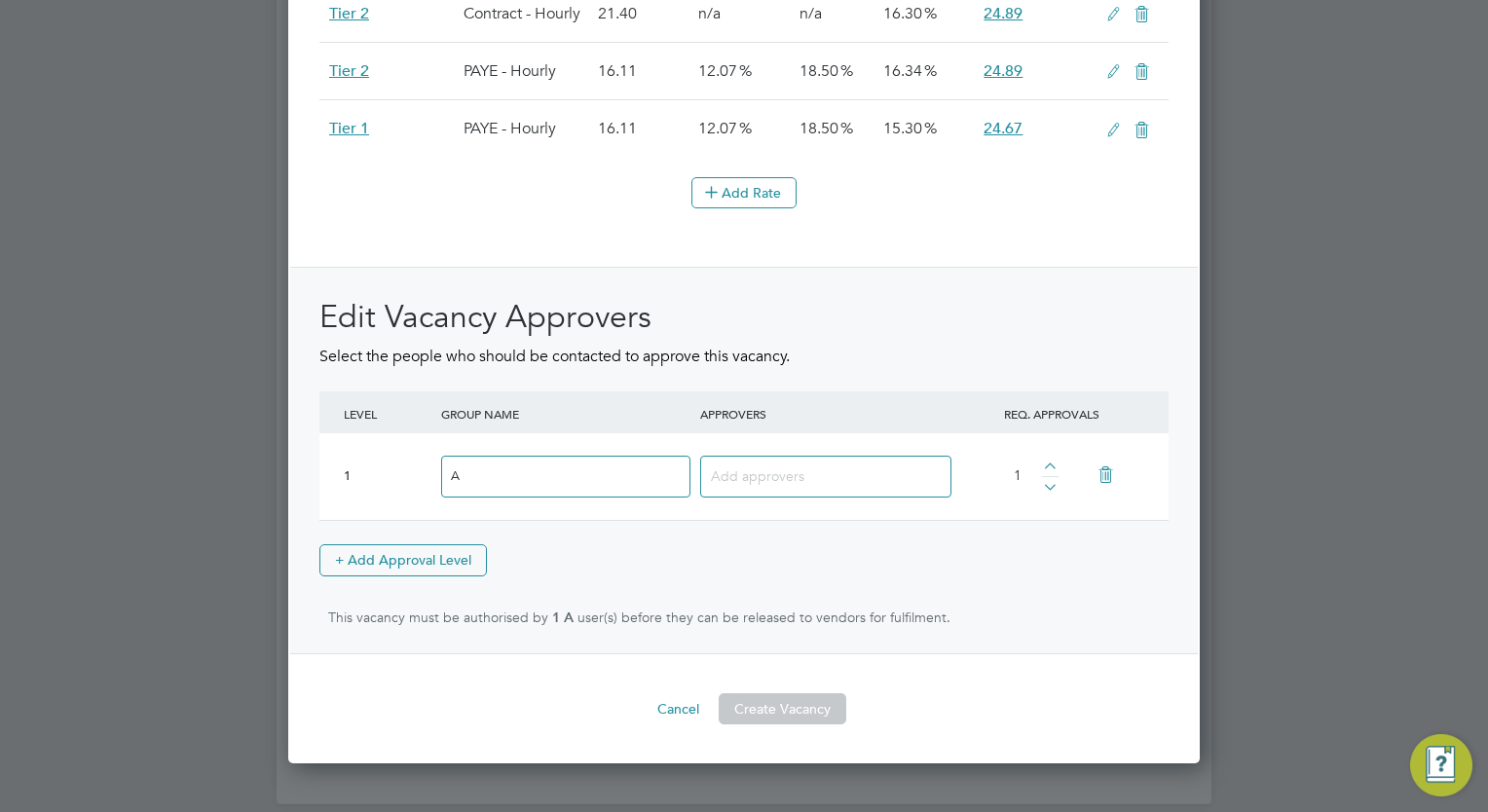 scroll, scrollTop: 3322, scrollLeft: 912, axis: both 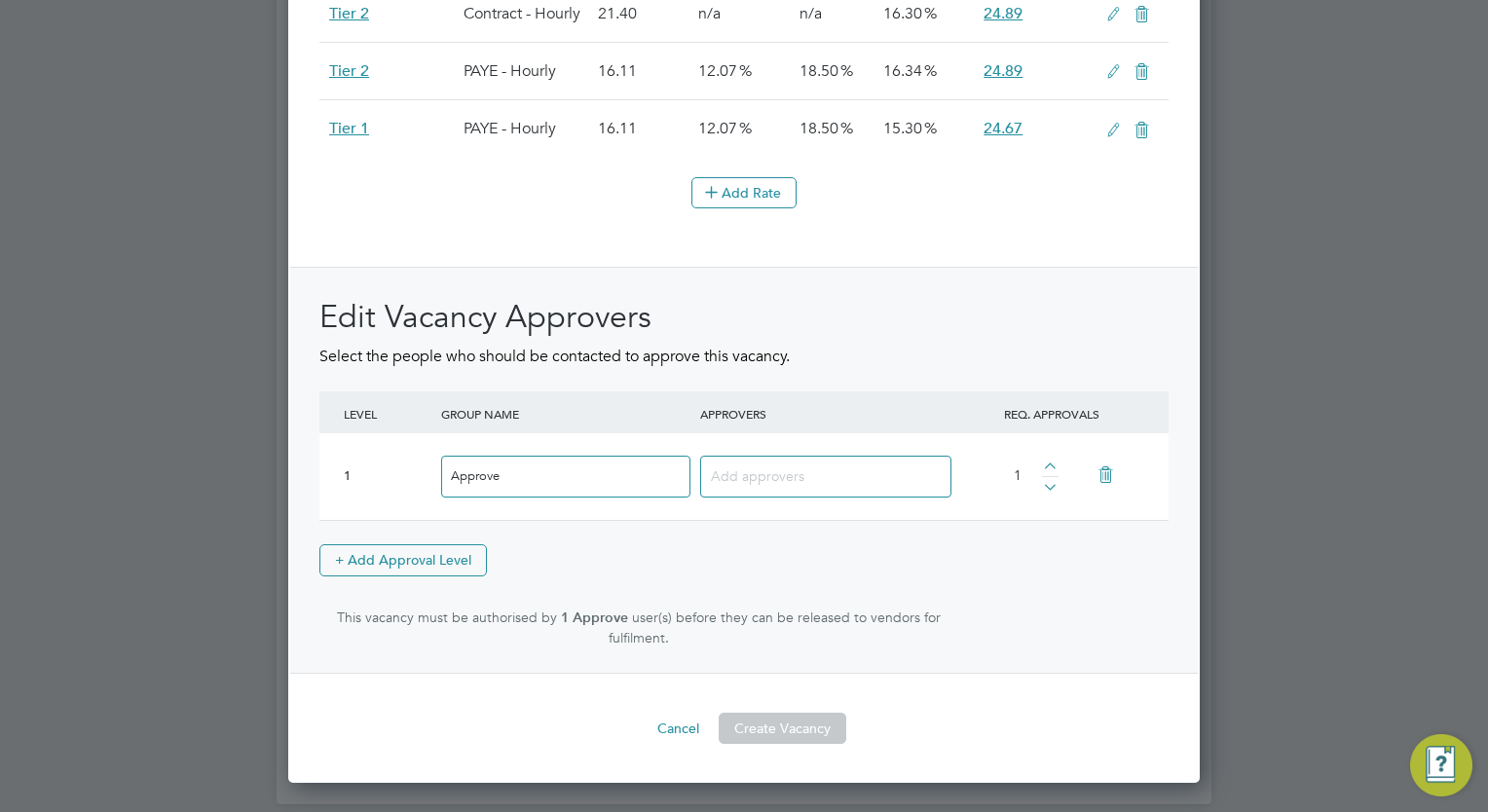 type on "Approve" 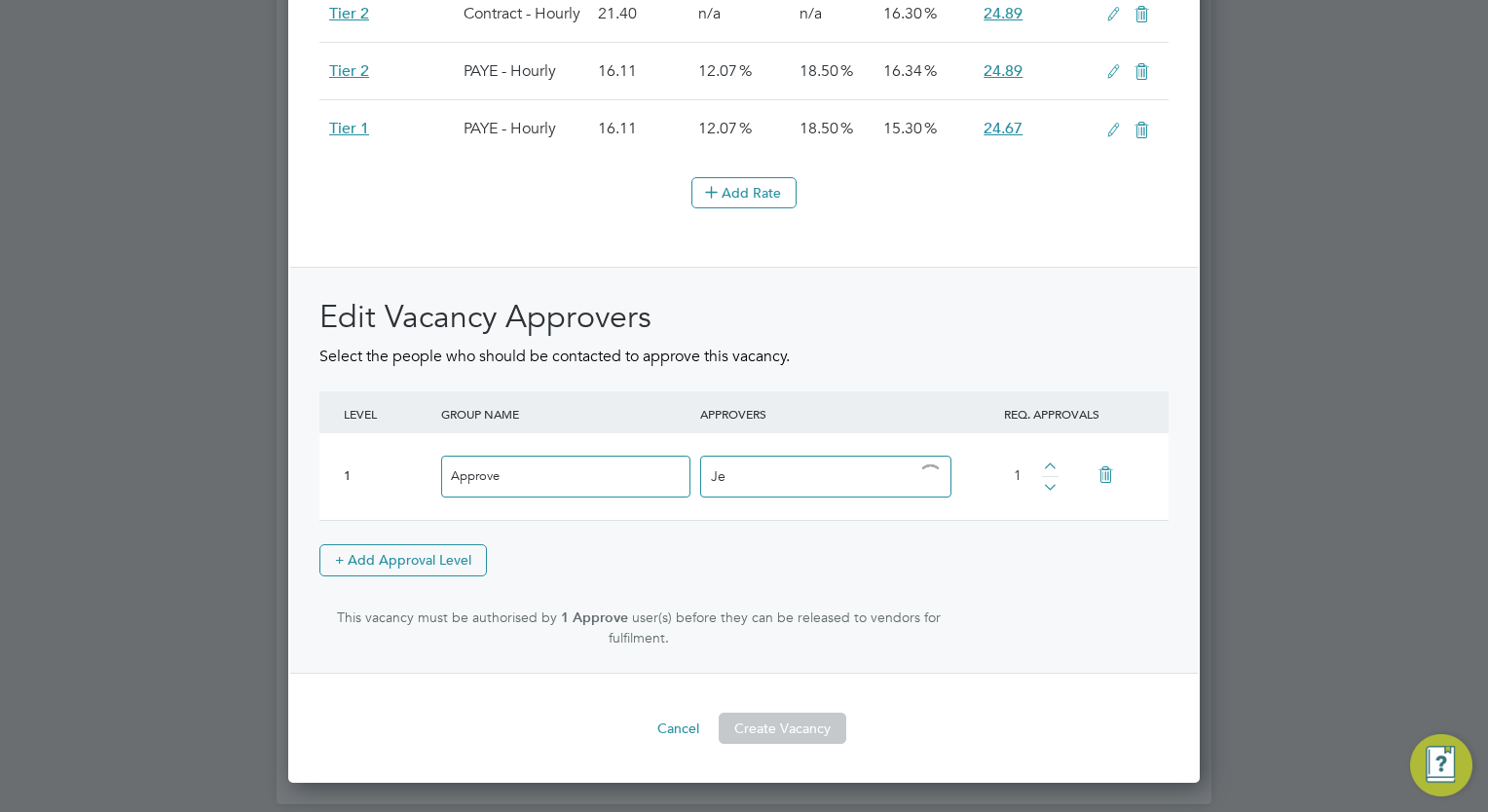 type on "Jed" 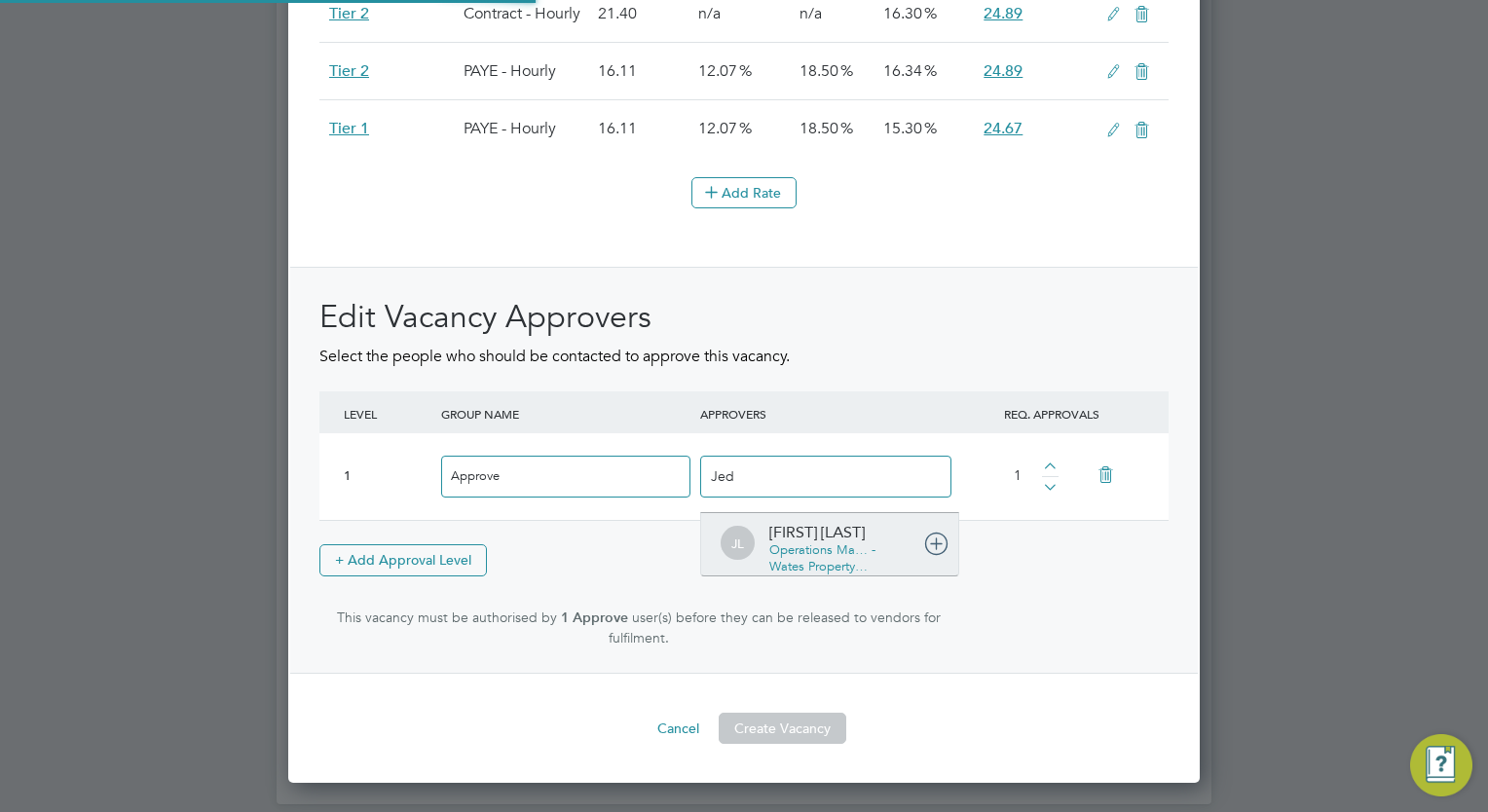 type 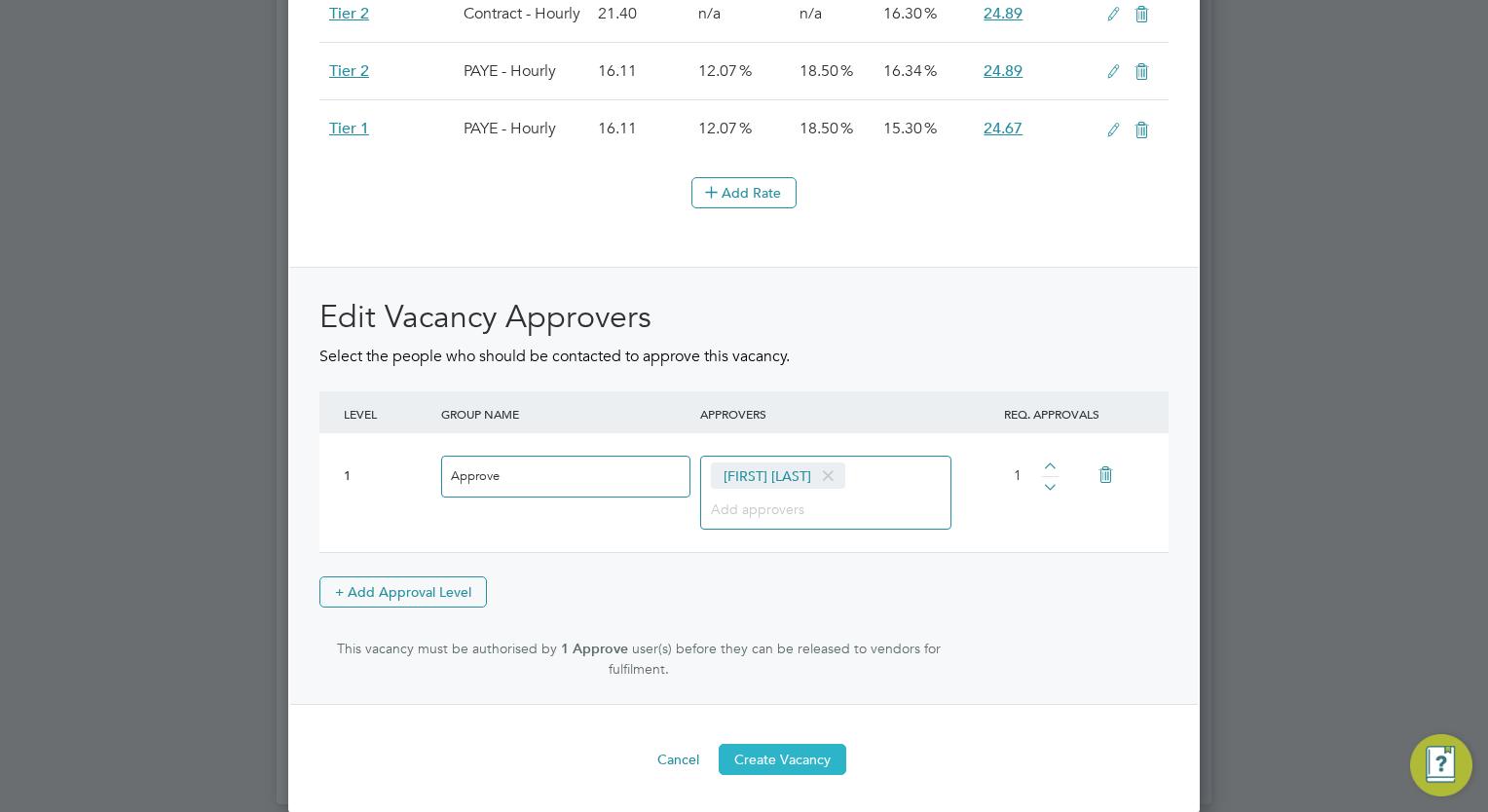 click on "Create Vacancy" at bounding box center [782, 759] 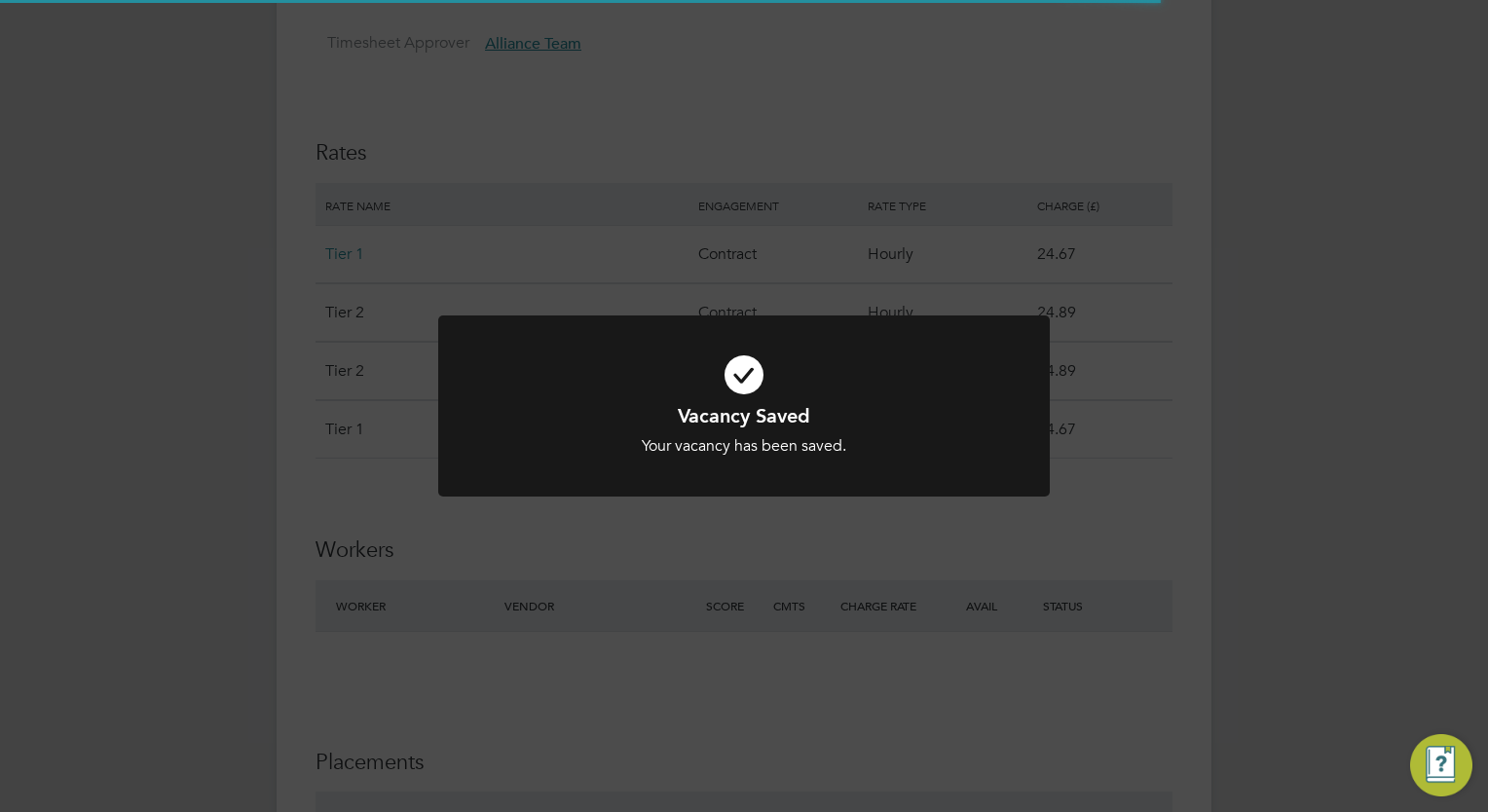 click on "Vacancy Saved Your vacancy has been saved. Cancel Okay" 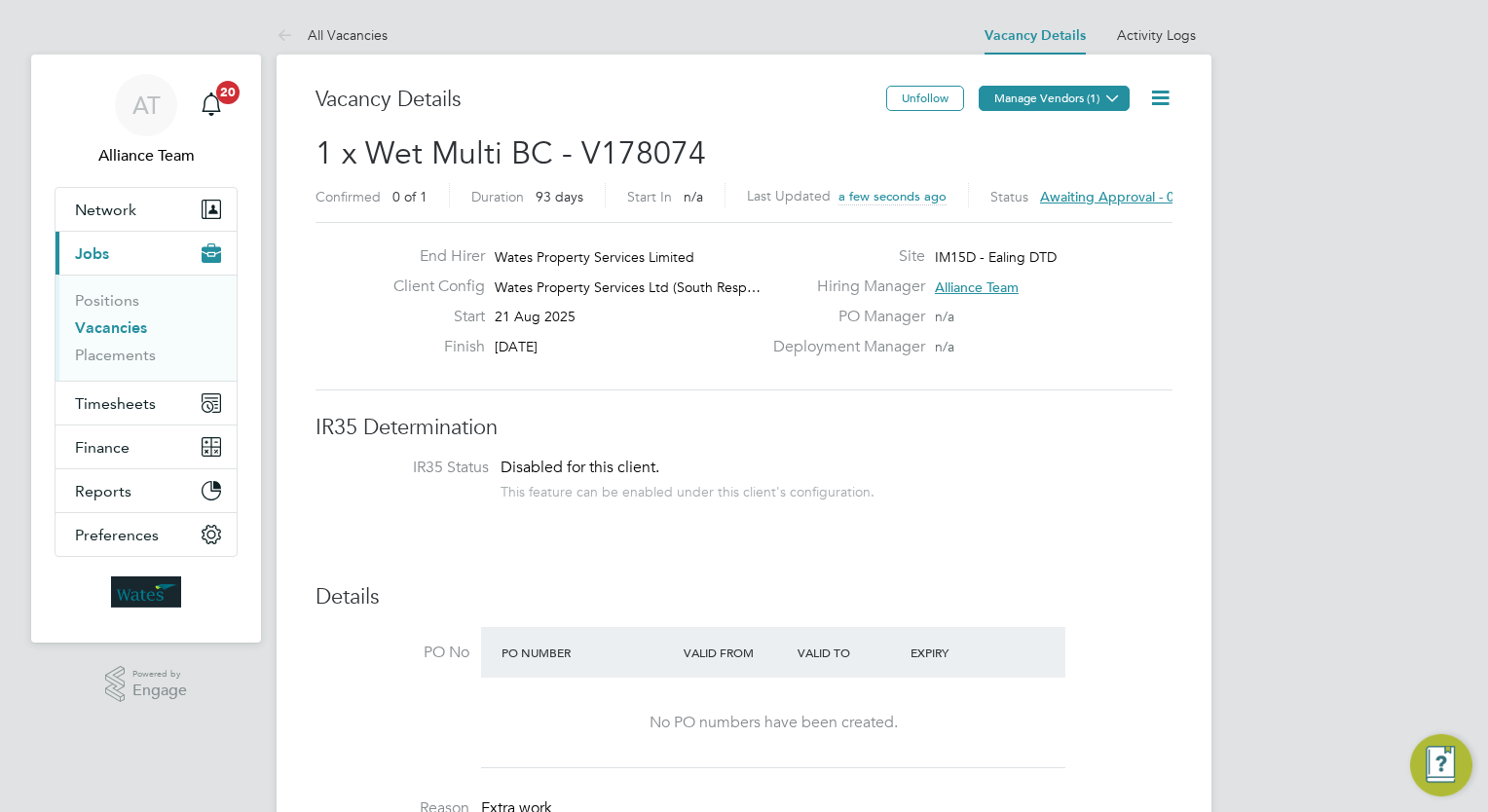 click on "Manage Vendors (1)" 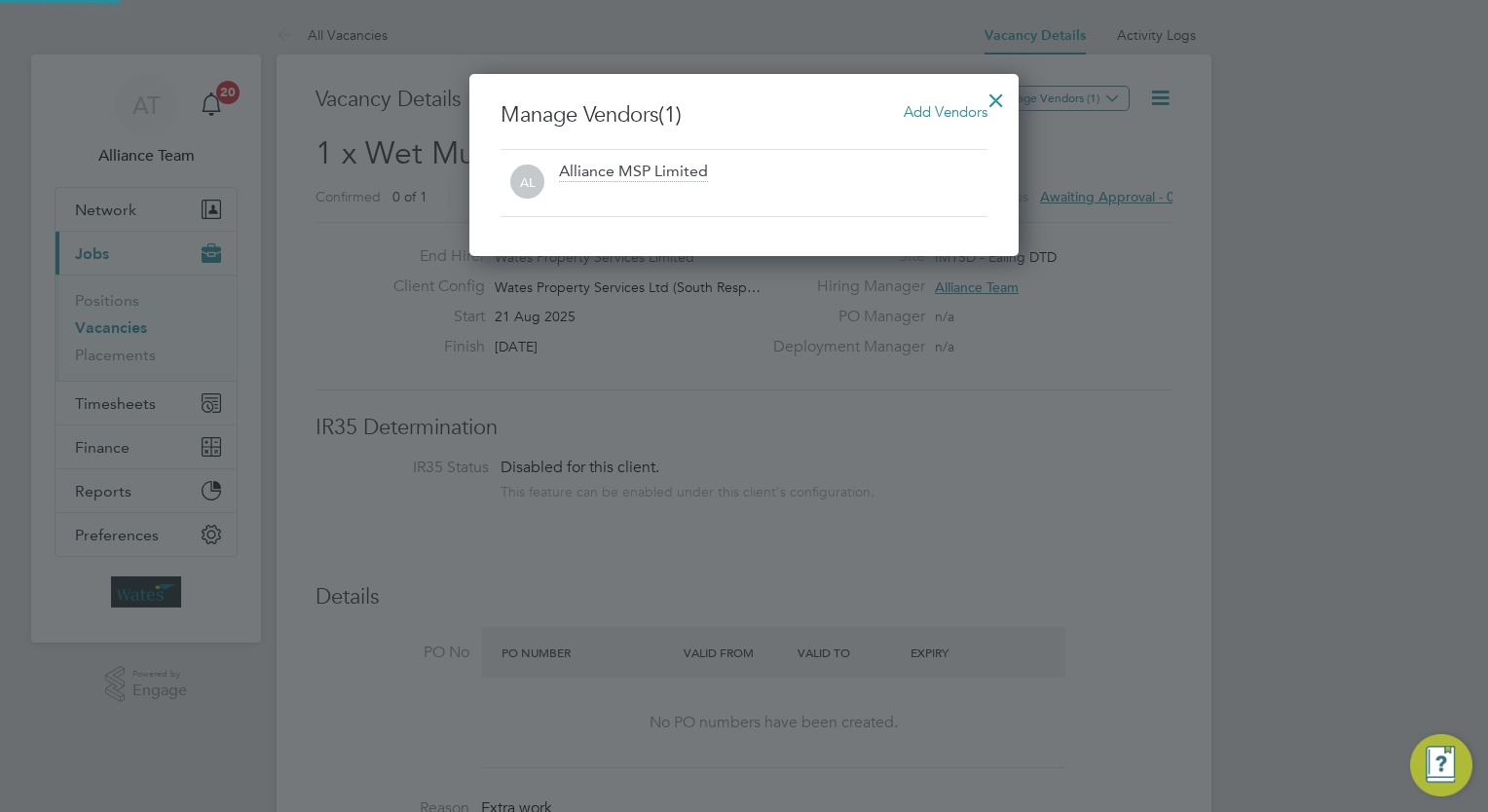 click on "Add Vendors" at bounding box center [946, 111] 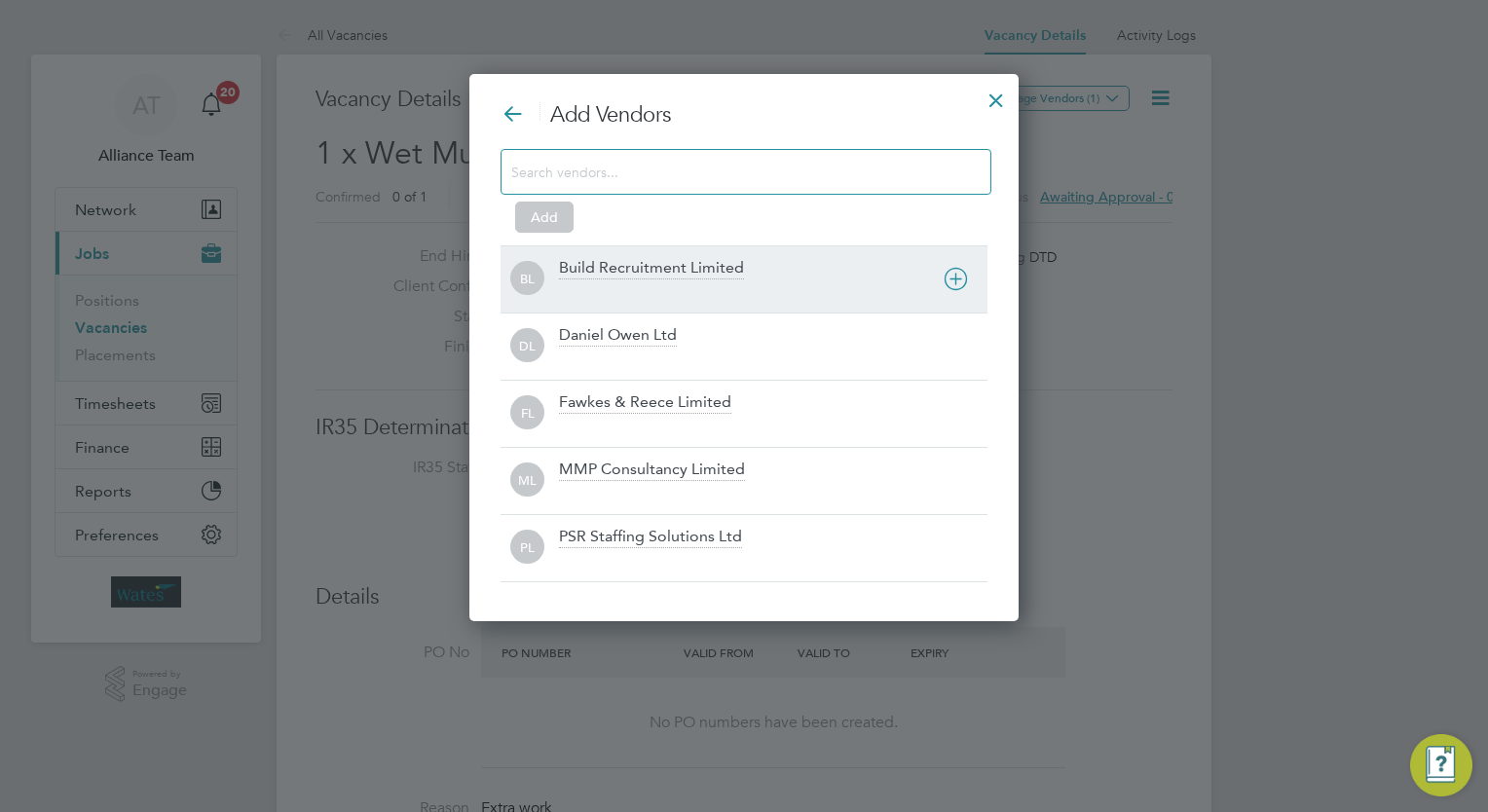 click on "Build Recruitment Limited" at bounding box center (773, 279) 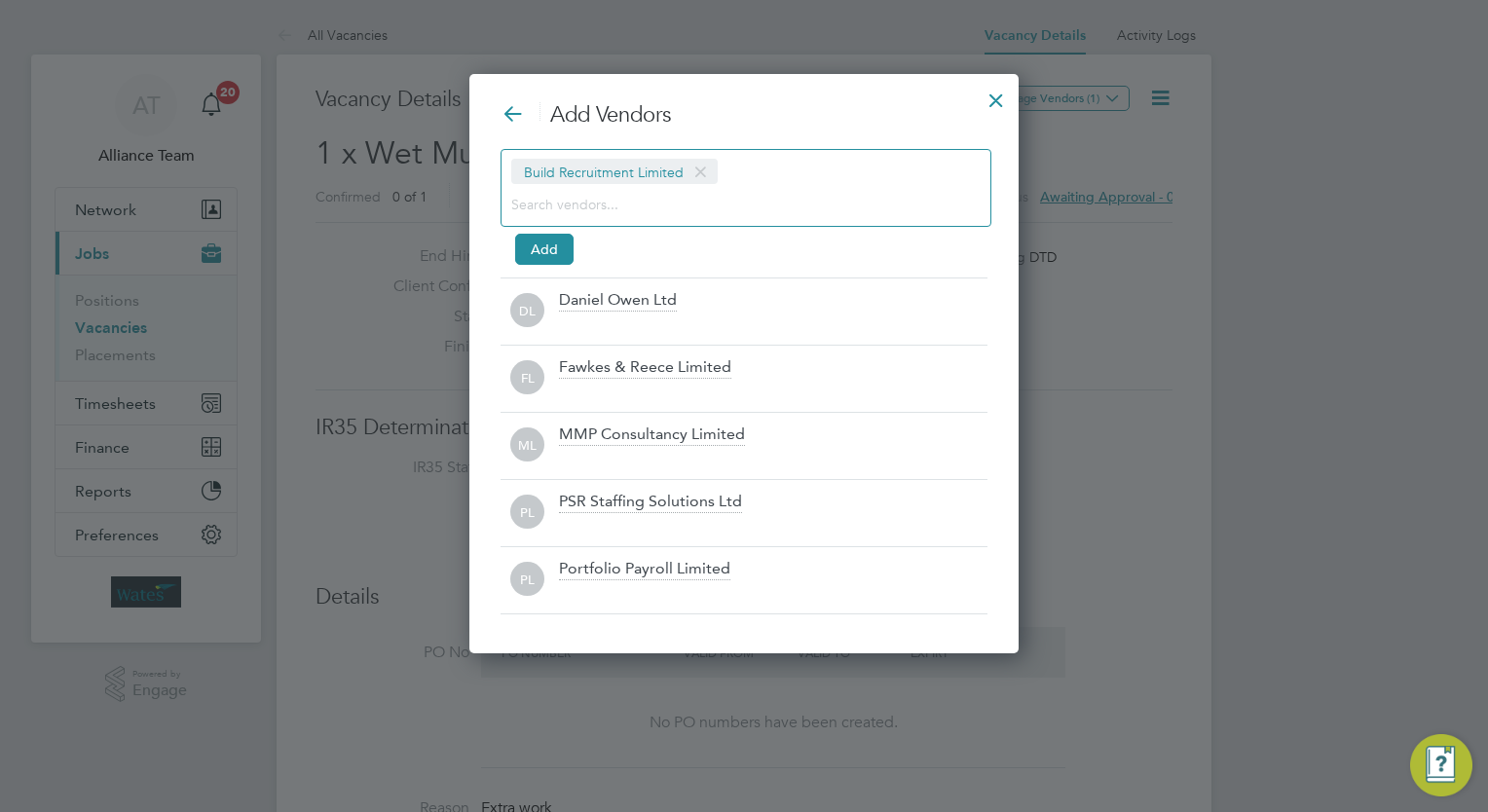 click at bounding box center (730, 203) 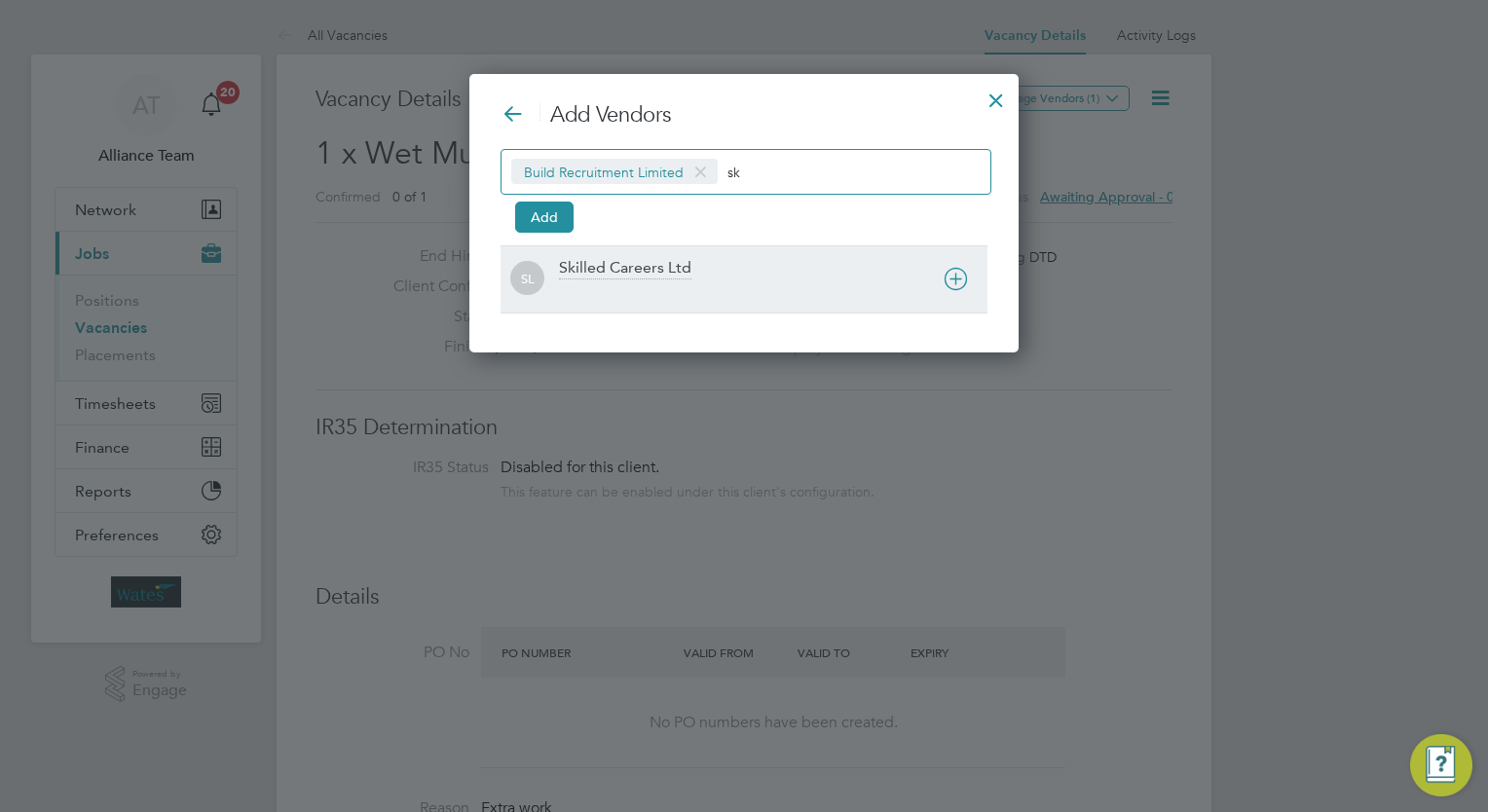 type on "sk" 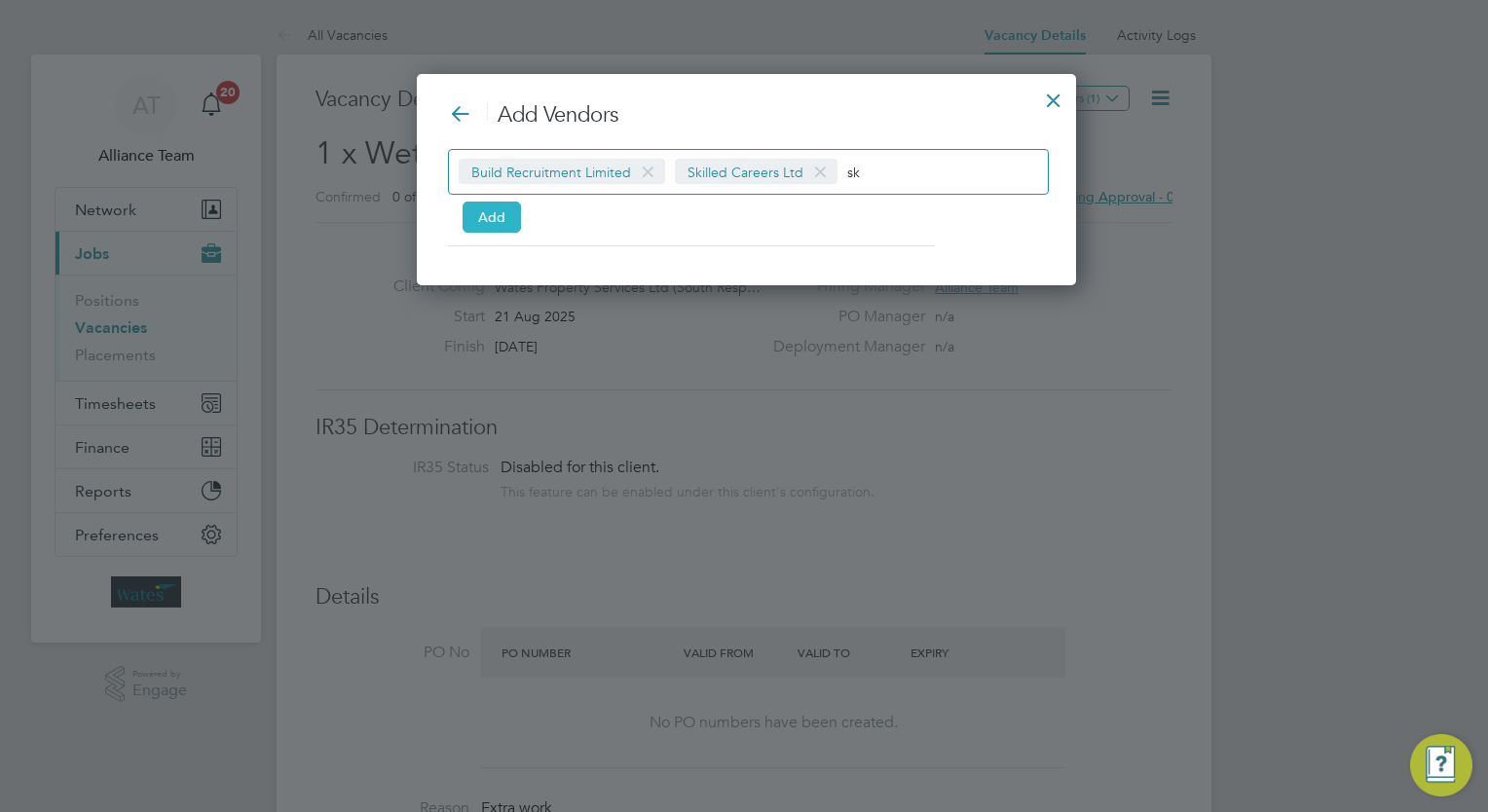 click on "Add" at bounding box center [492, 217] 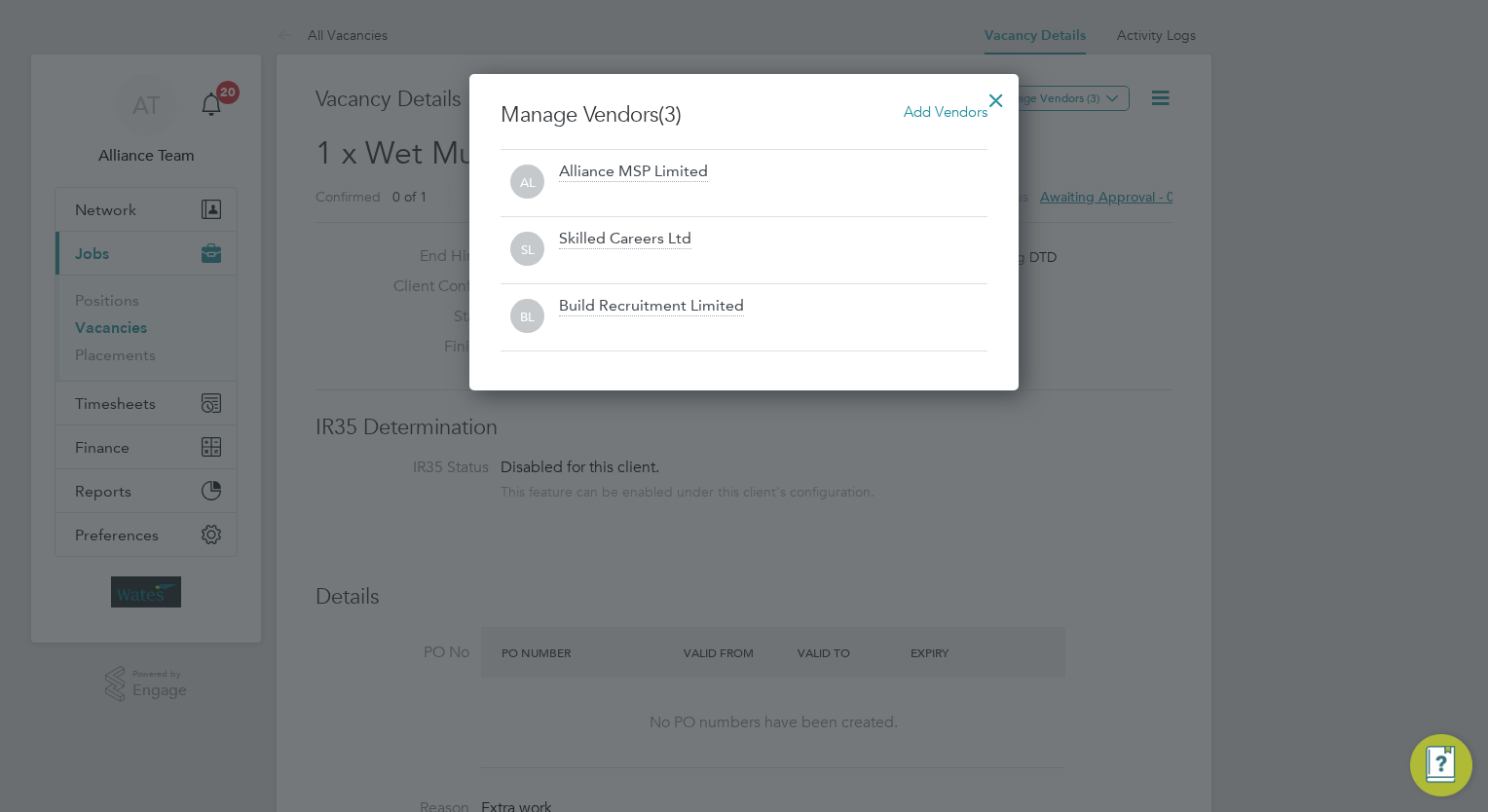 click at bounding box center [996, 95] 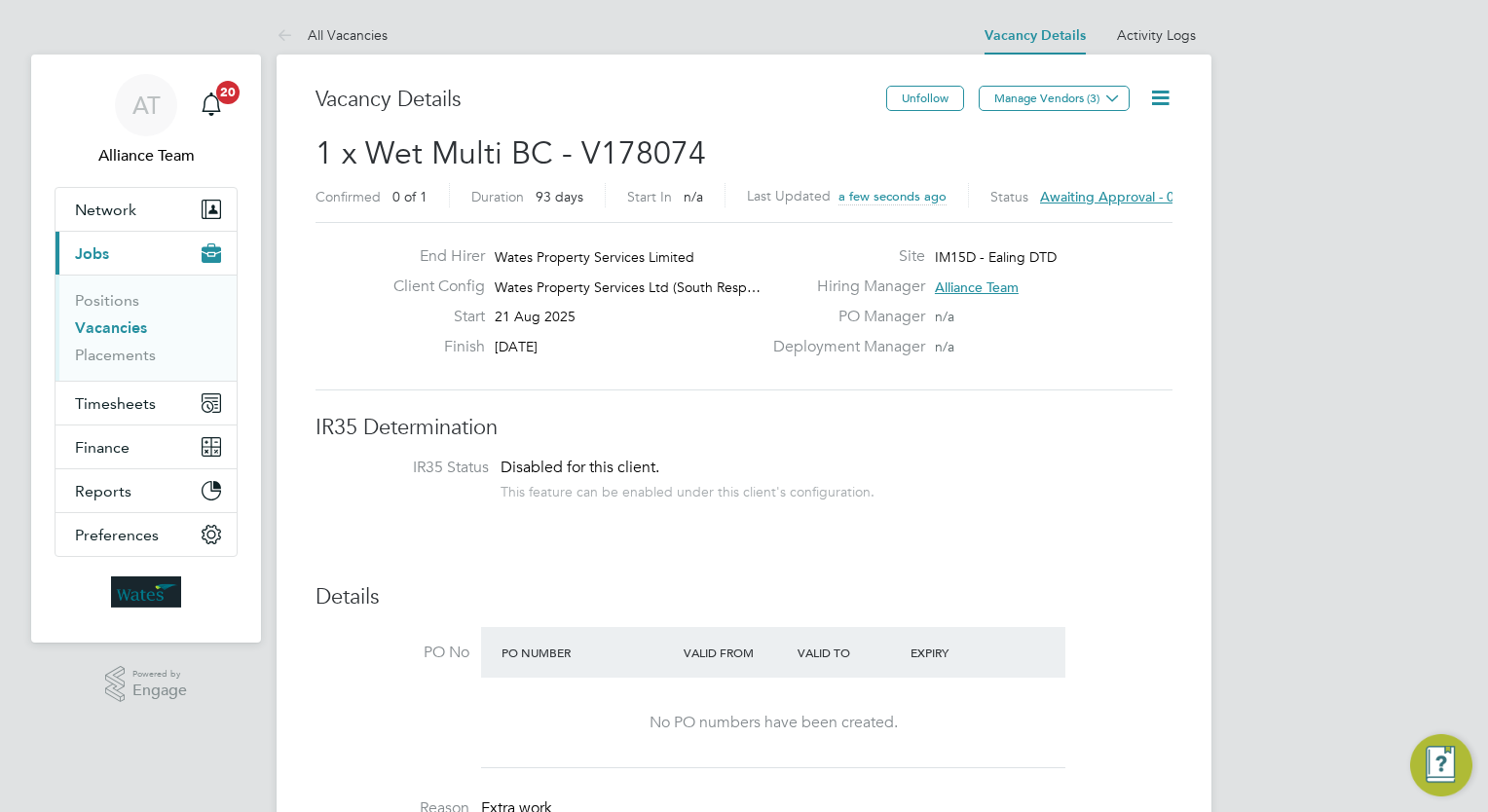 click 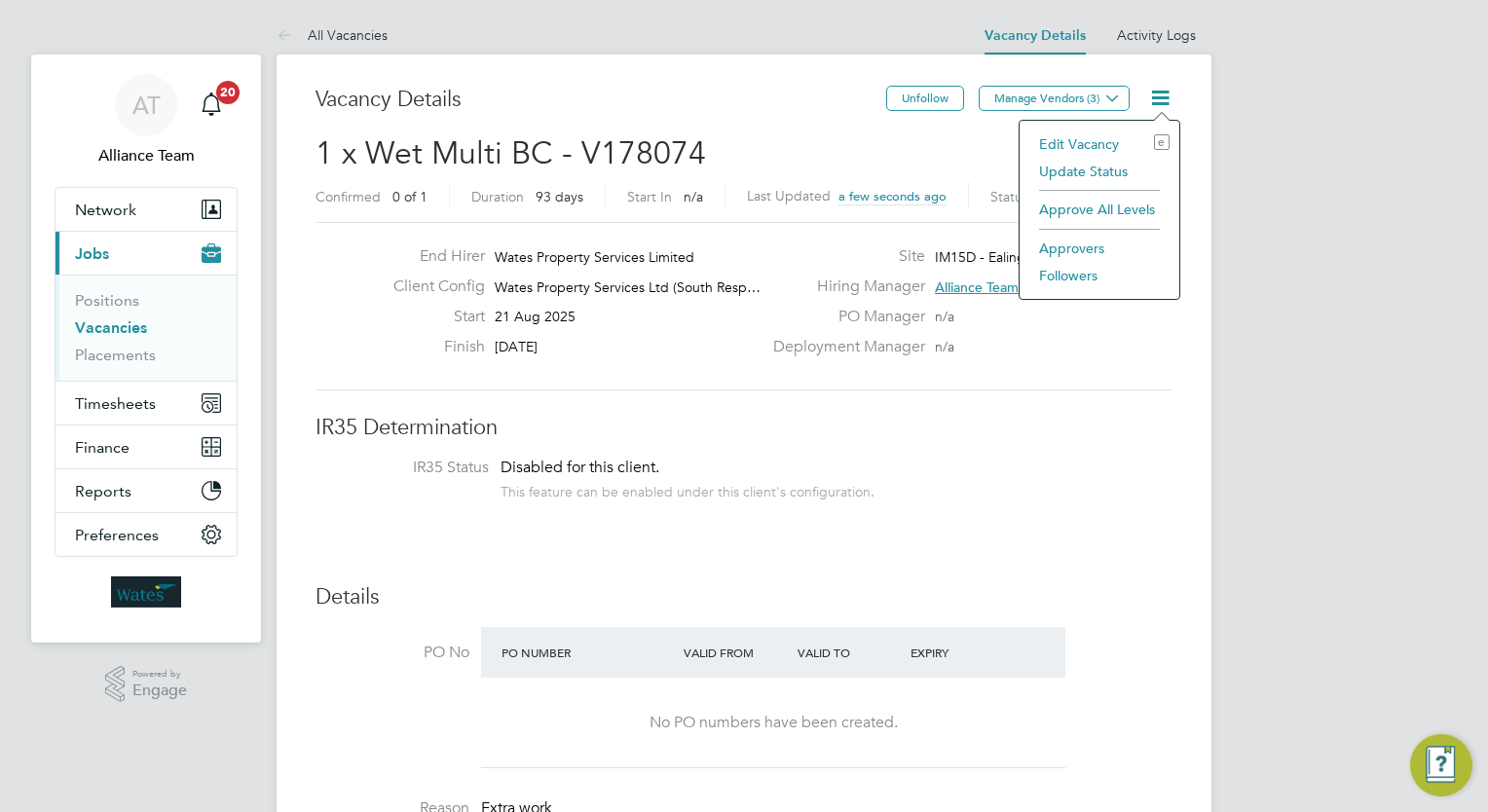 click on "Followers" 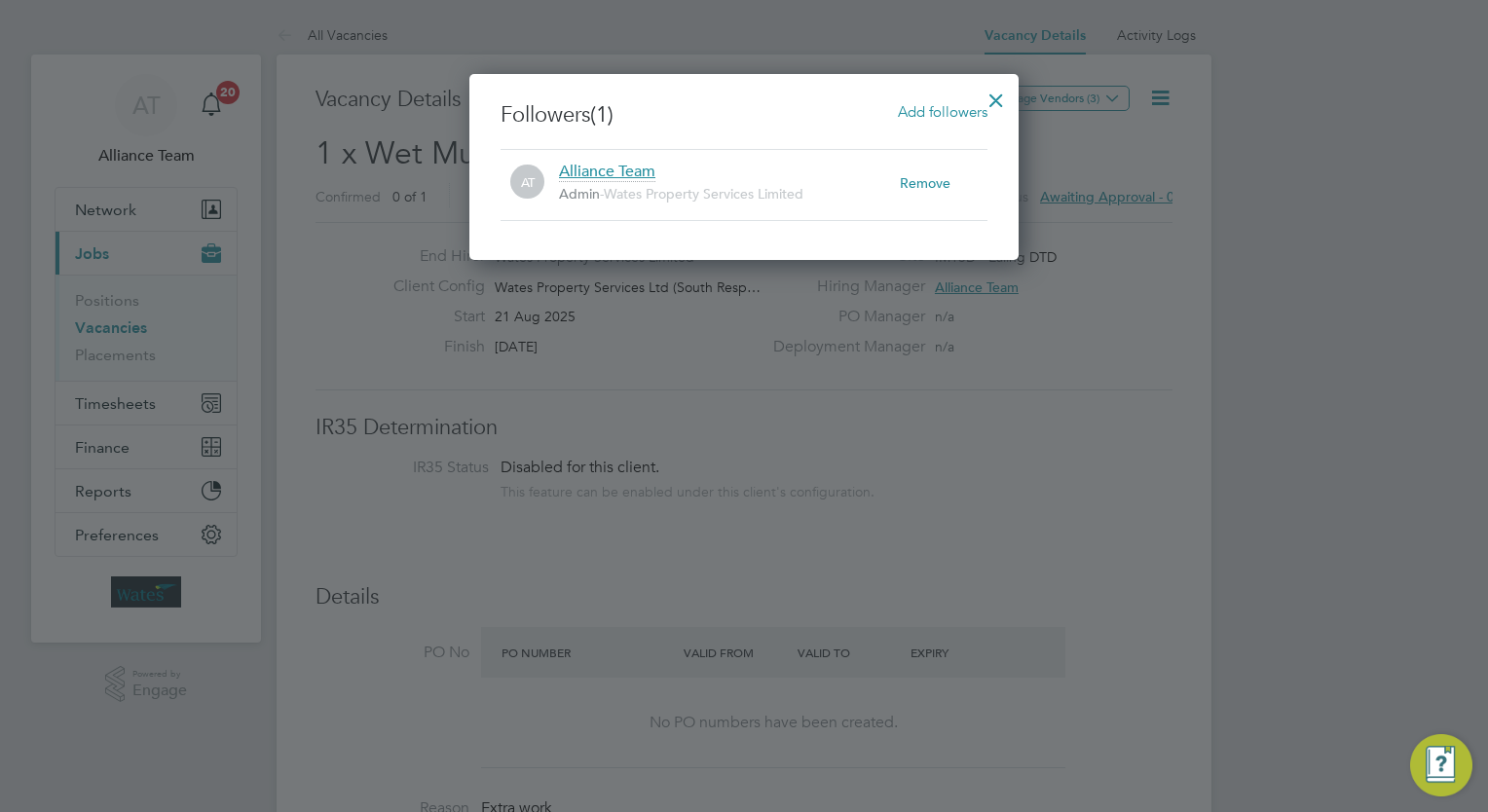 click on "Add followers" at bounding box center [943, 111] 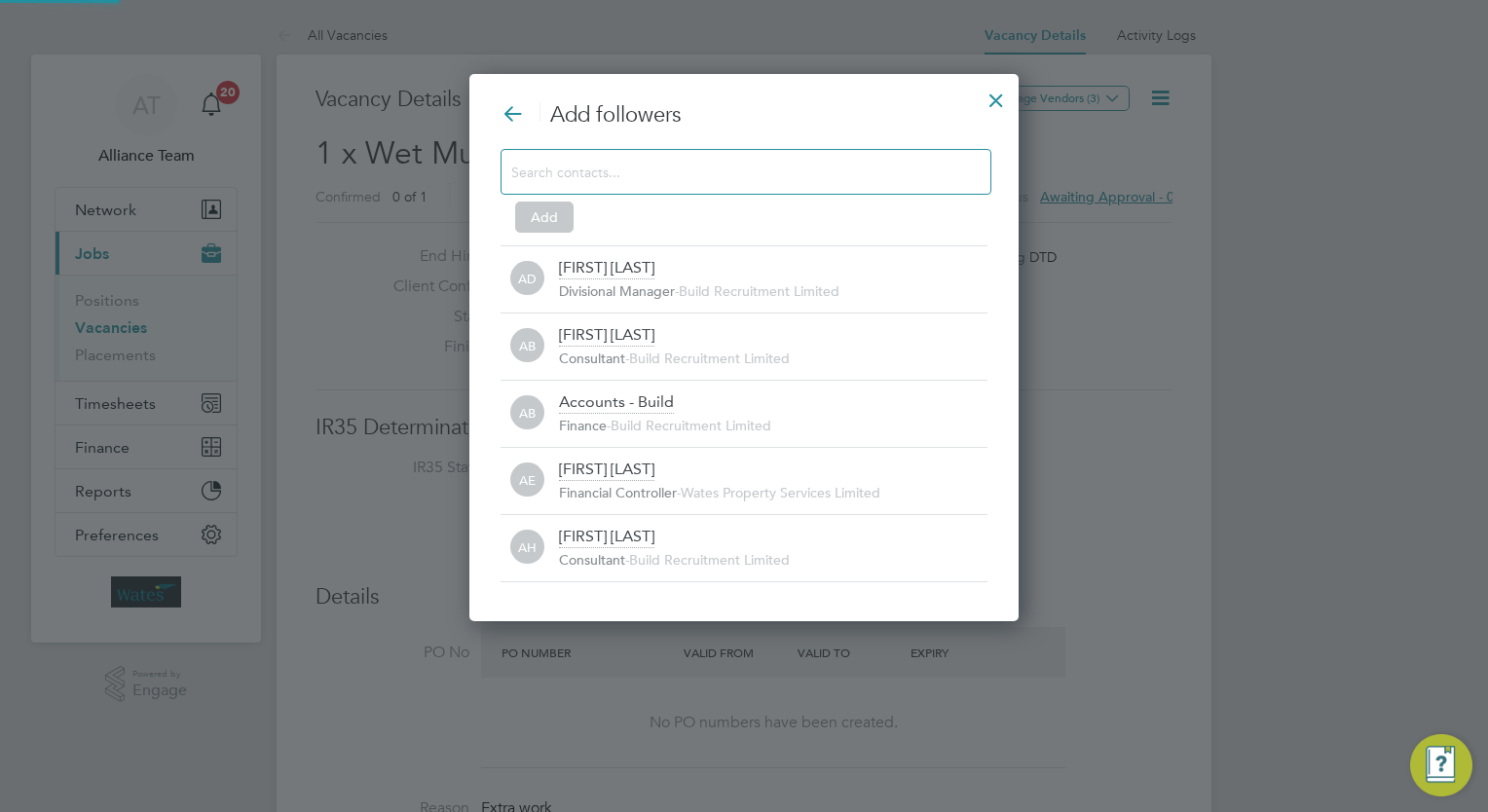 click at bounding box center (730, 171) 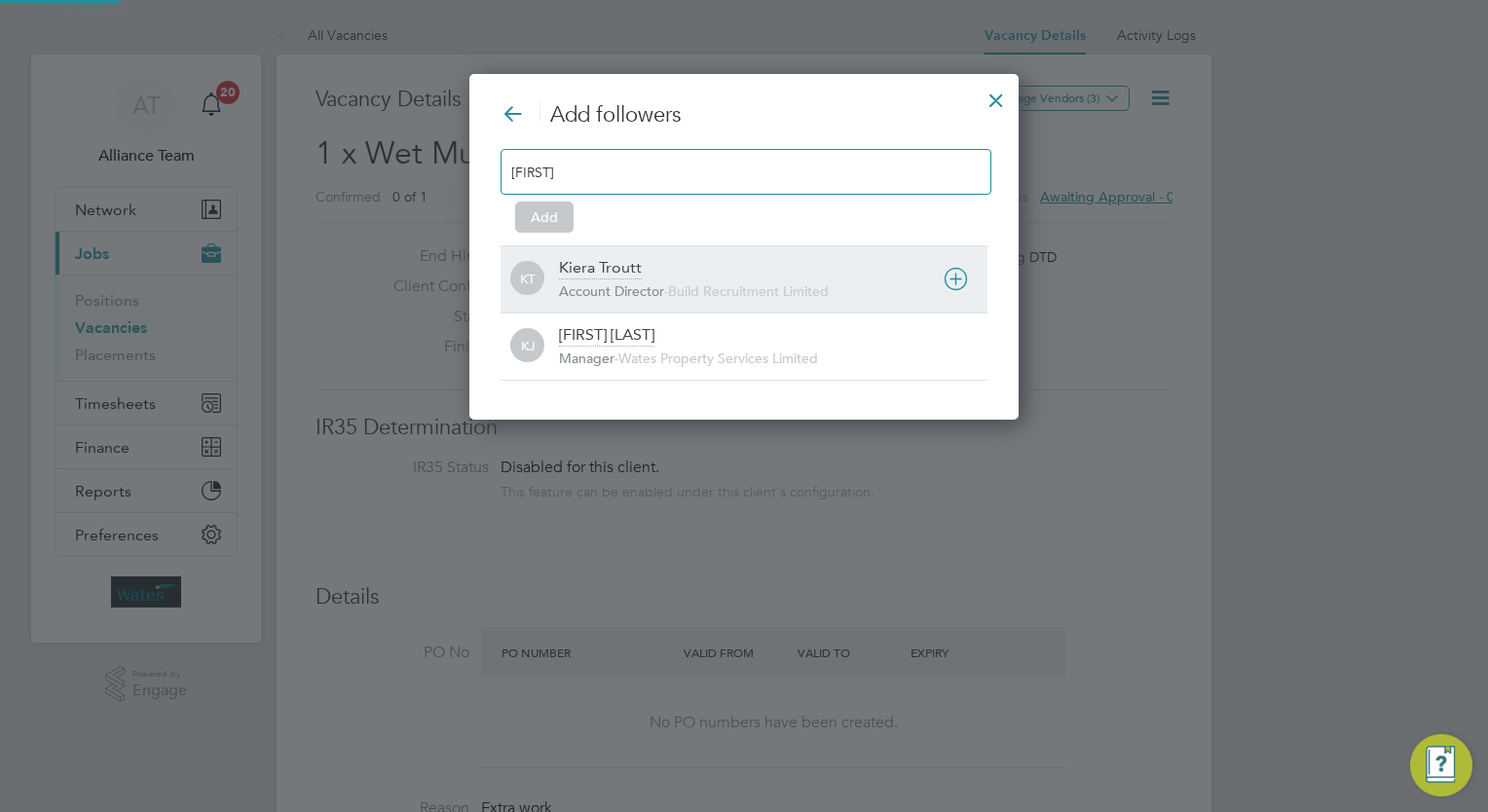 type on "[FIRST]" 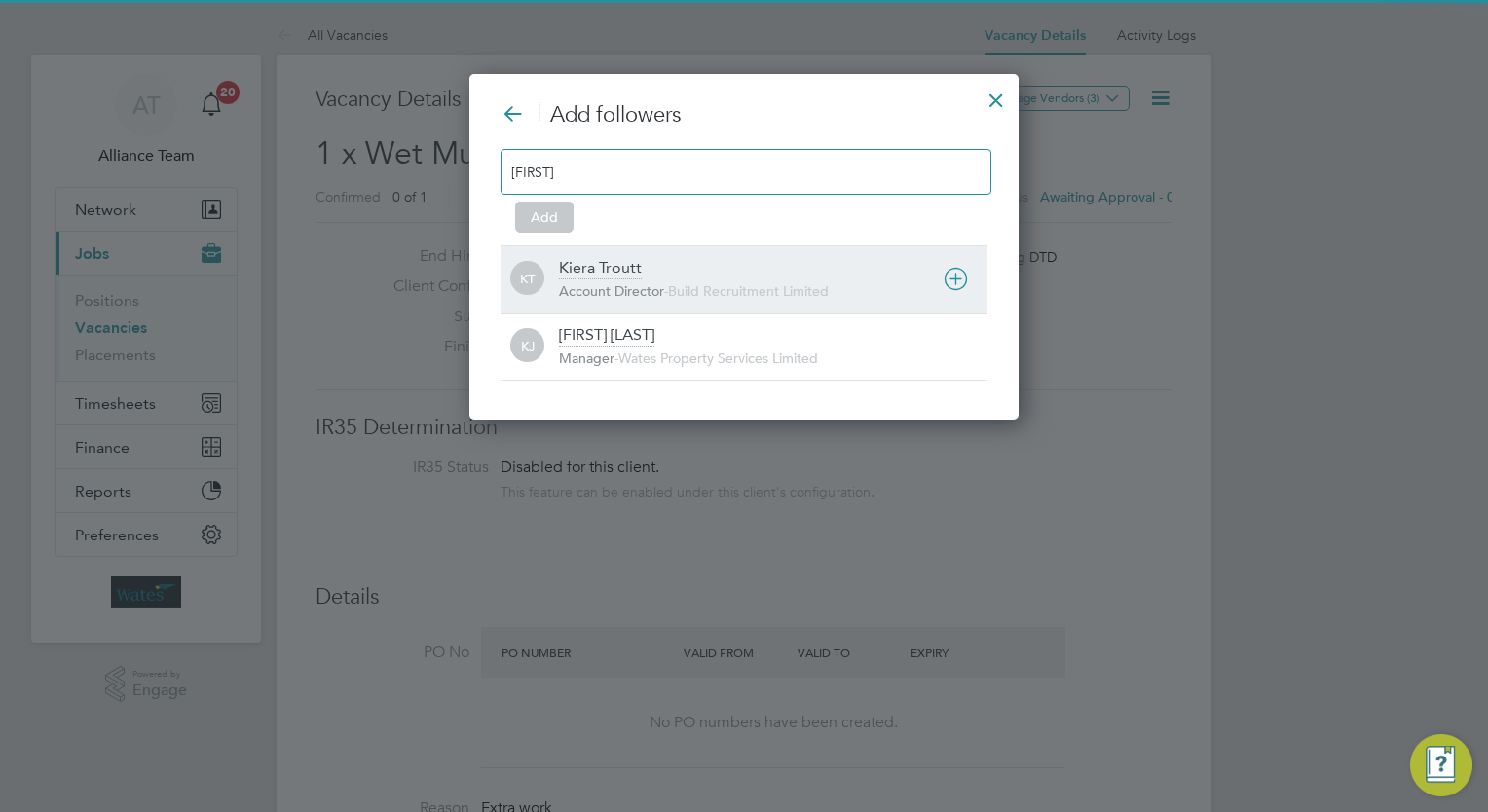 click on "Account Director" at bounding box center [612, 291] 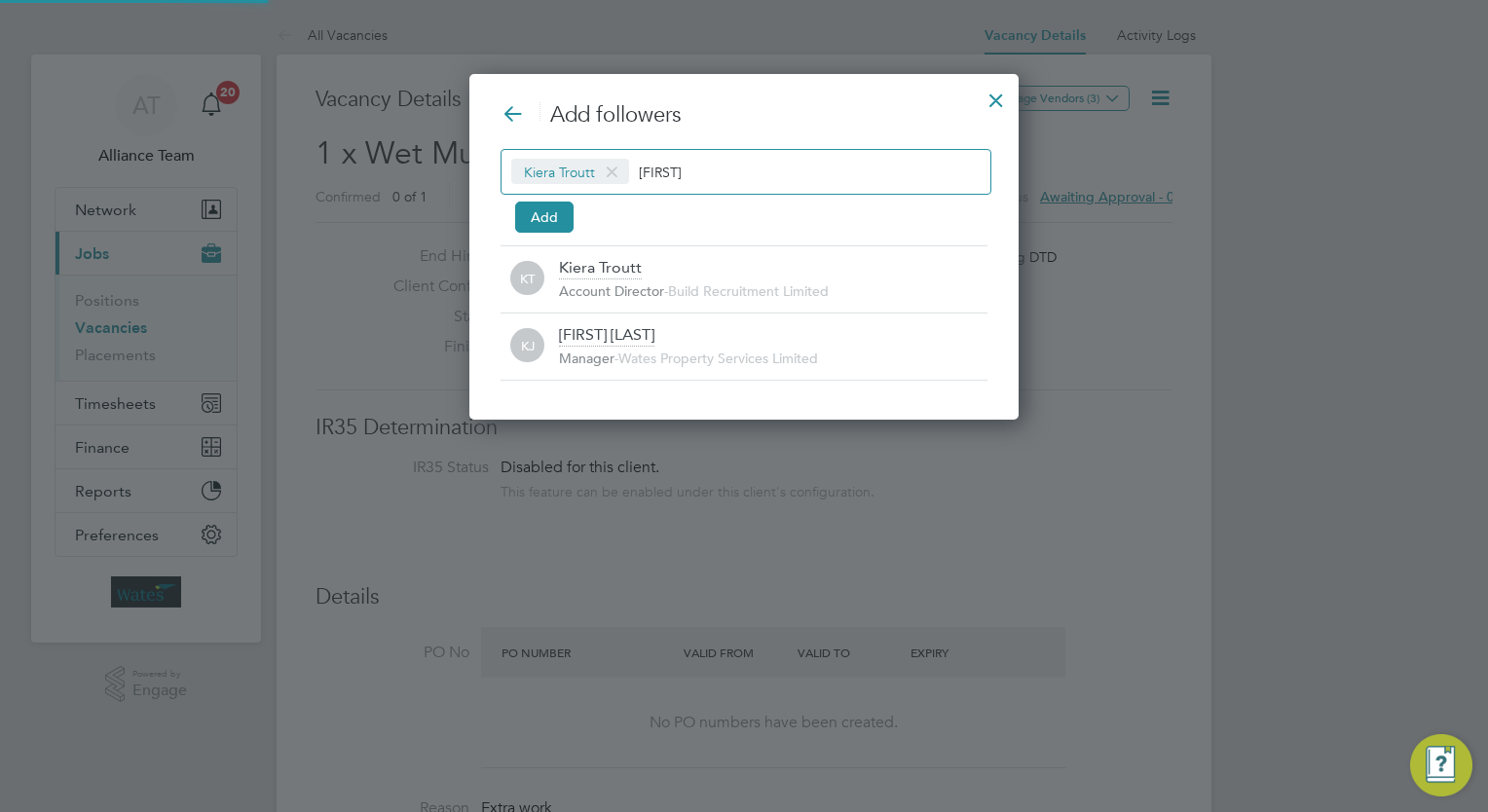 click on "[FIRST]" at bounding box center (699, 171) 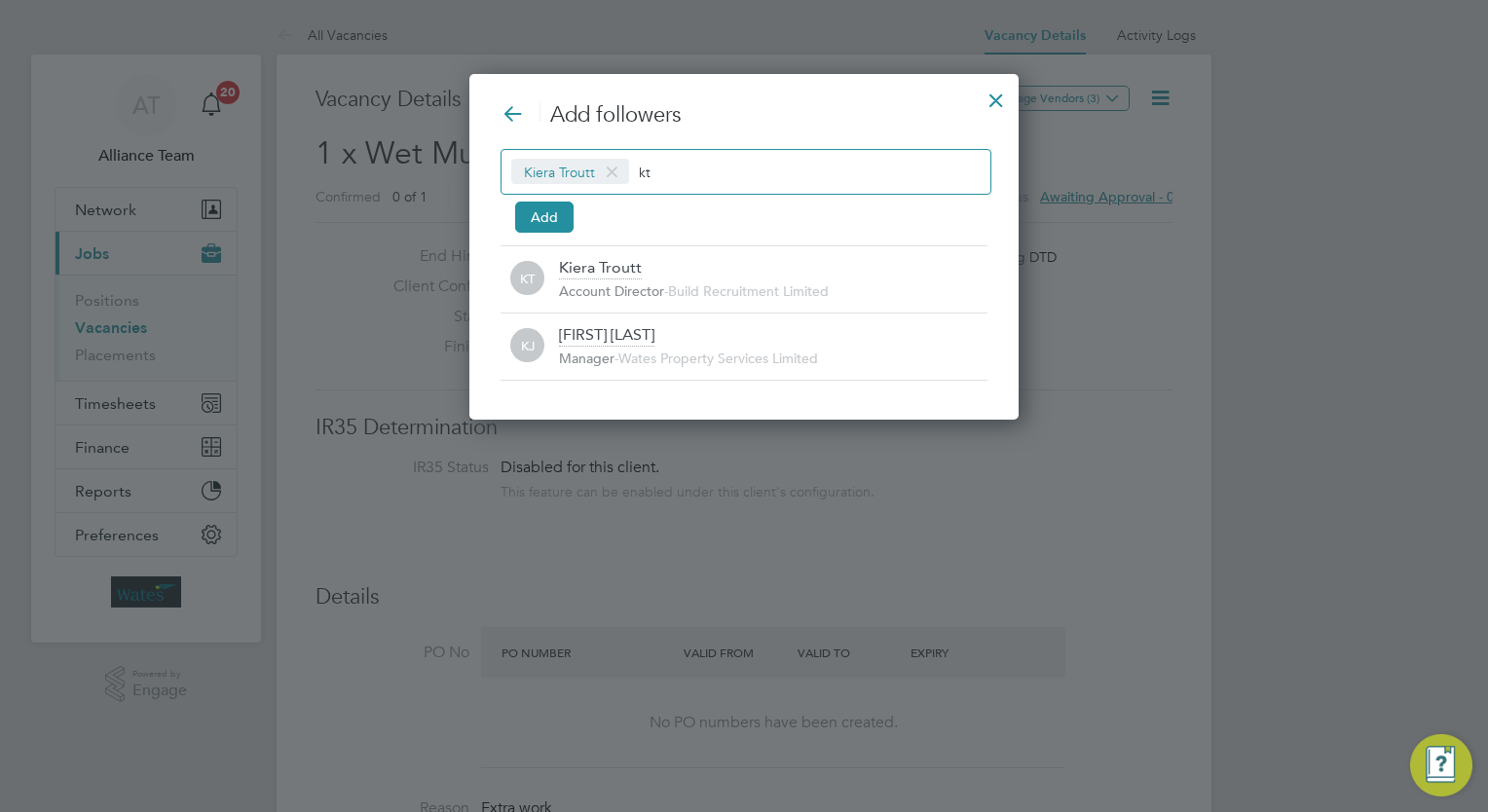 type on "k" 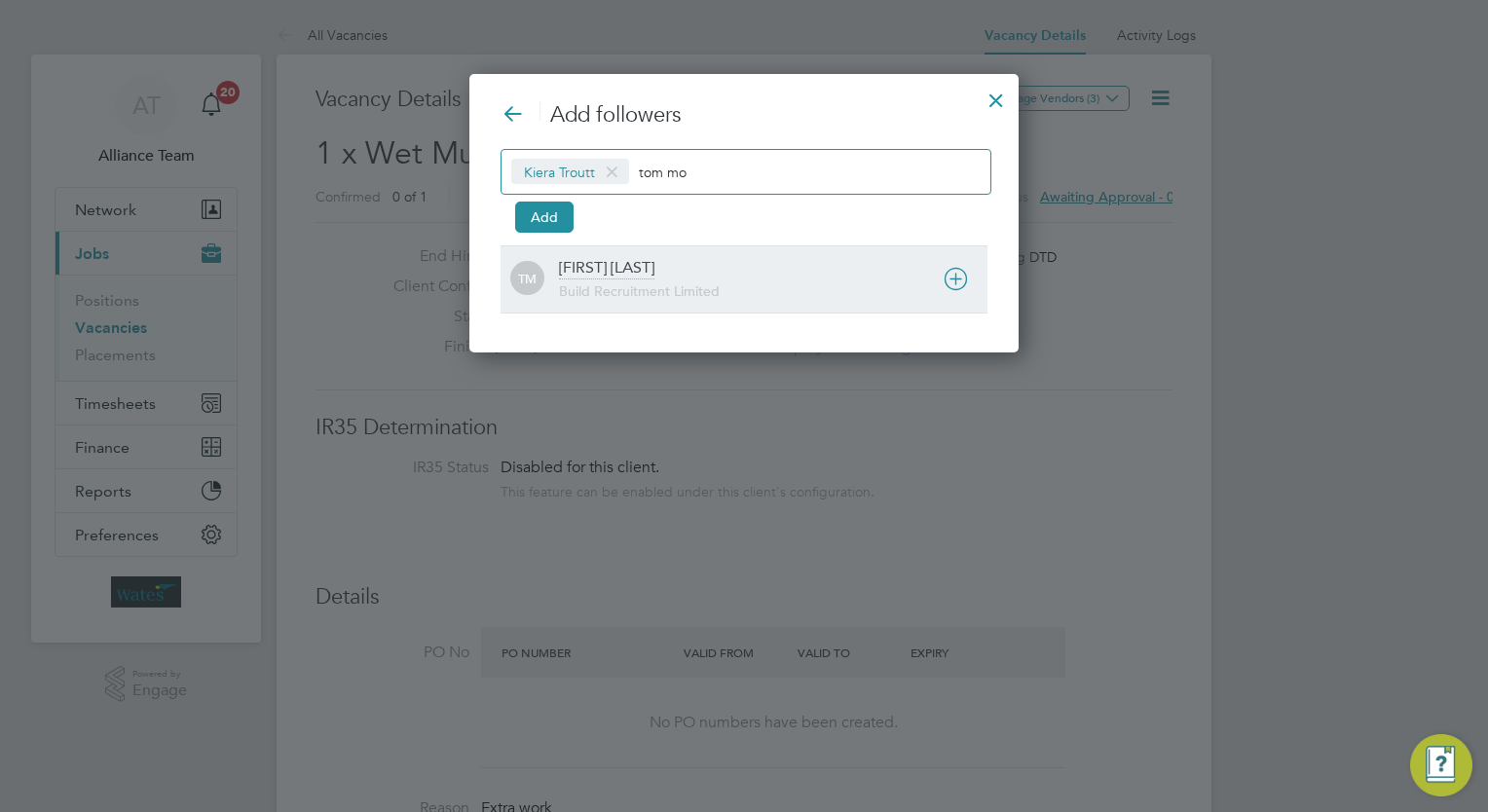 type on "tom mo" 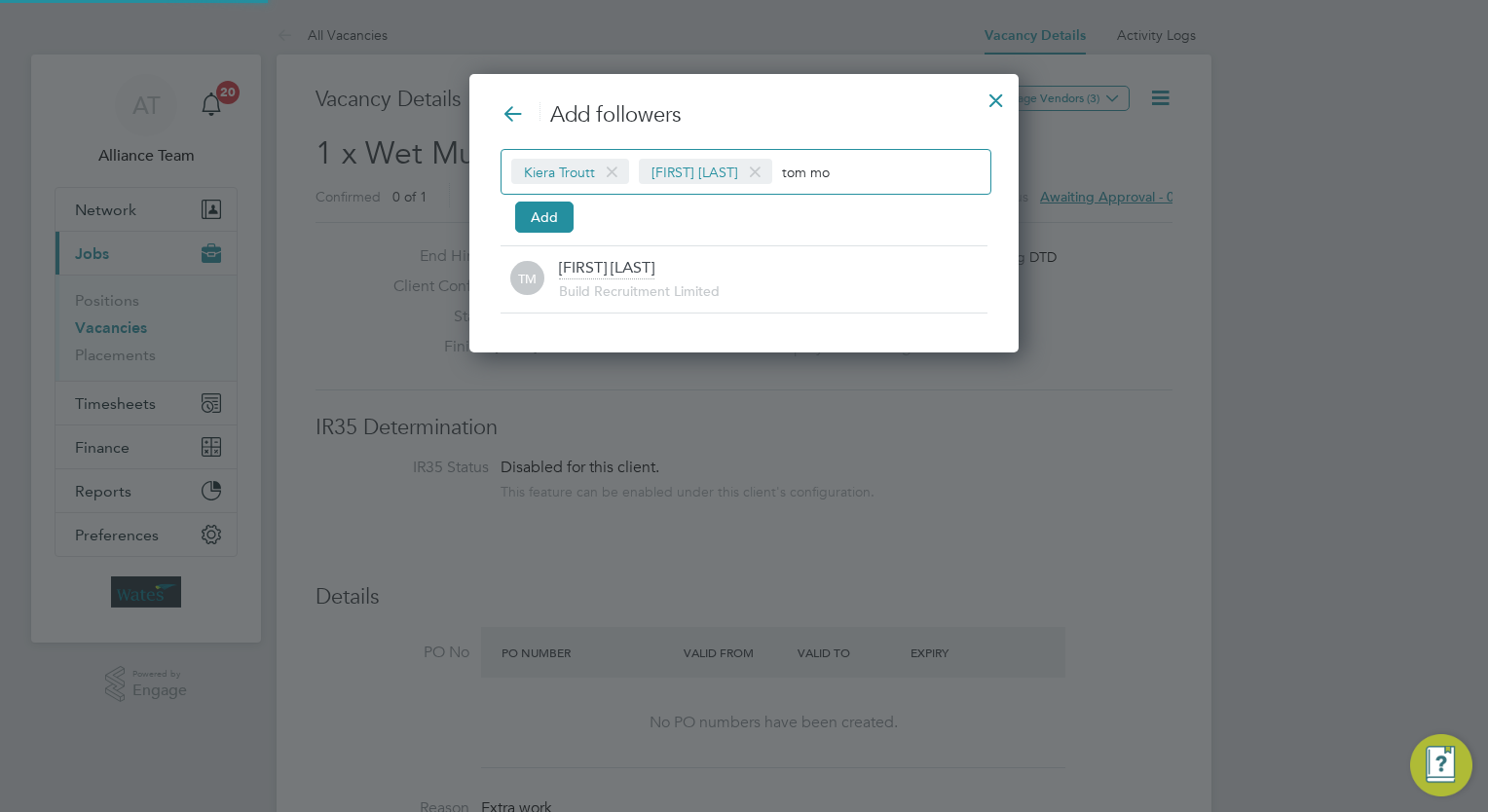 click on "tom mo" at bounding box center (843, 171) 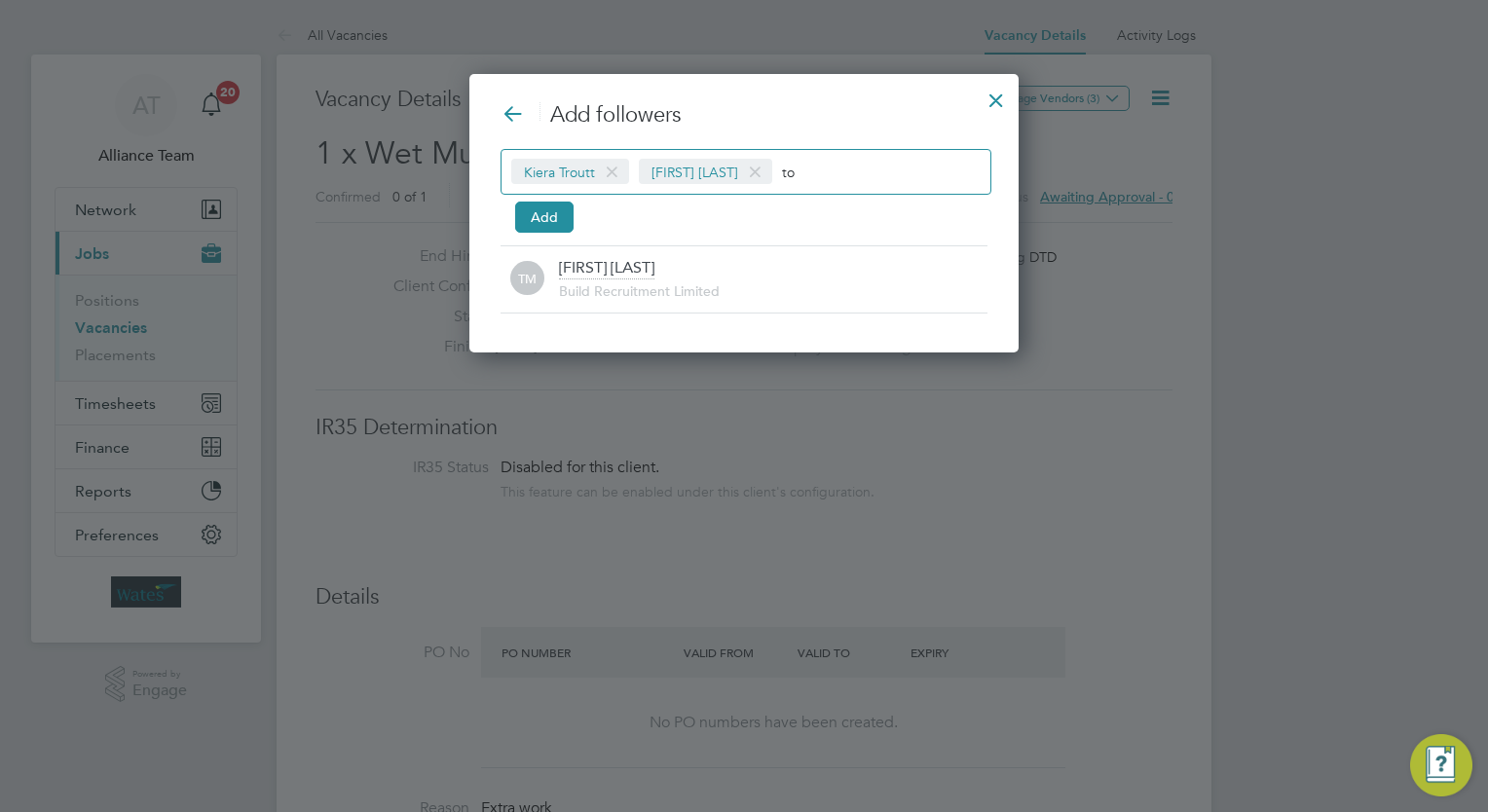 type on "t" 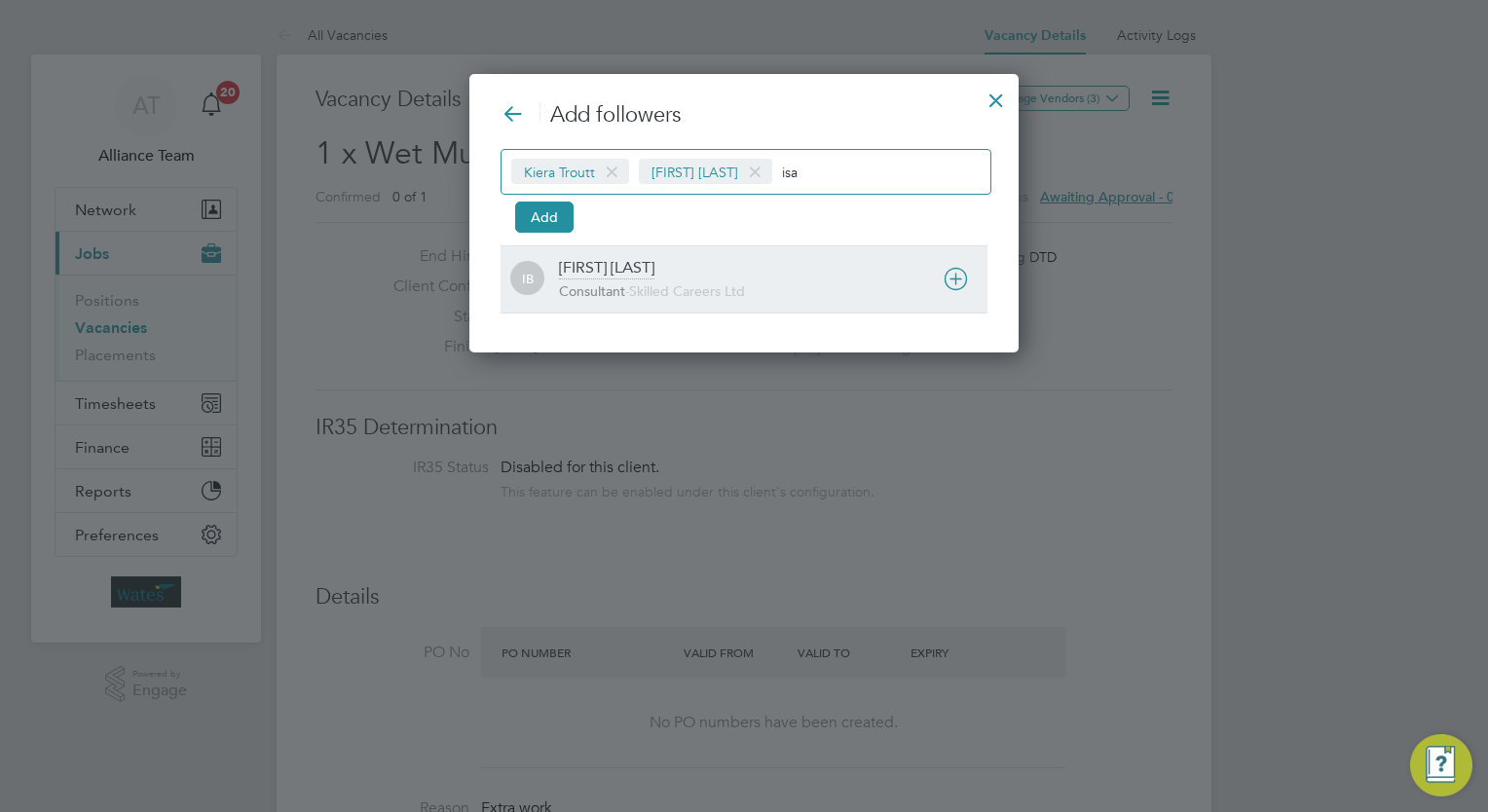 type on "isa" 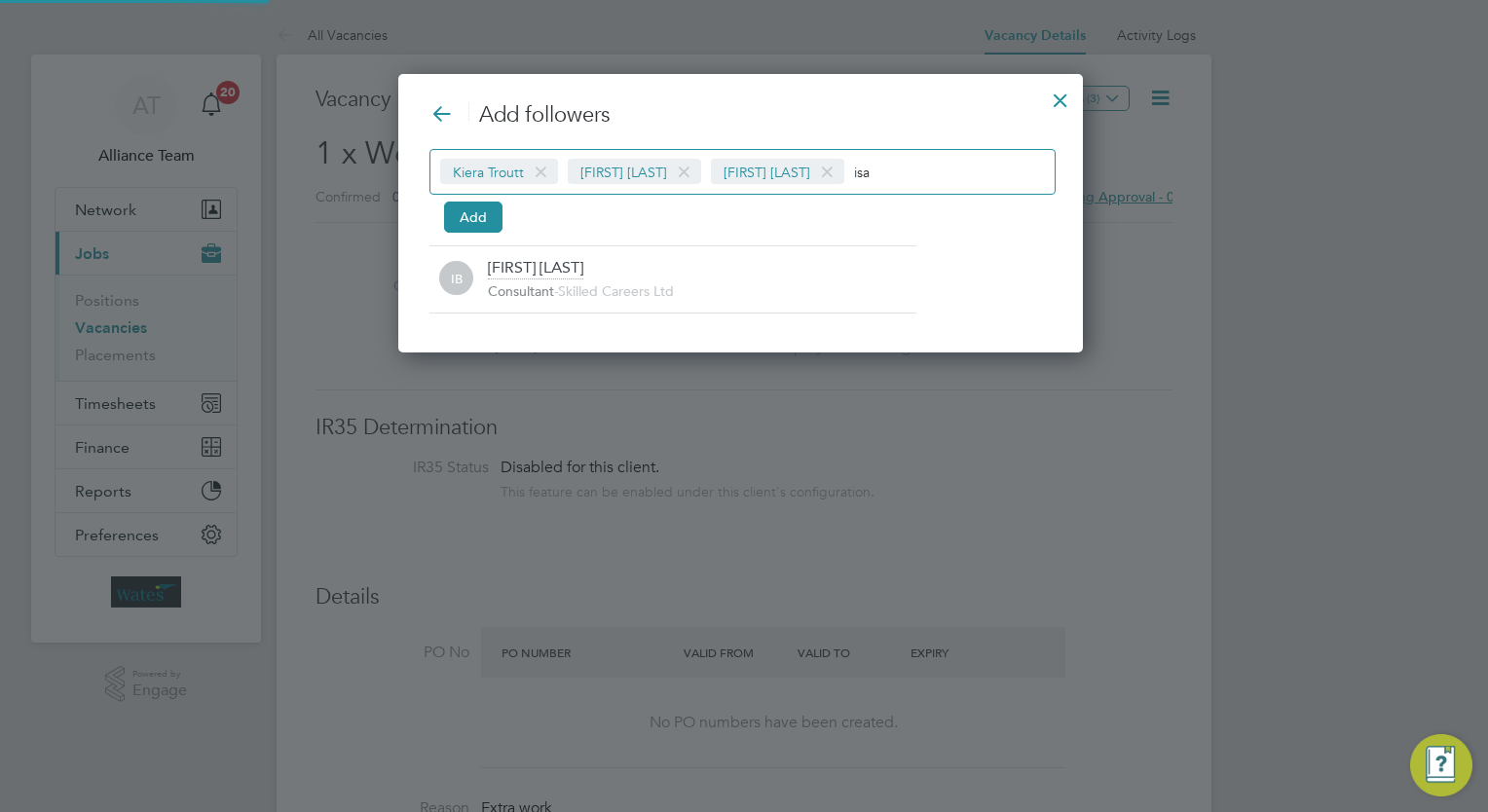 click on "isa" at bounding box center [914, 171] 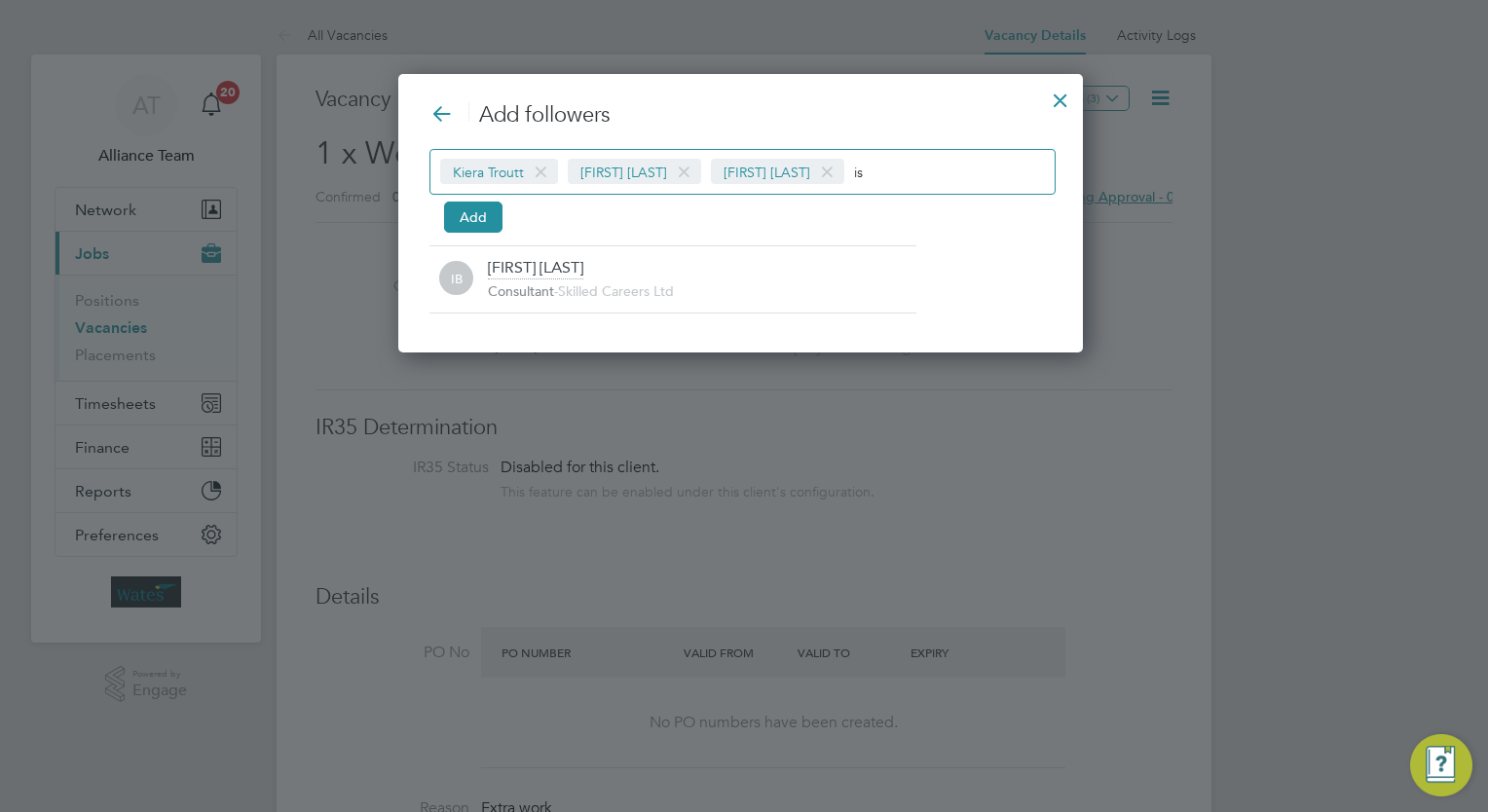 type on "i" 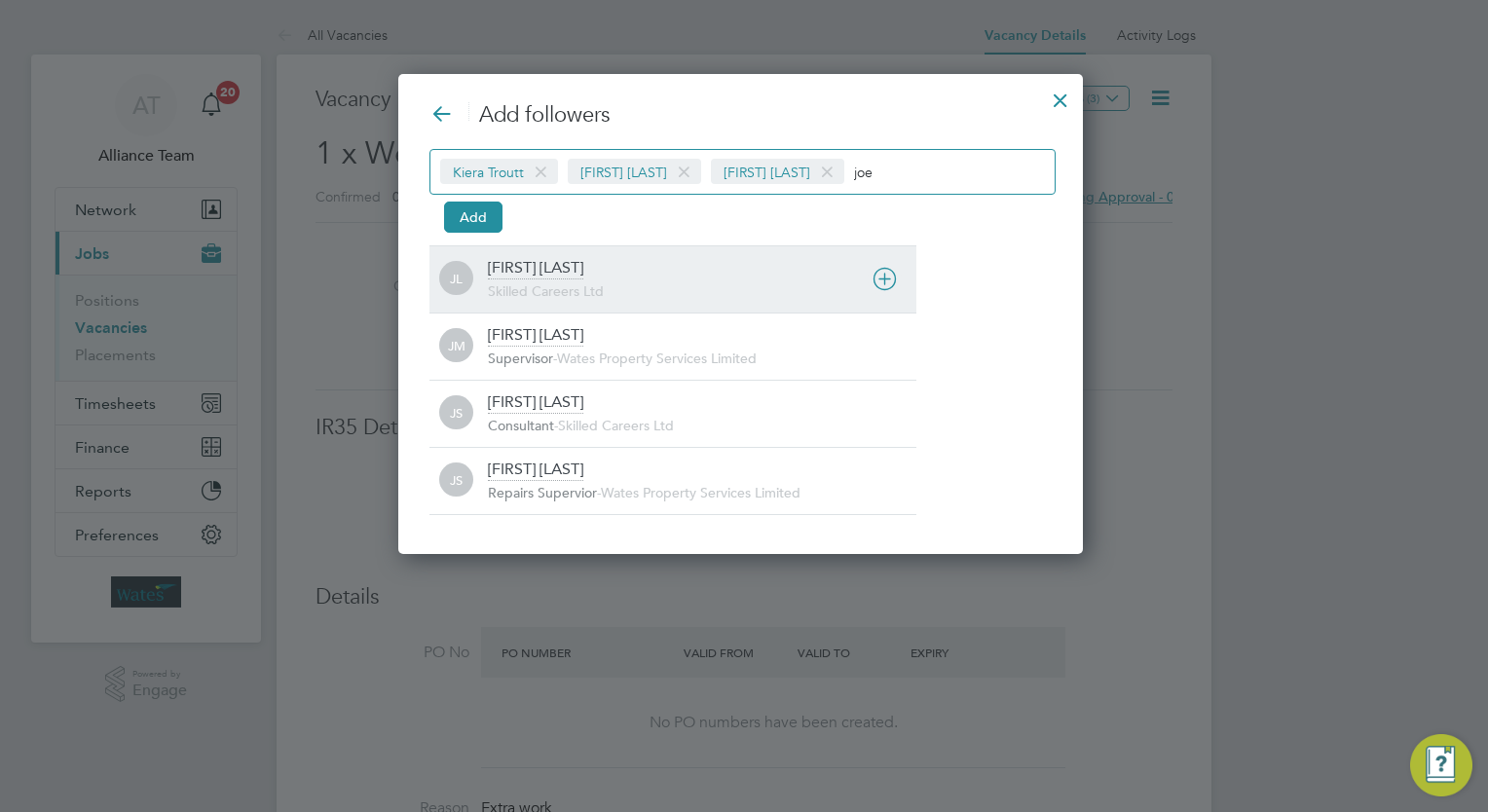 type on "joe" 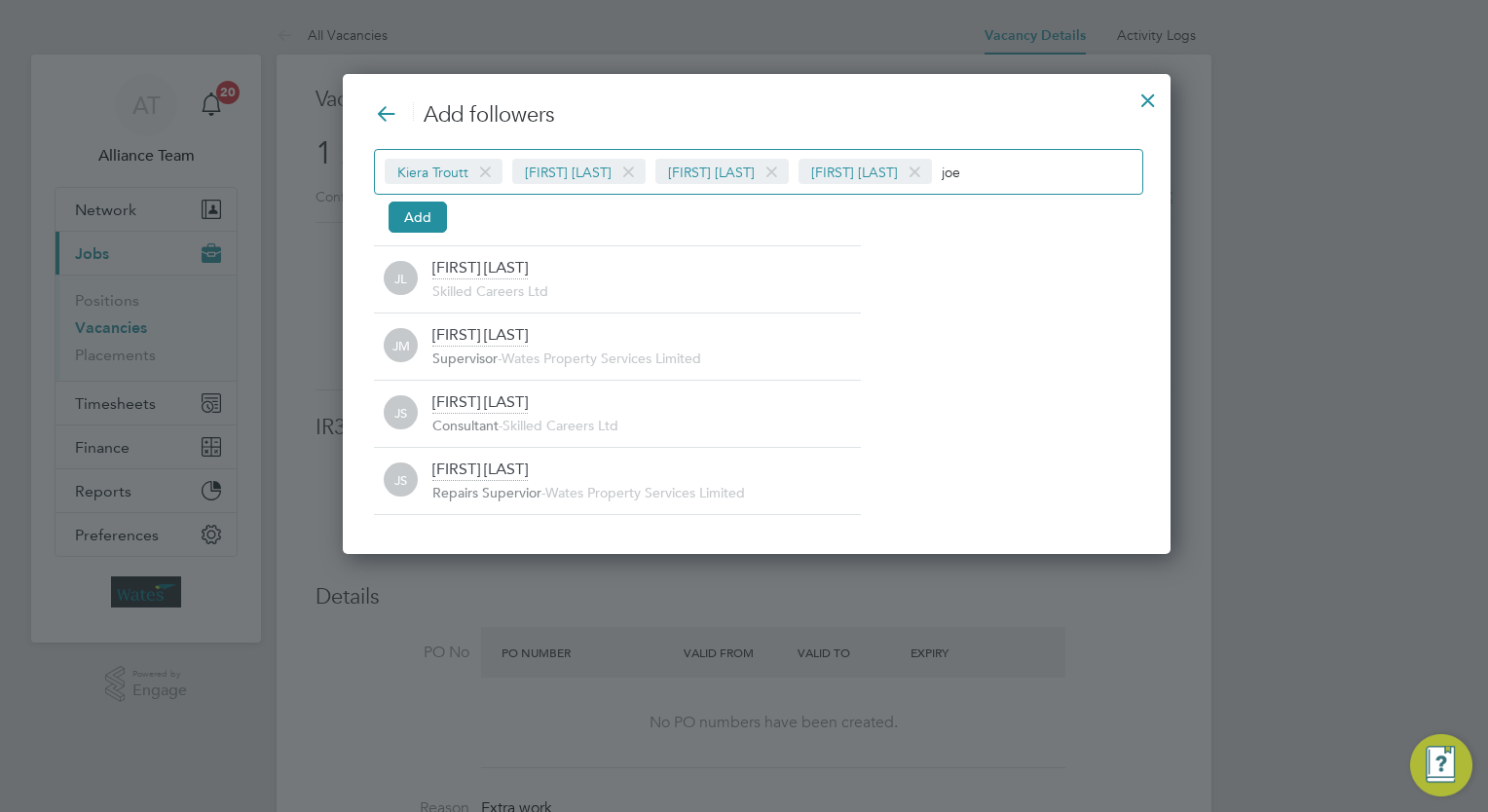click on "joe" at bounding box center (1002, 171) 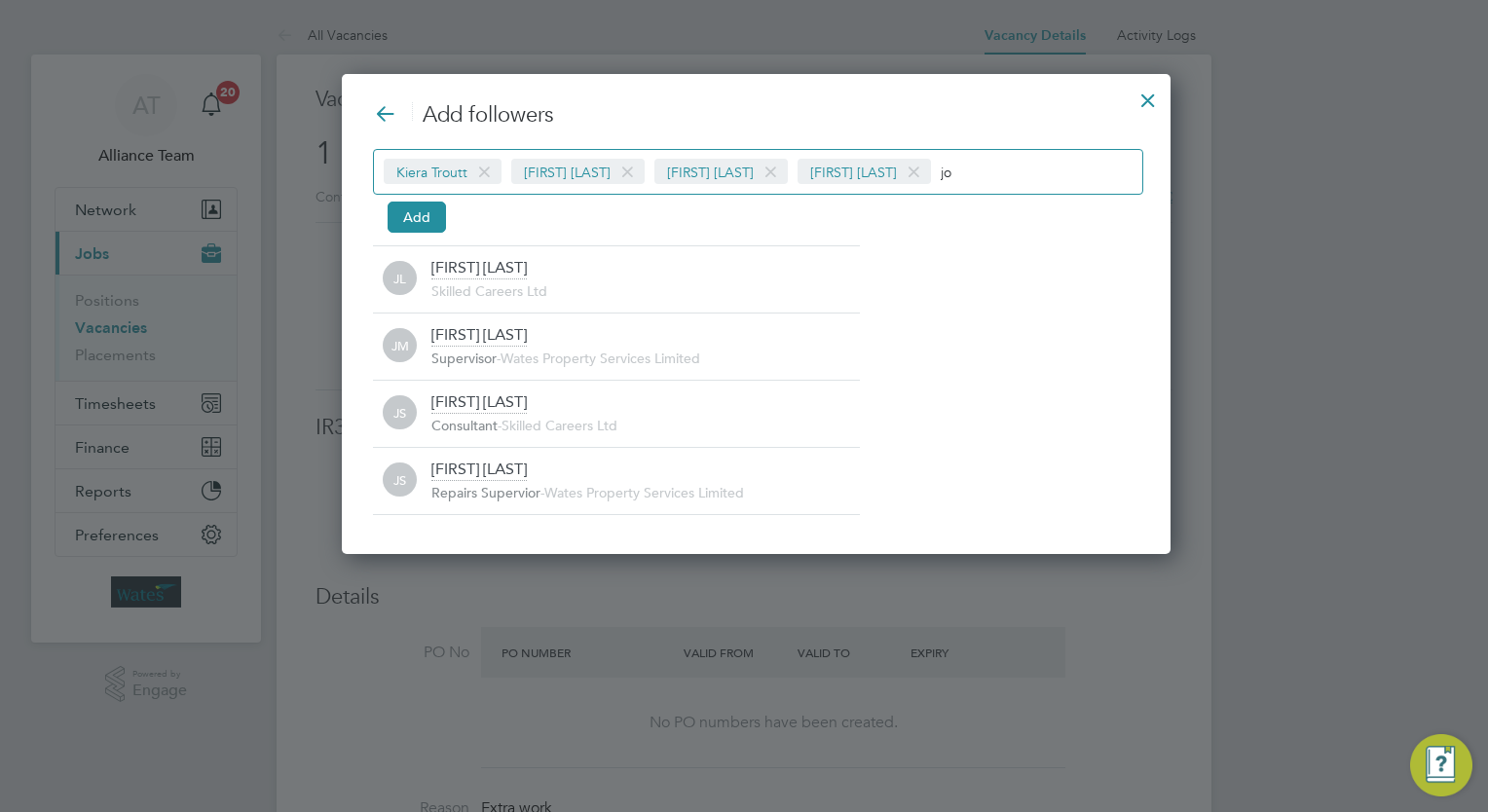 type on "j" 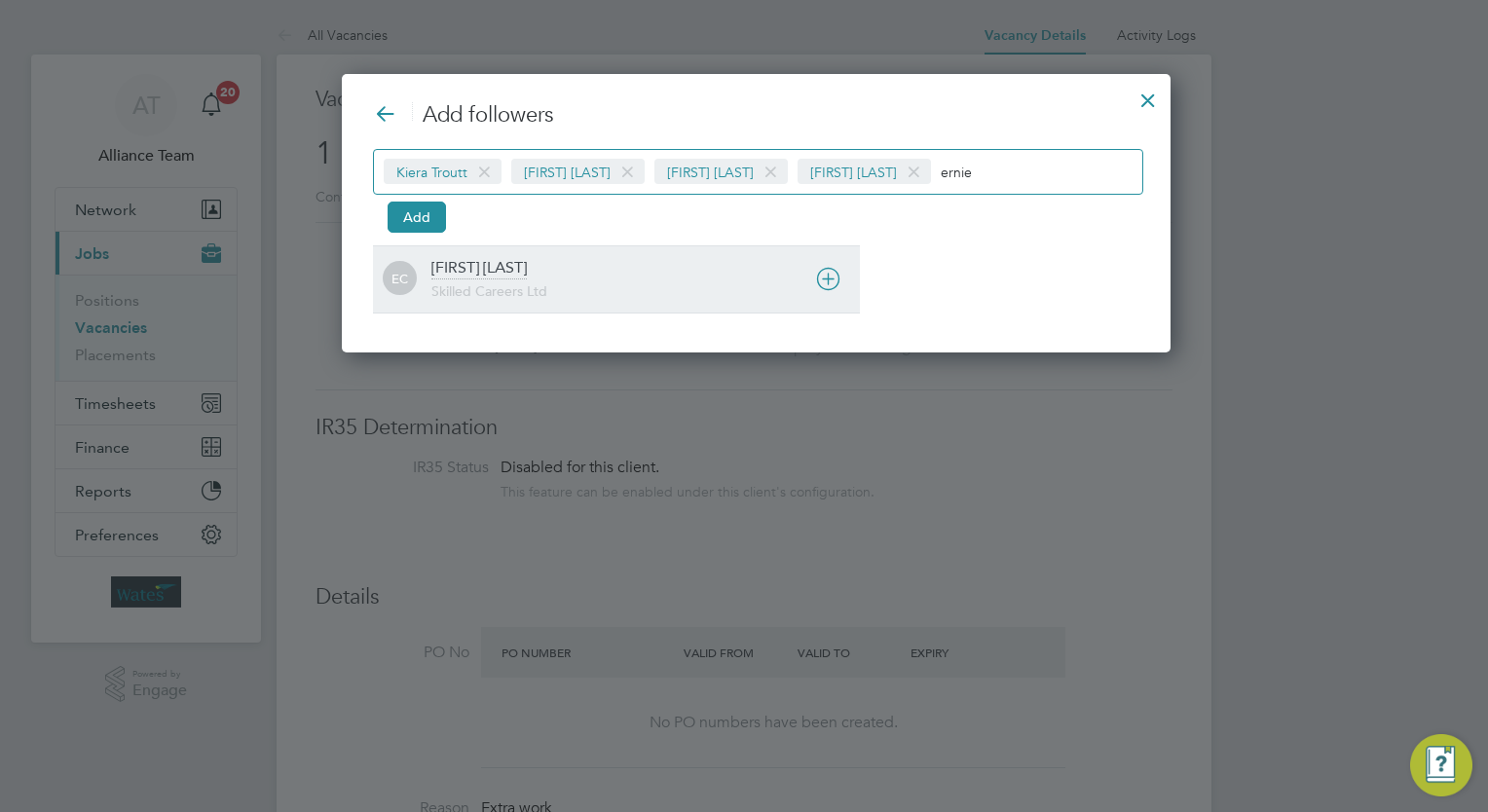 type on "ernie" 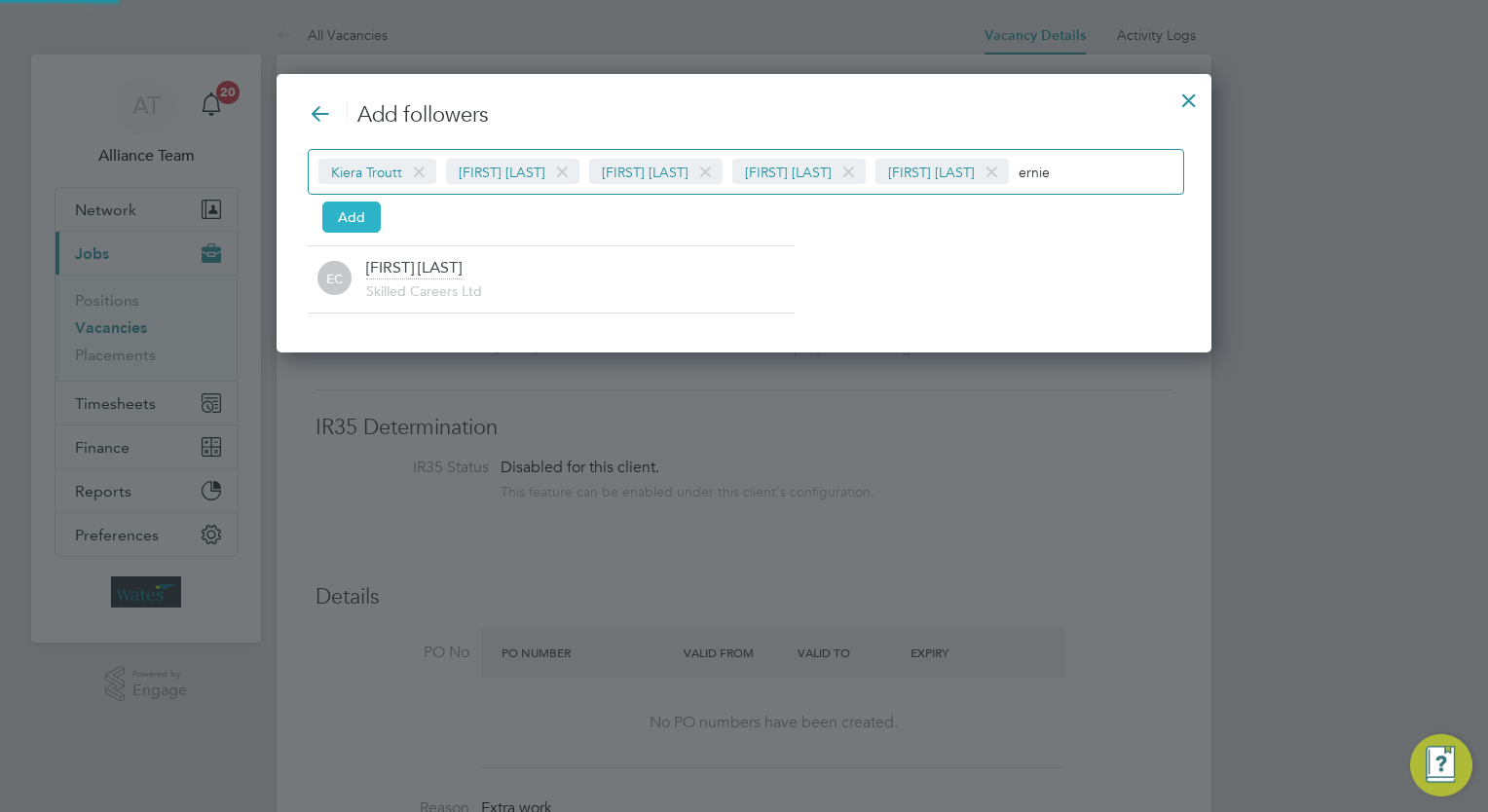 click on "Add" at bounding box center [352, 217] 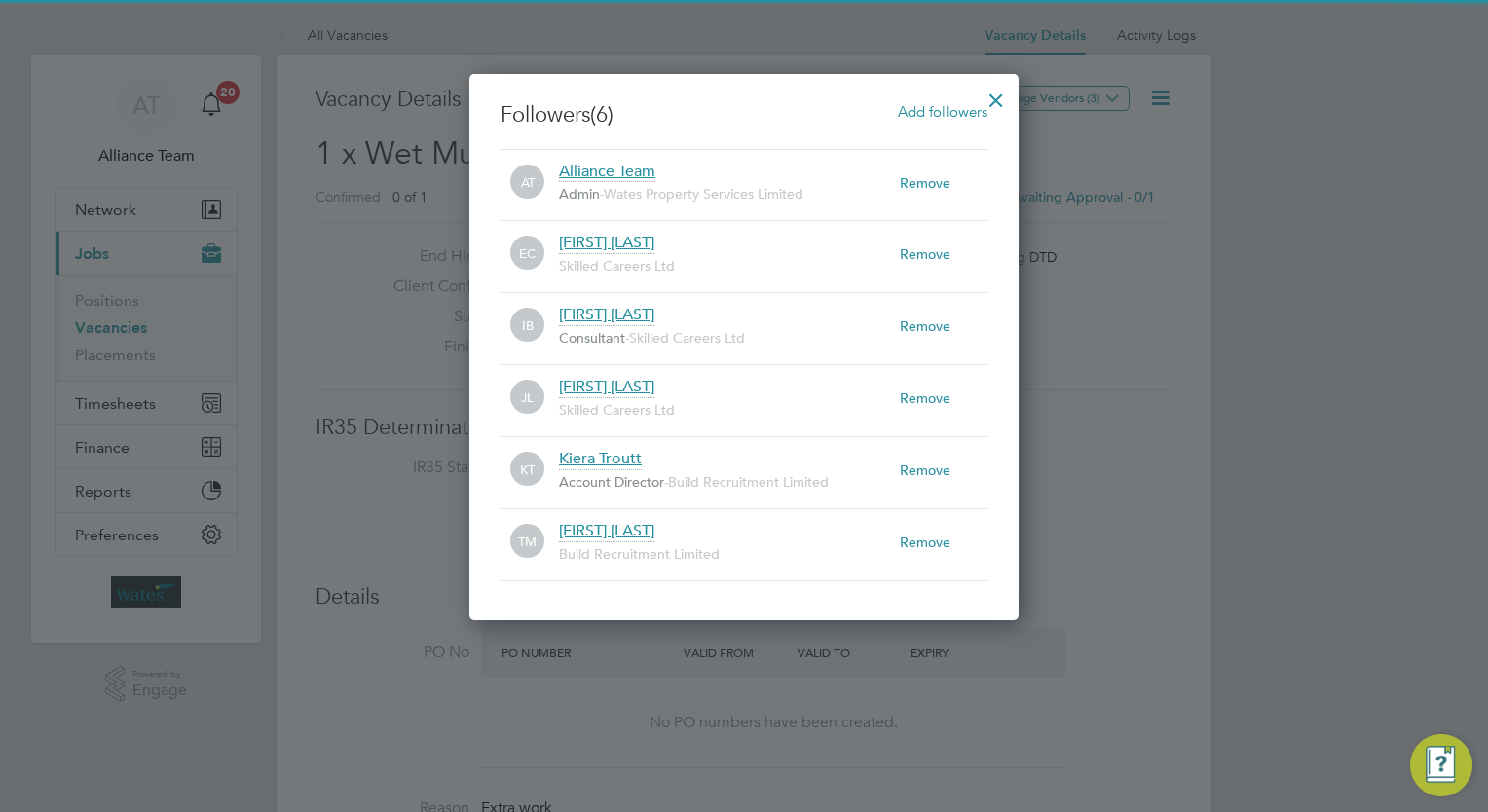 click at bounding box center (996, 95) 